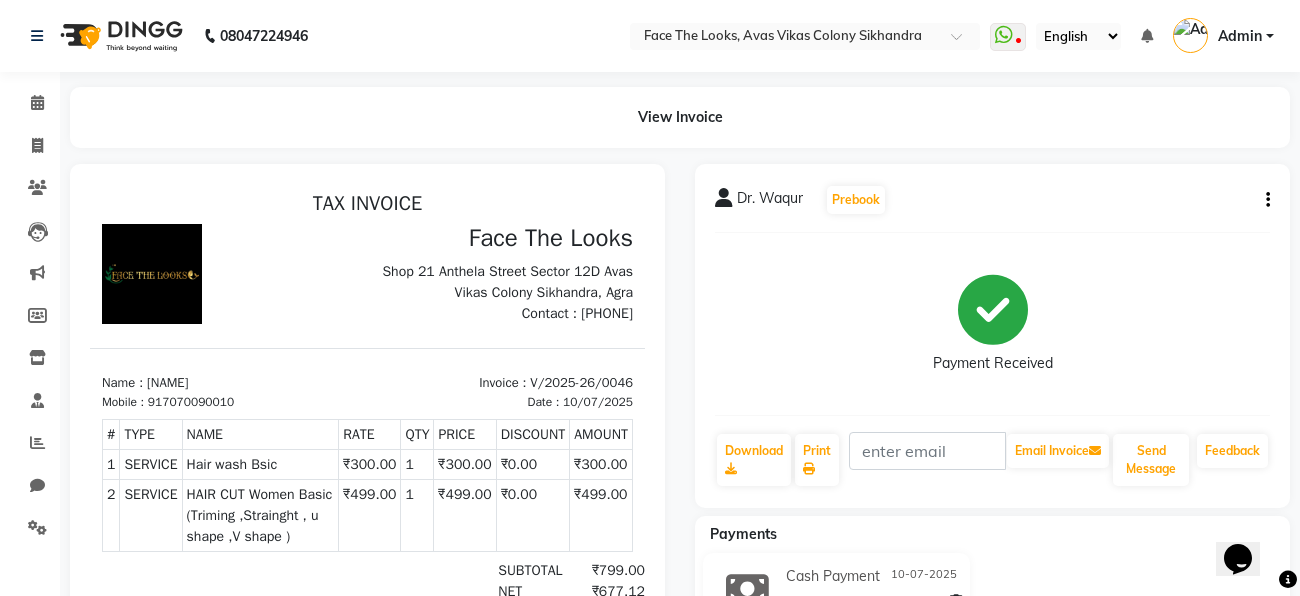 scroll, scrollTop: 0, scrollLeft: 0, axis: both 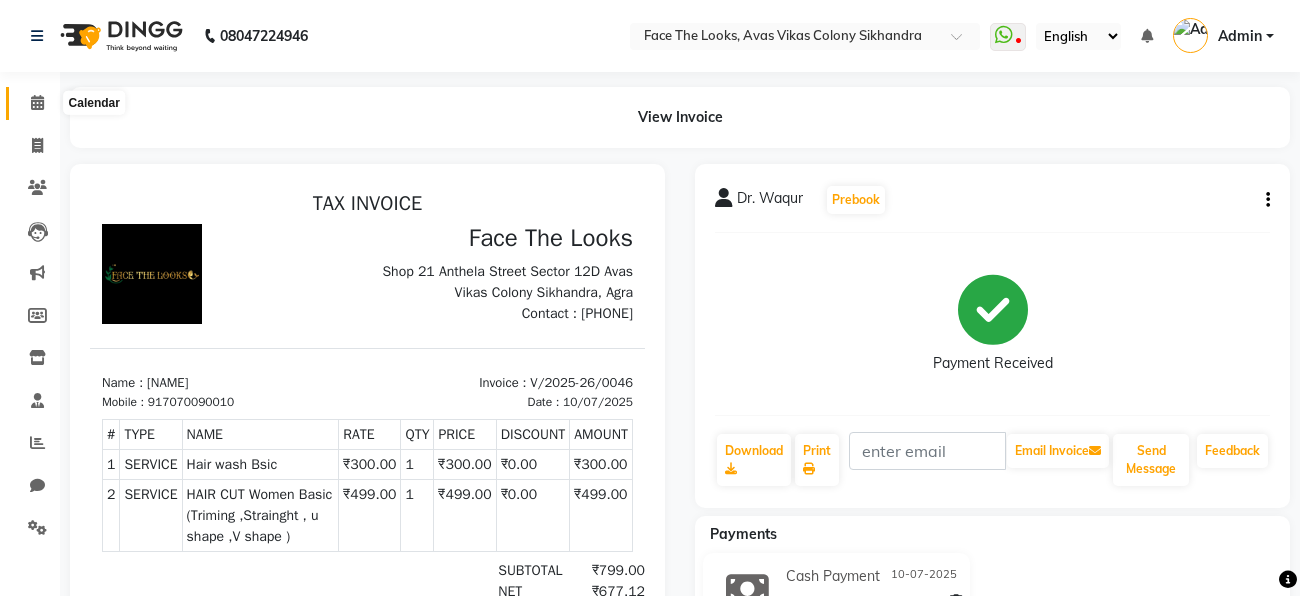click 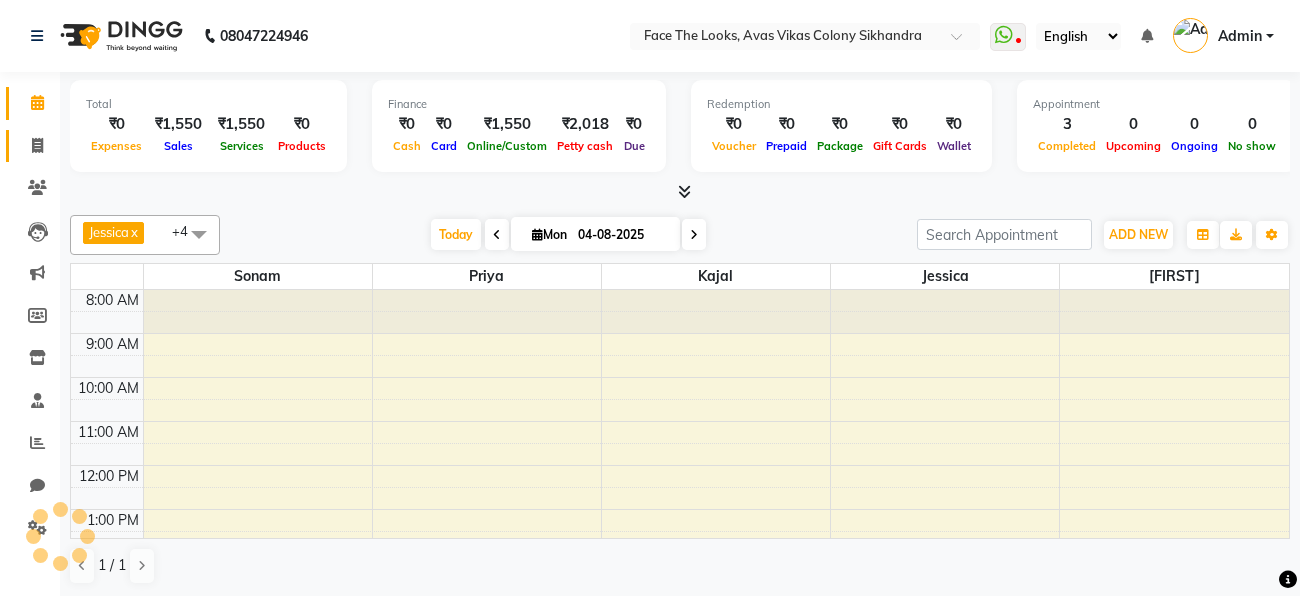 click 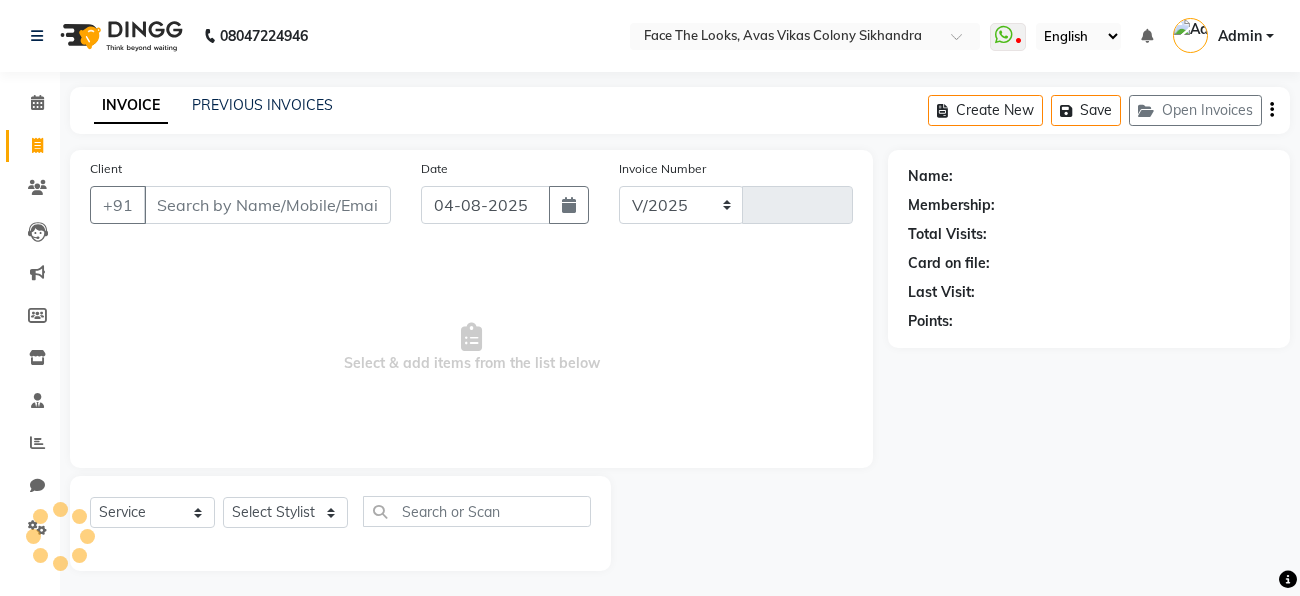 click on "Client" at bounding box center (267, 205) 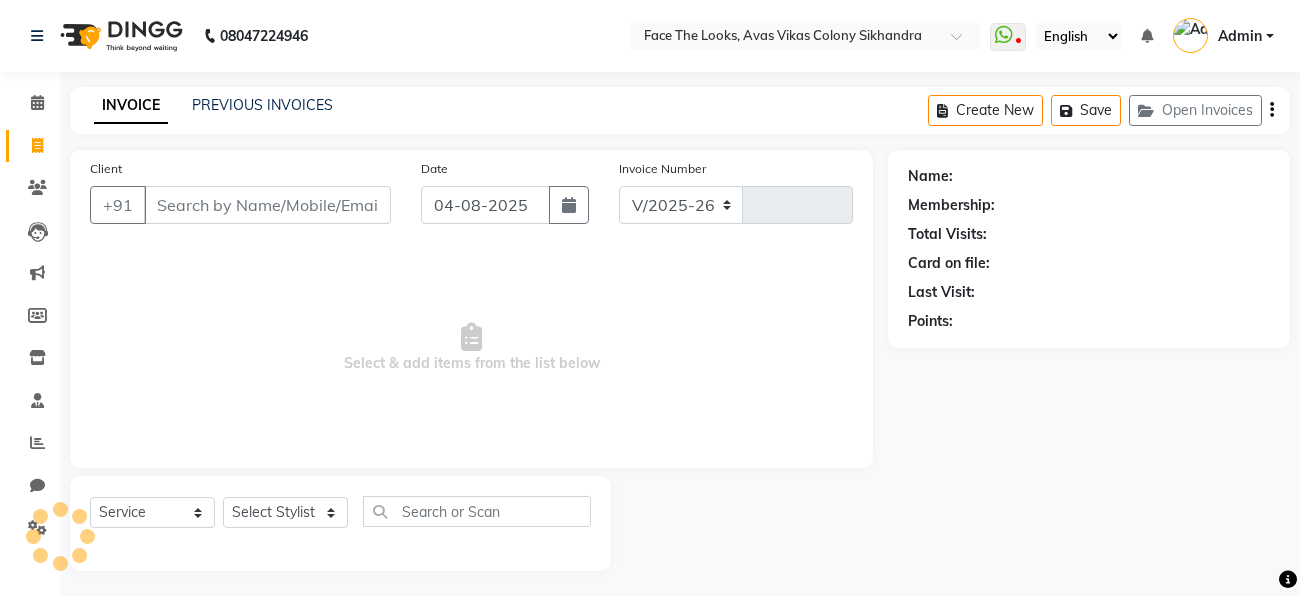 type on "0098" 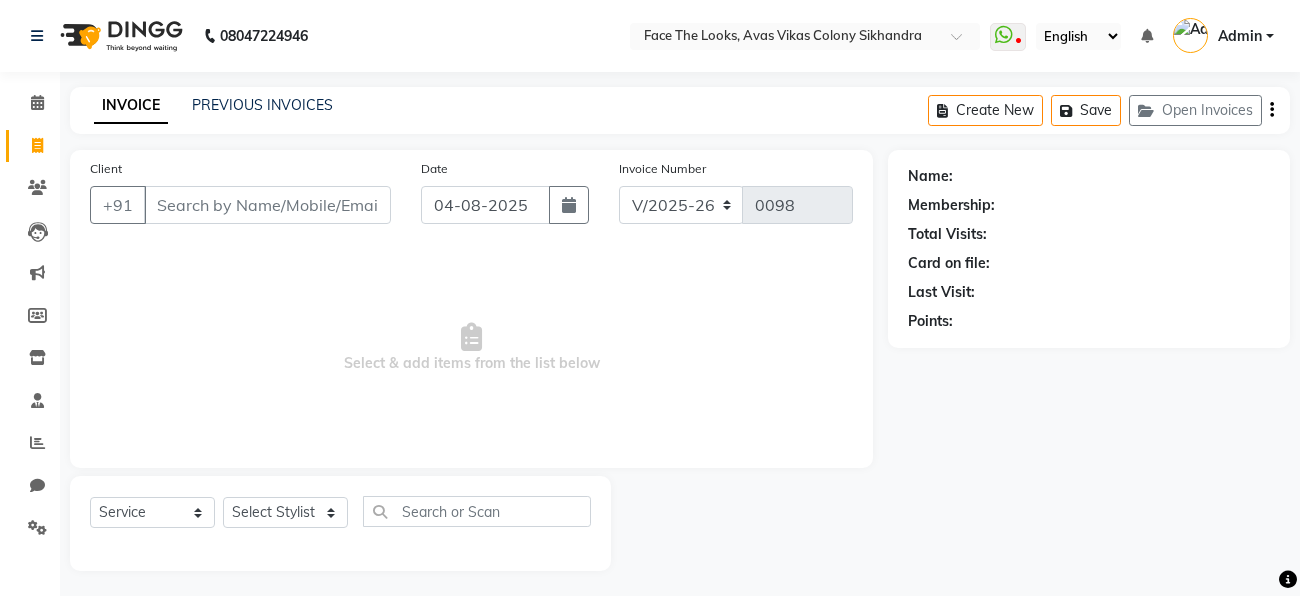 type on "M" 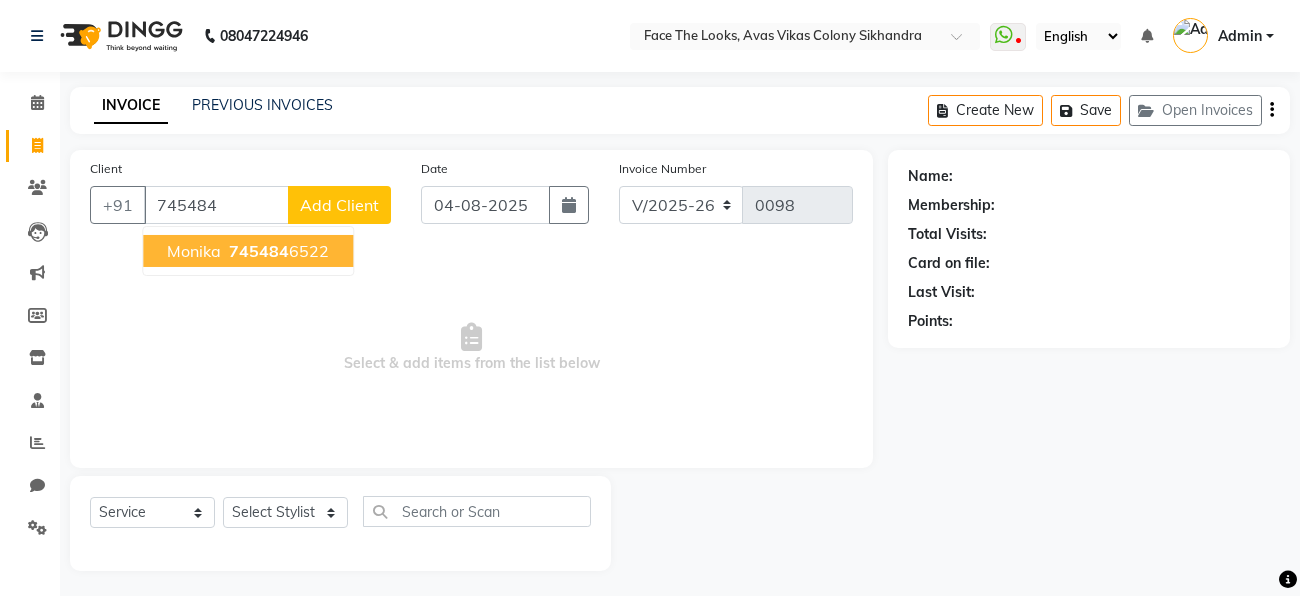 click on "Monika" at bounding box center [194, 251] 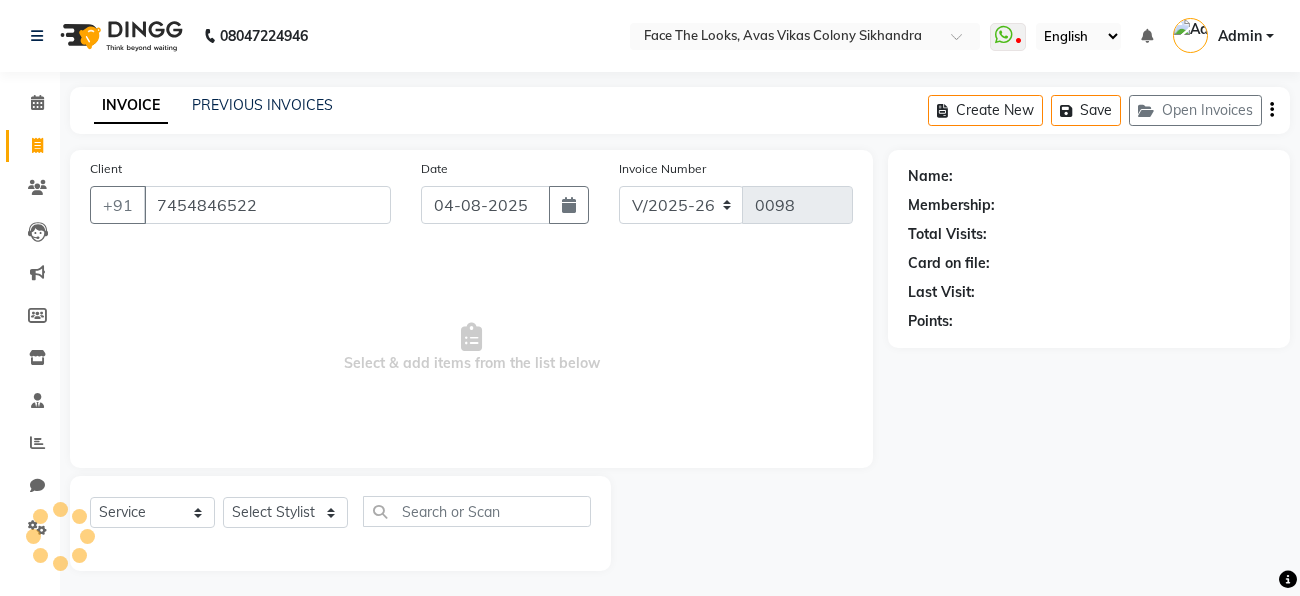 type on "7454846522" 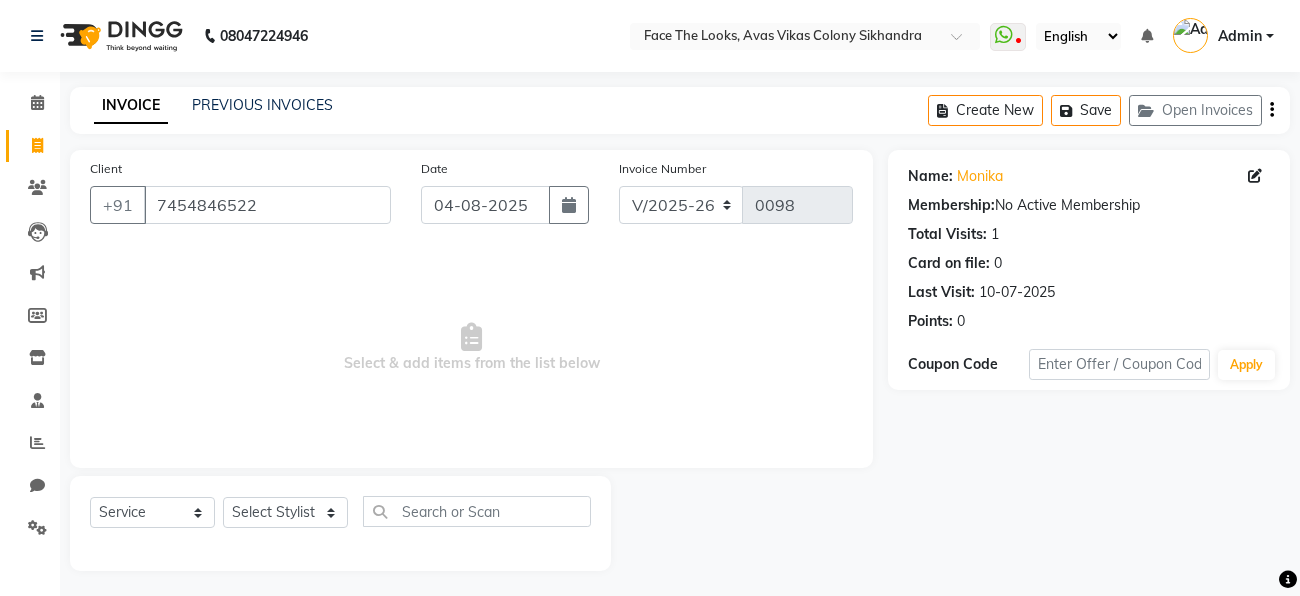 click on "Select & add items from the list below" at bounding box center [471, 348] 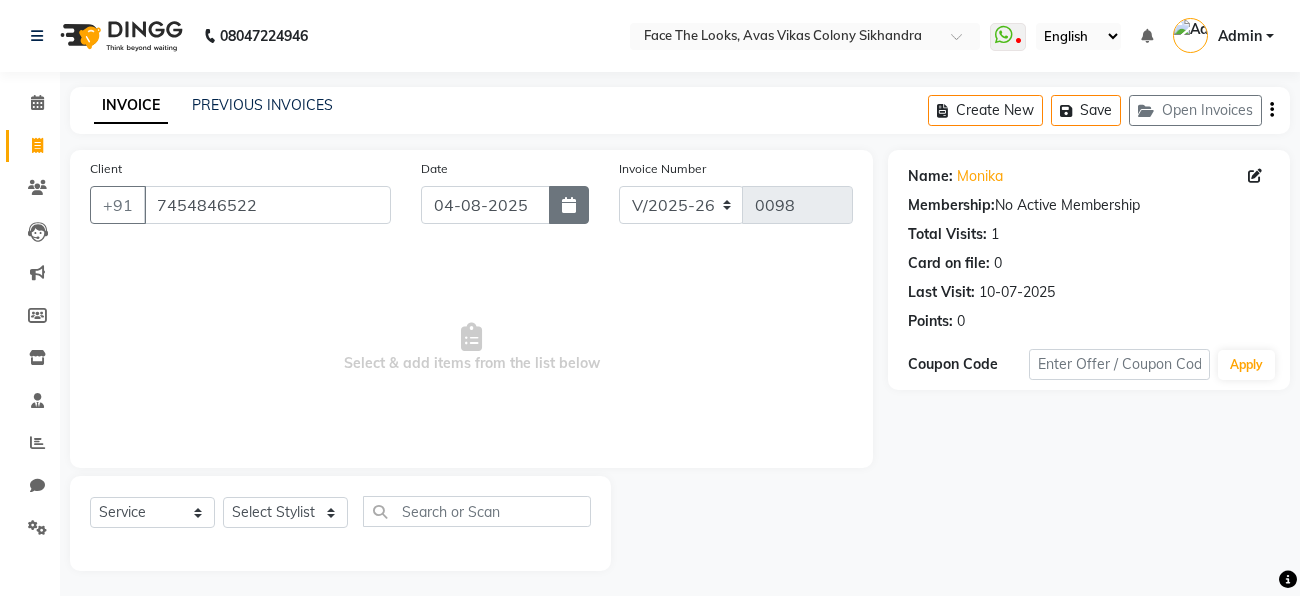click 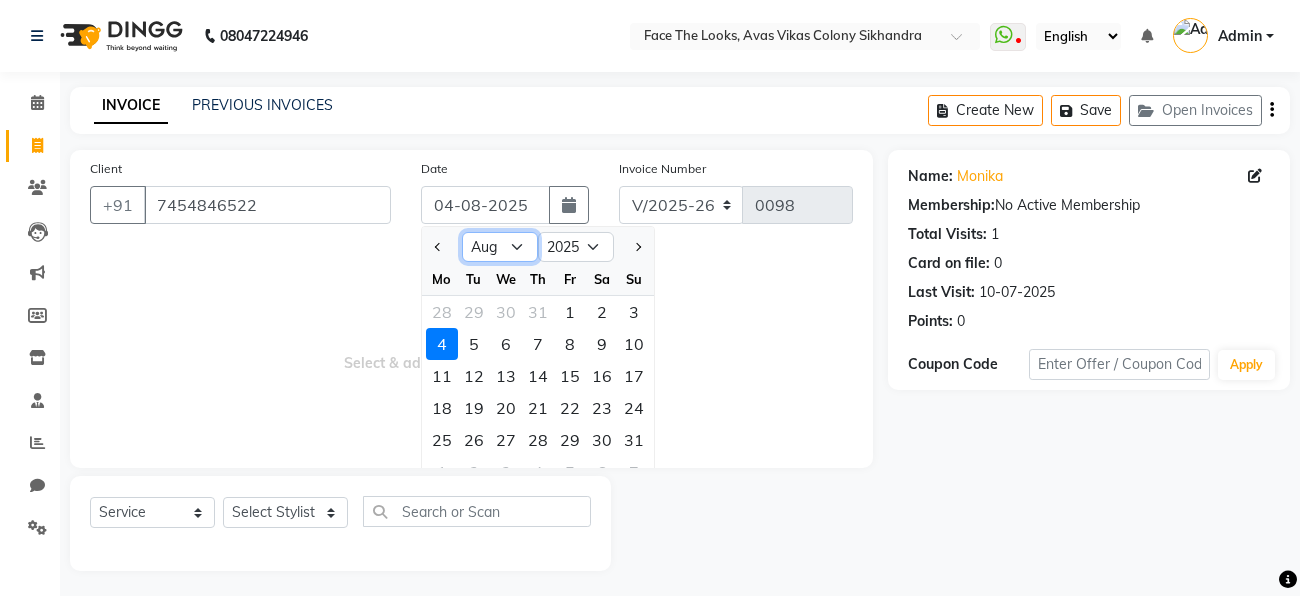 click on "Jan Feb Mar Apr May Jun Jul Aug Sep Oct Nov Dec" 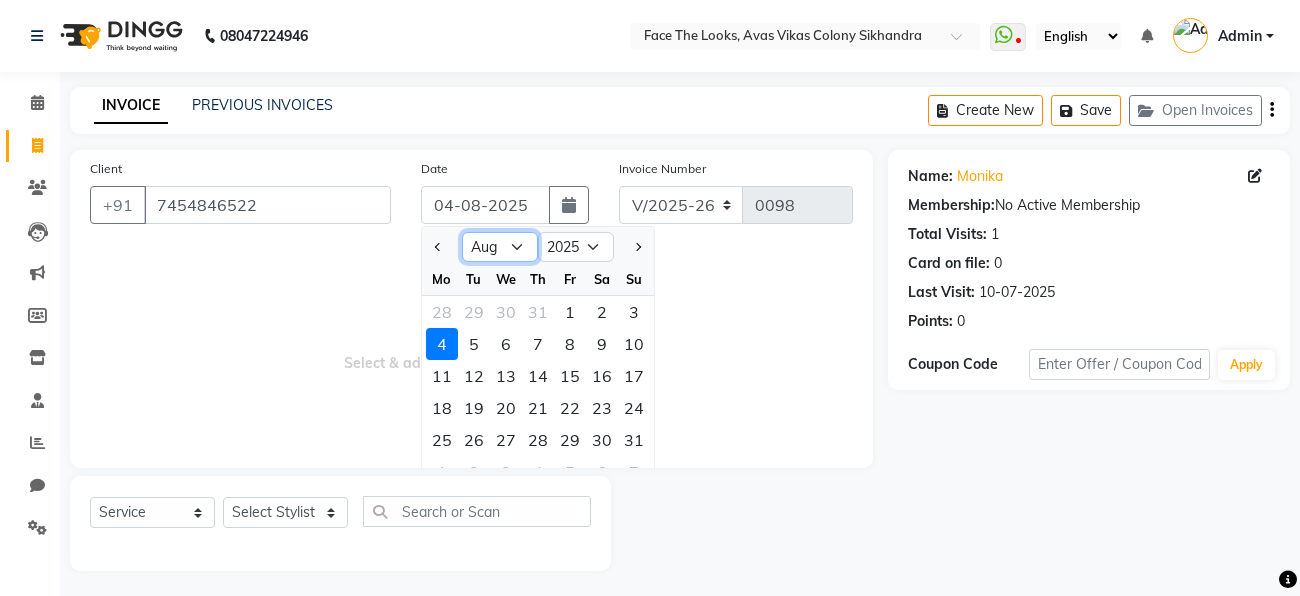 select on "7" 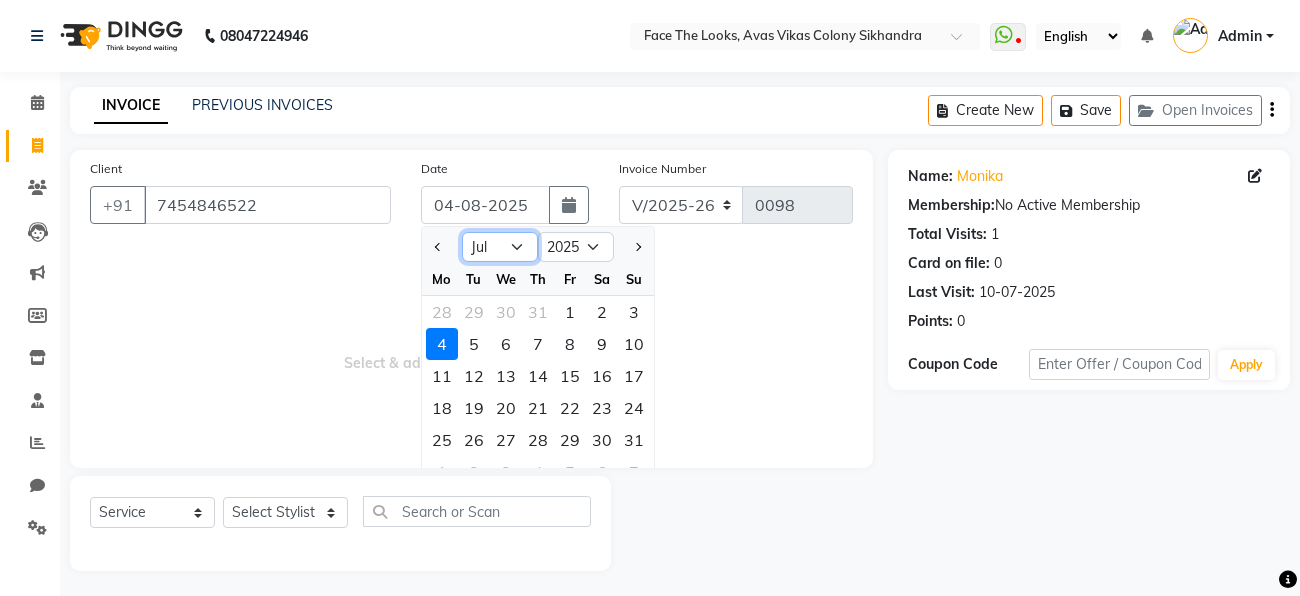 click on "Jan Feb Mar Apr May Jun Jul Aug Sep Oct Nov Dec" 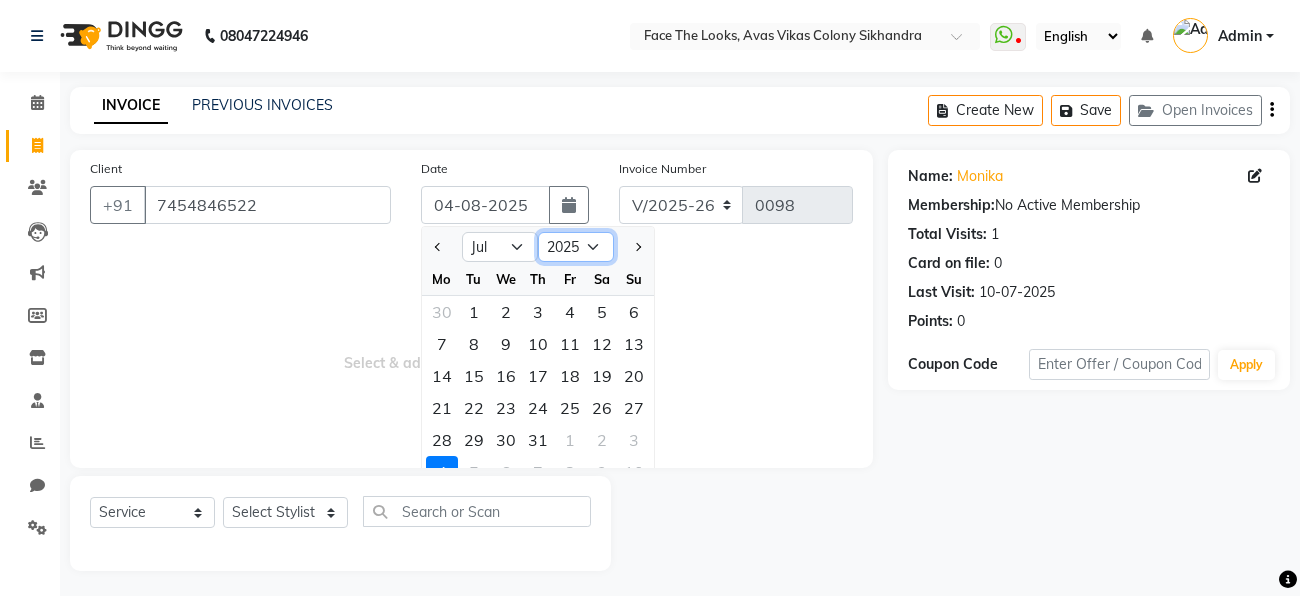 click on "2015 2016 2017 2018 2019 2020 2021 2022 2023 2024 2025 2026 2027 2028 2029 2030 2031 2032 2033 2034 2035" 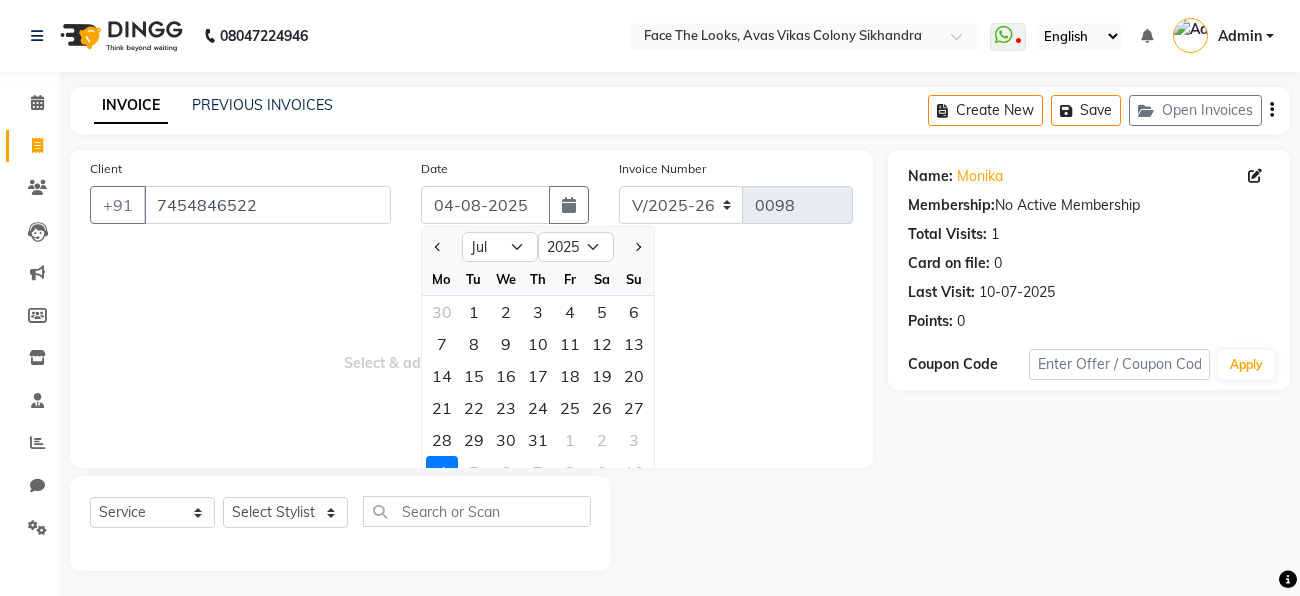 click 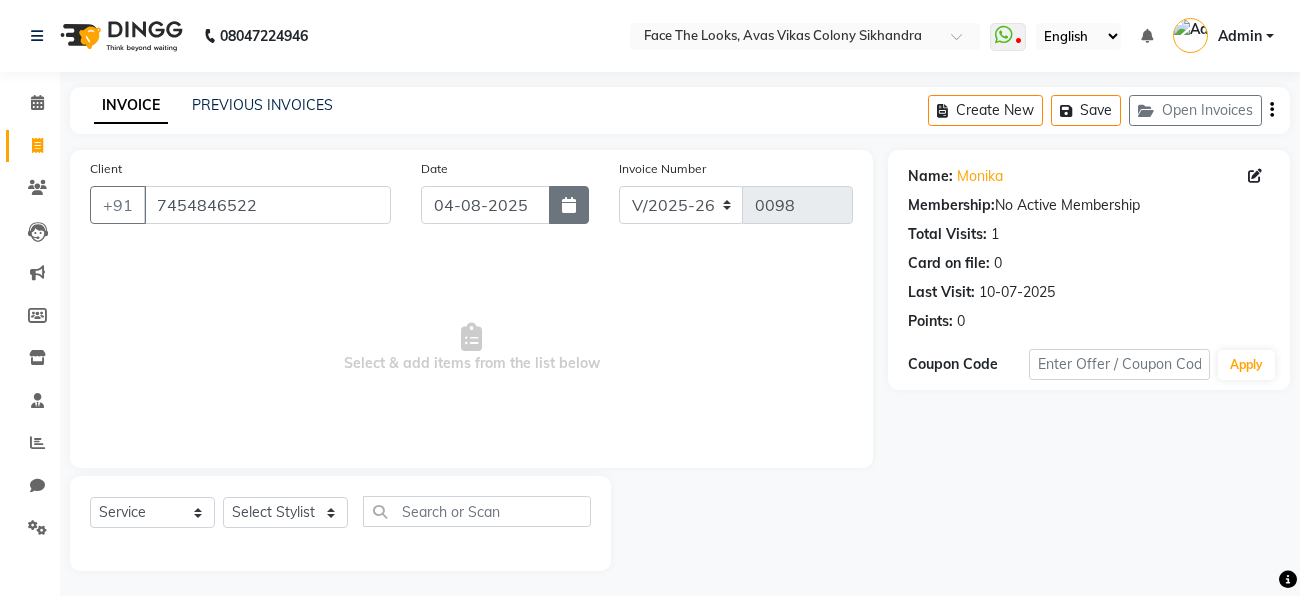 click 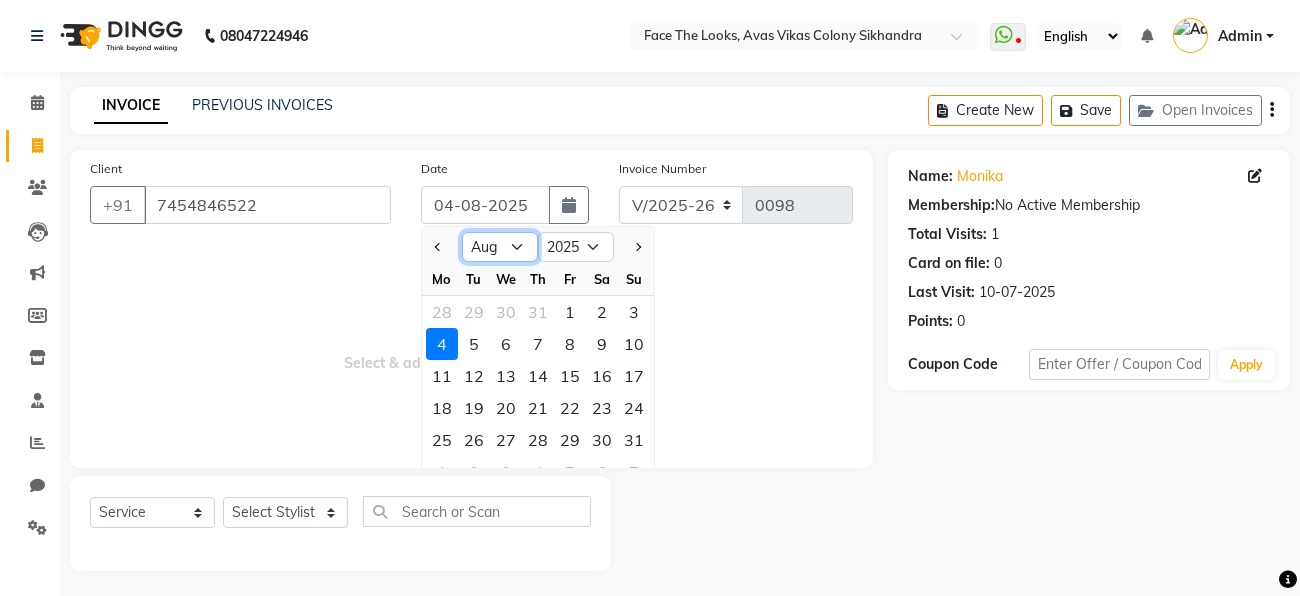 click on "Jan Feb Mar Apr May Jun Jul Aug Sep Oct Nov Dec" 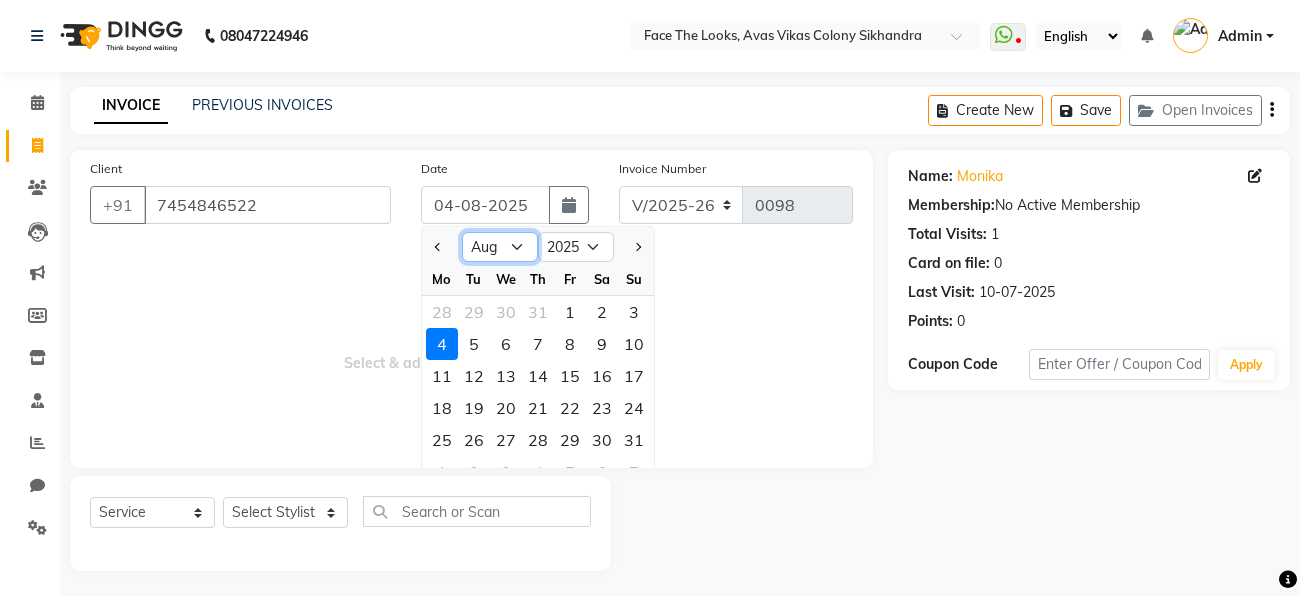 select on "7" 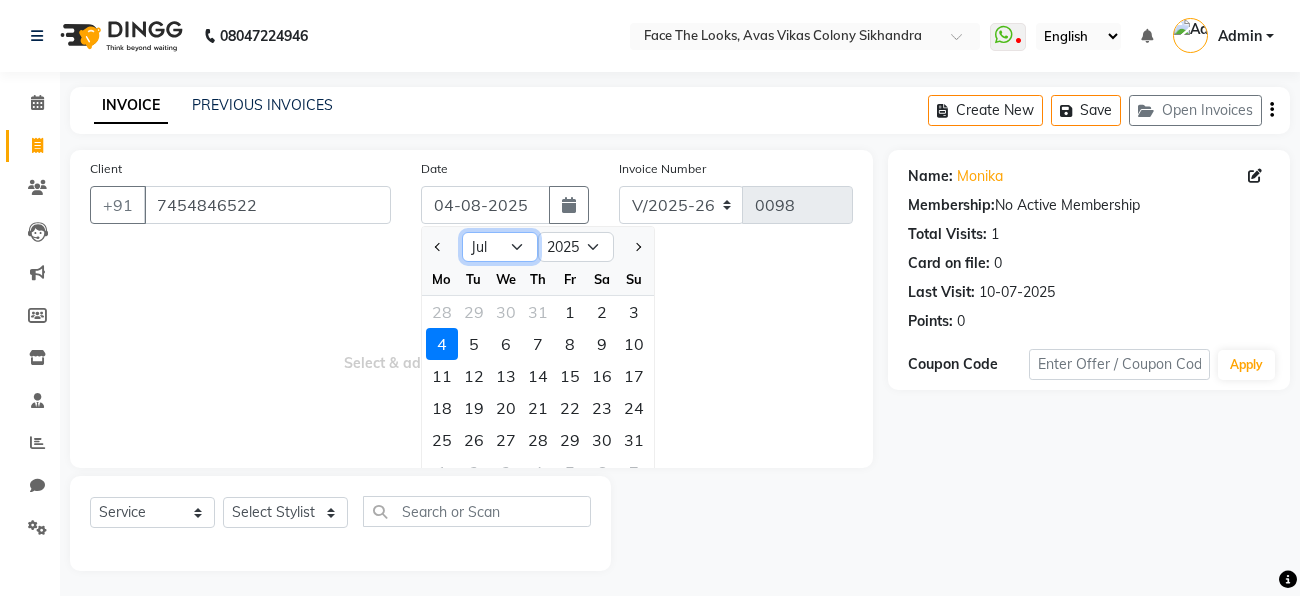 click on "Jan Feb Mar Apr May Jun Jul Aug Sep Oct Nov Dec" 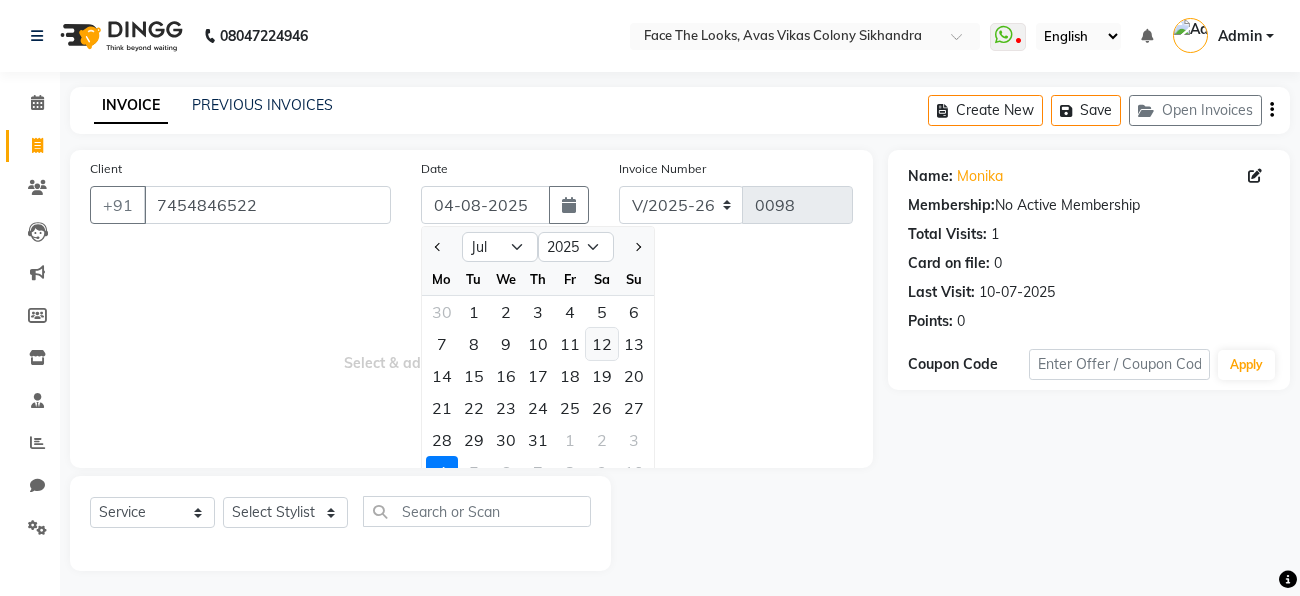 click on "12" 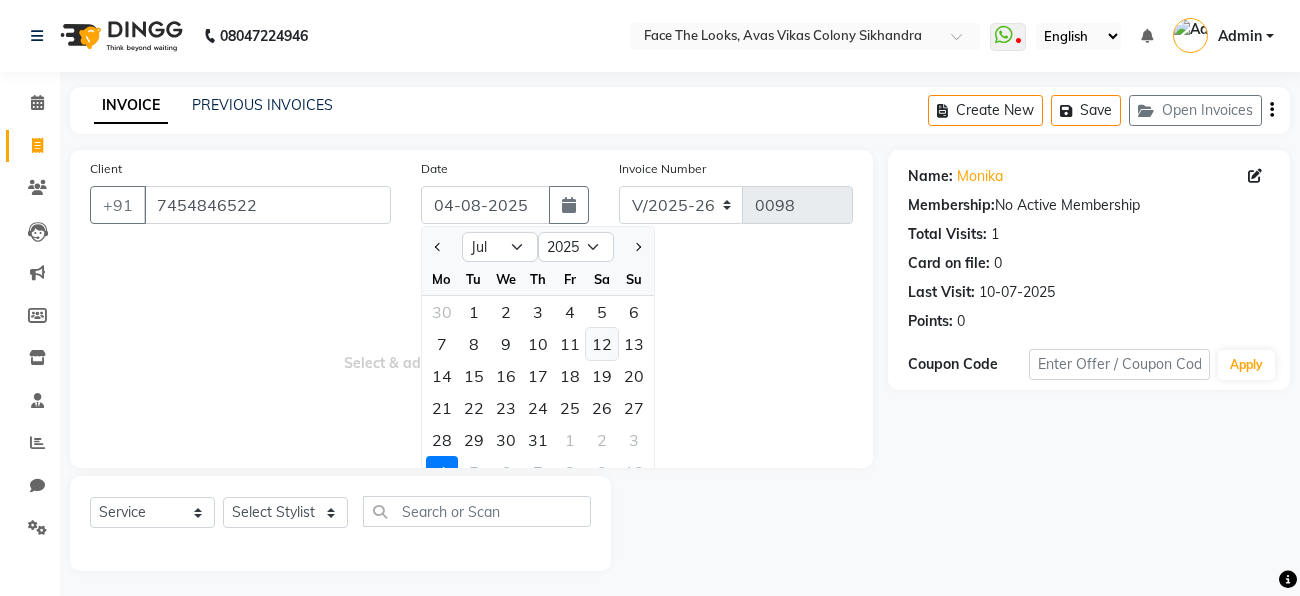 type on "12-07-2025" 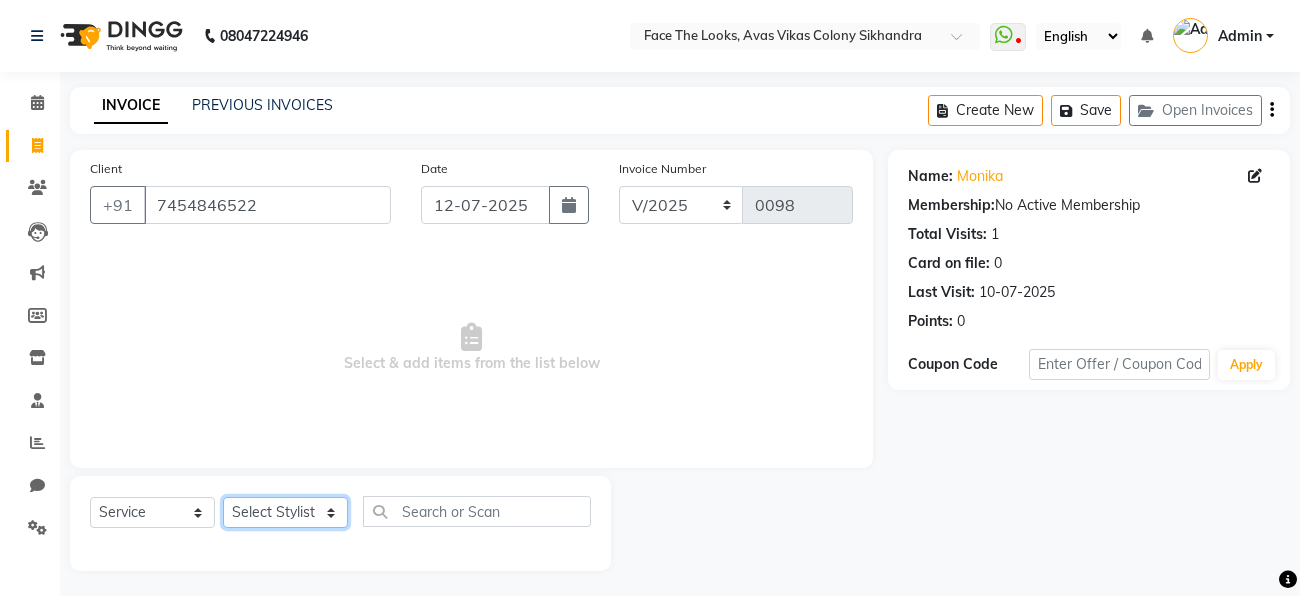 click on "Select Stylist [NAME] [NAME] [NAME] [NAME] [NAME] [NAME] [NAME]" 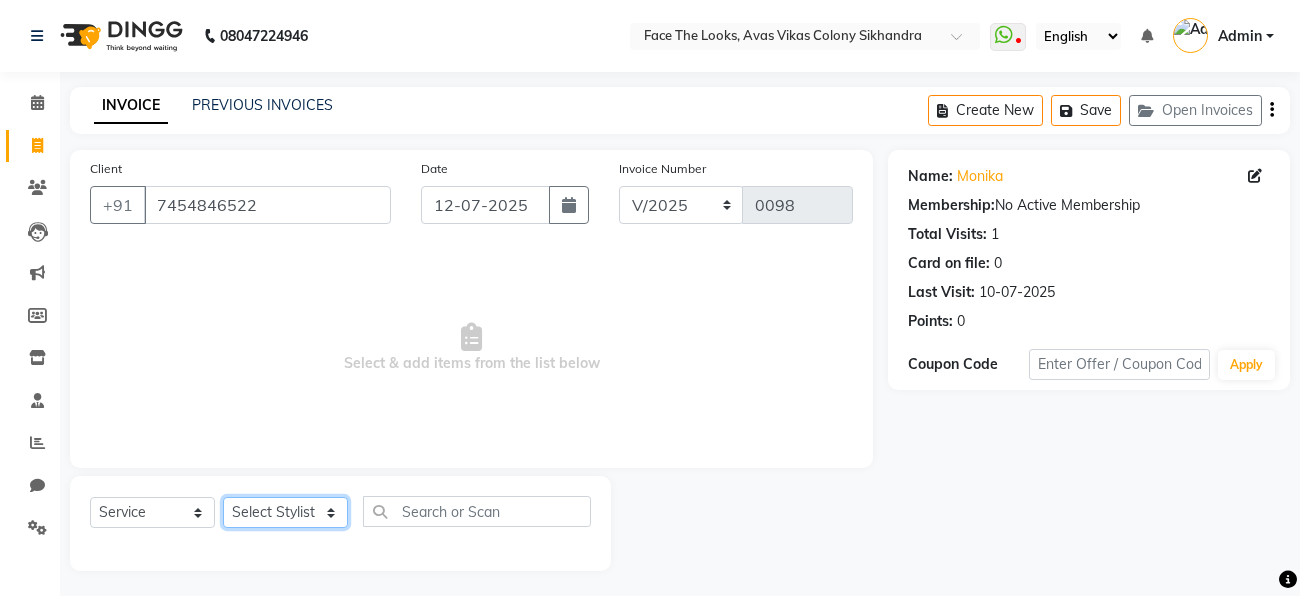 select on "82659" 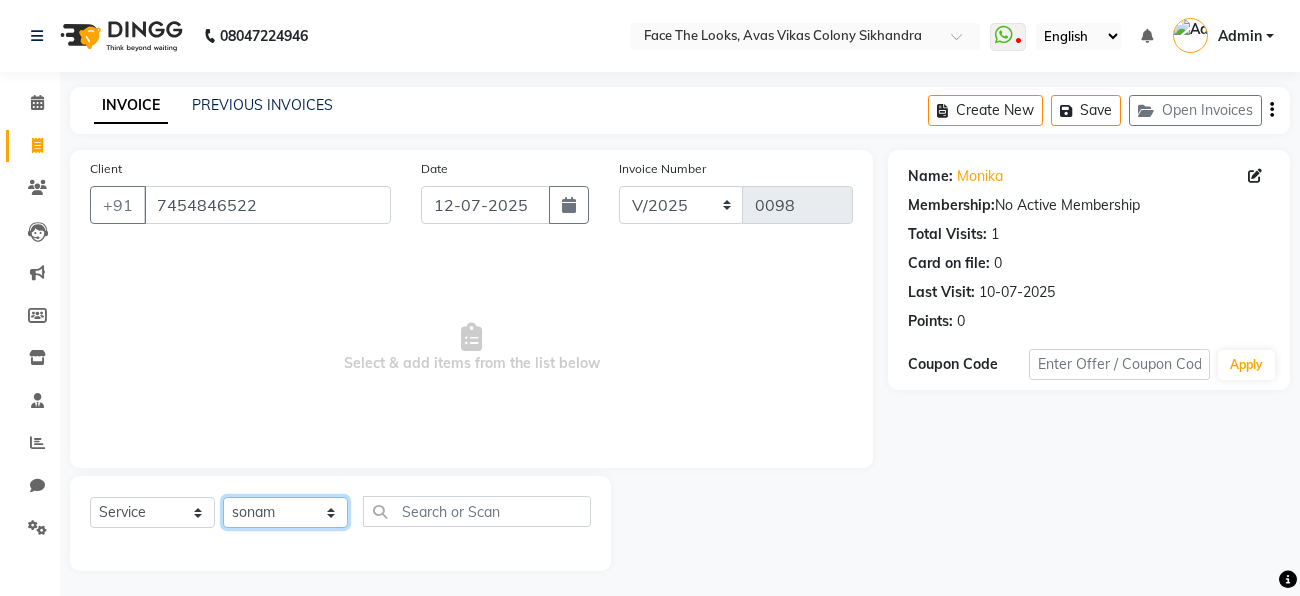 click on "Select Stylist [NAME] [NAME] [NAME] [NAME] [NAME] [NAME] [NAME]" 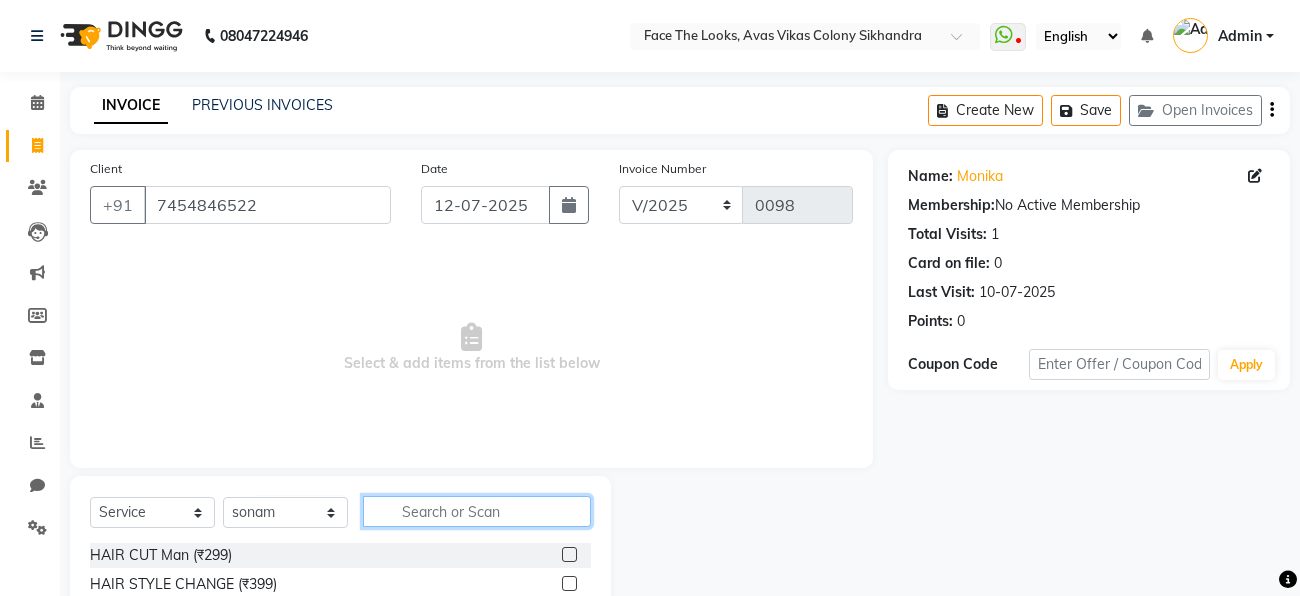 click 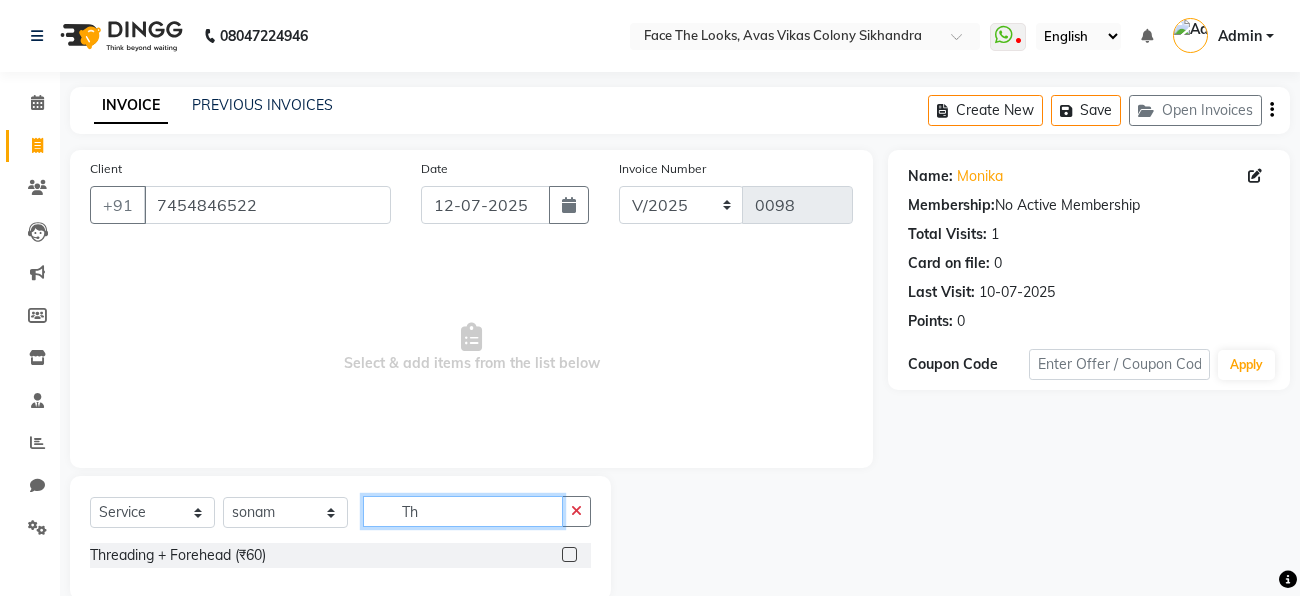 type on "T" 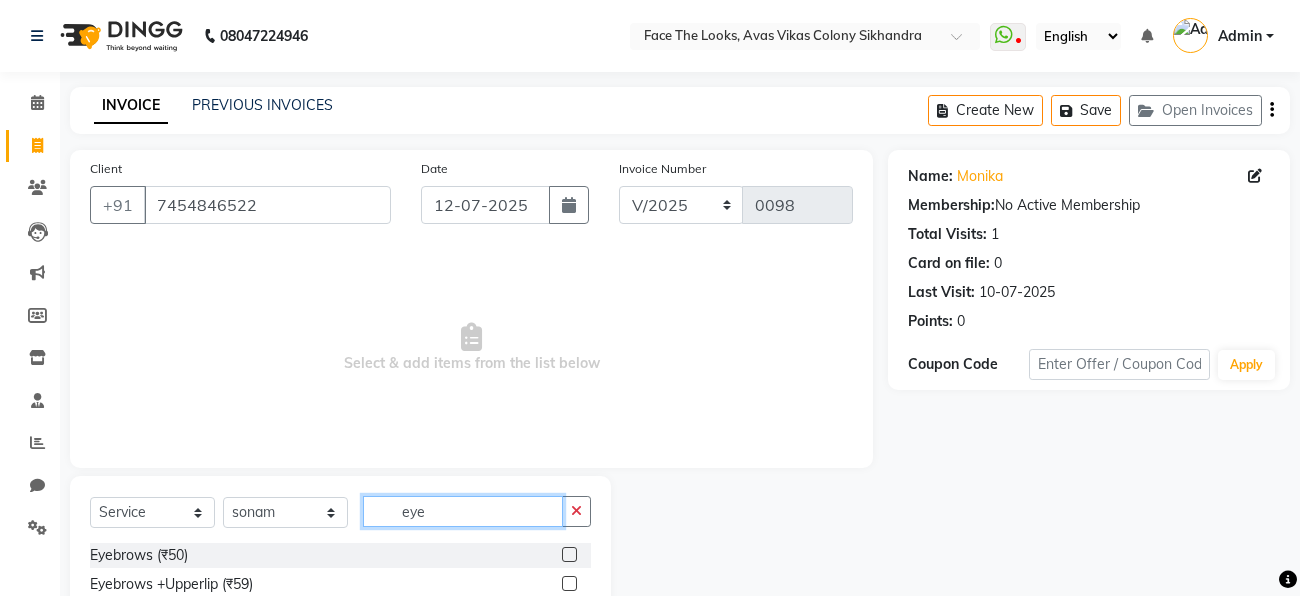 type on "eye" 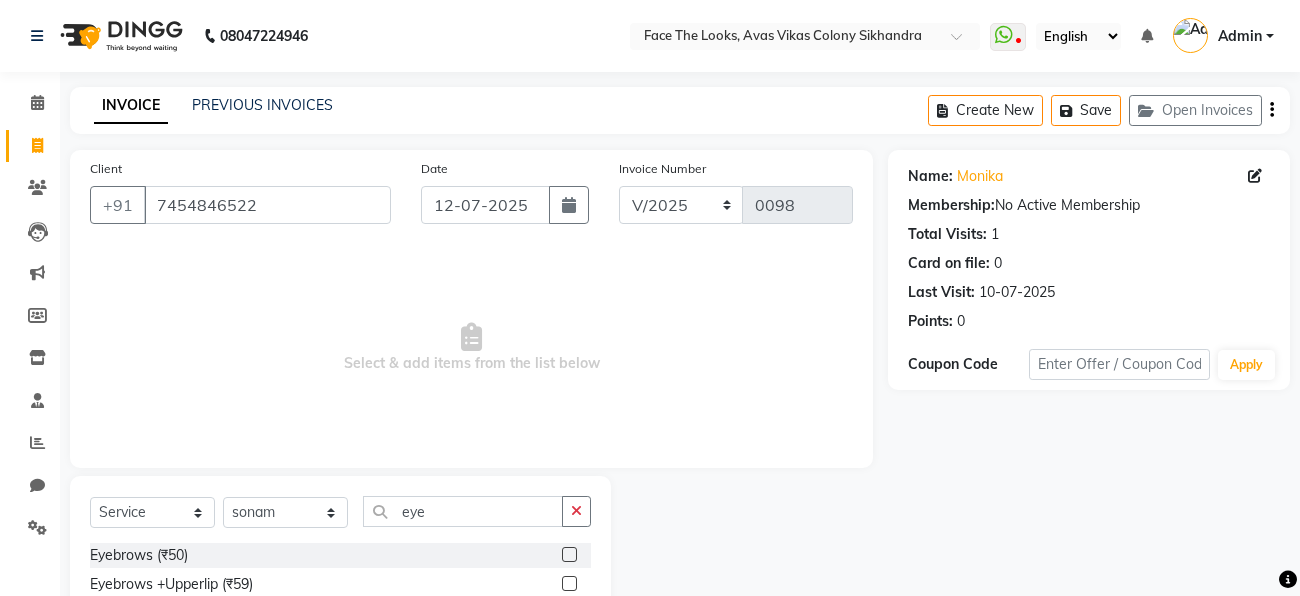 click 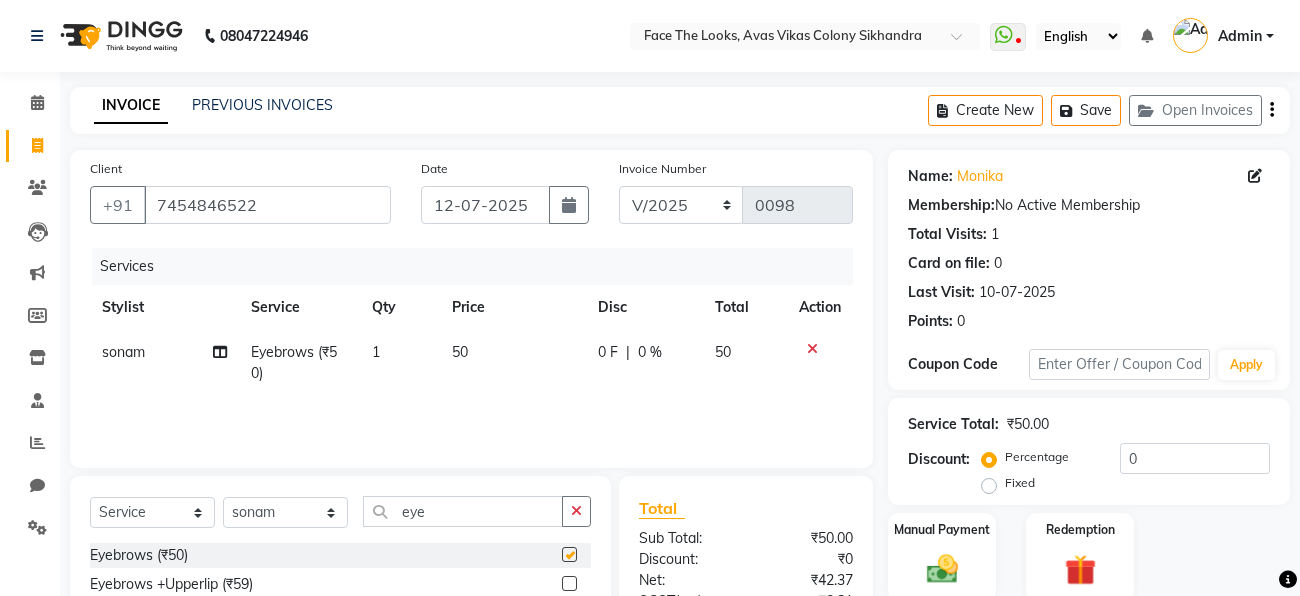 checkbox on "false" 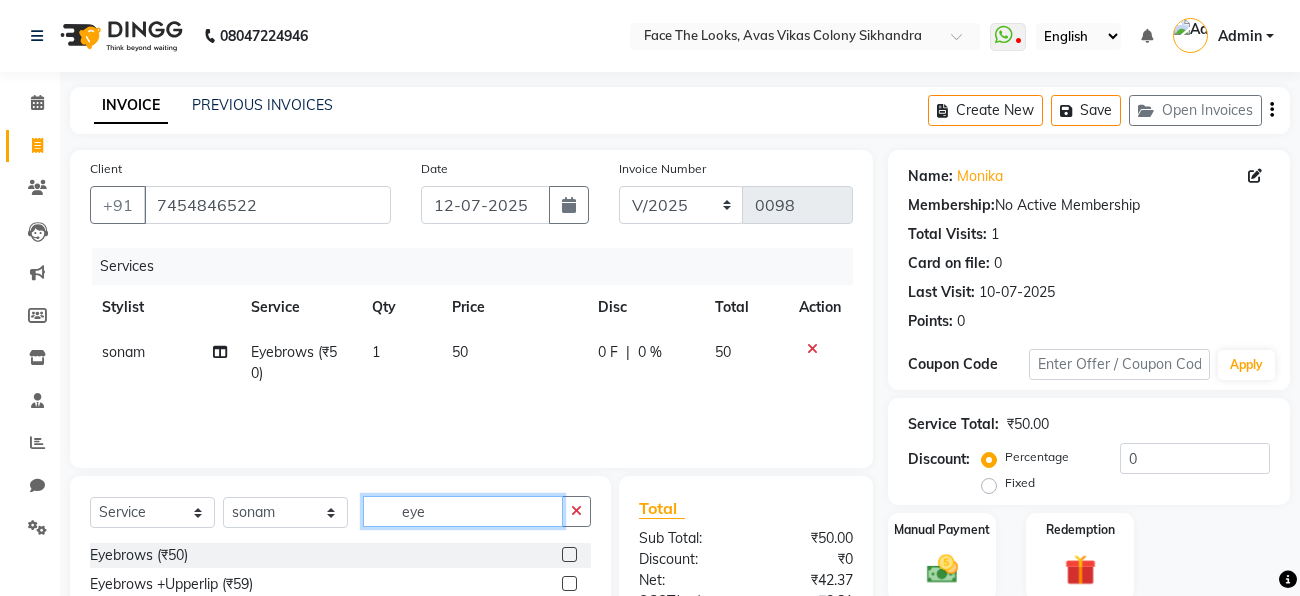 click on "eye" 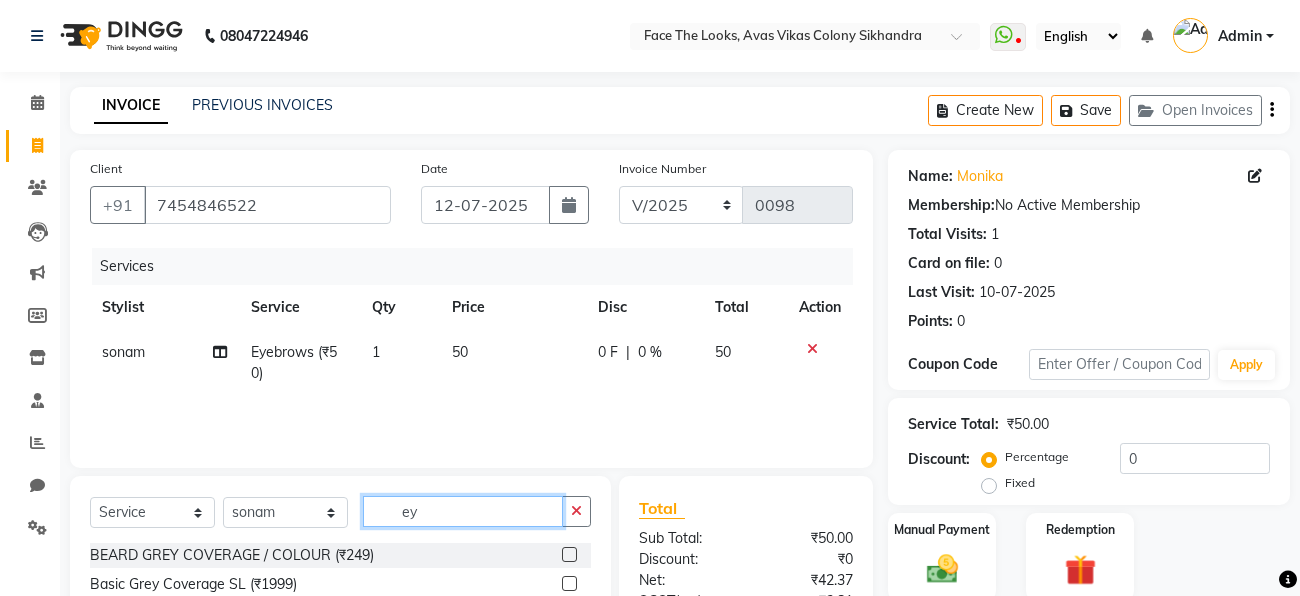 type on "e" 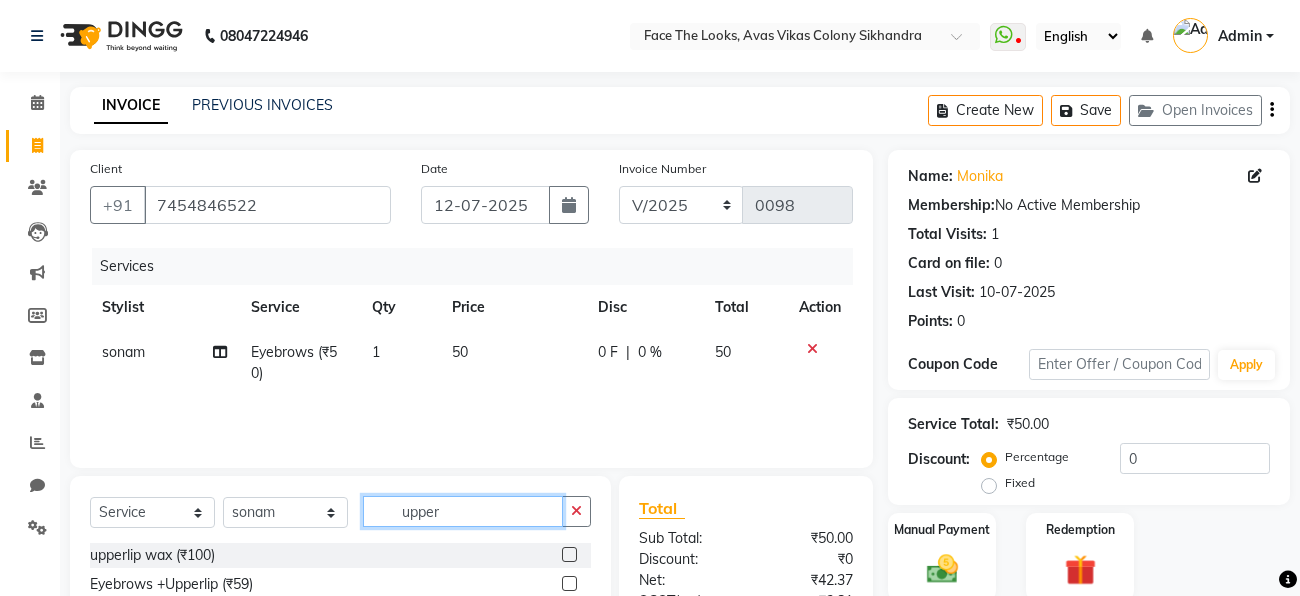 type on "upper" 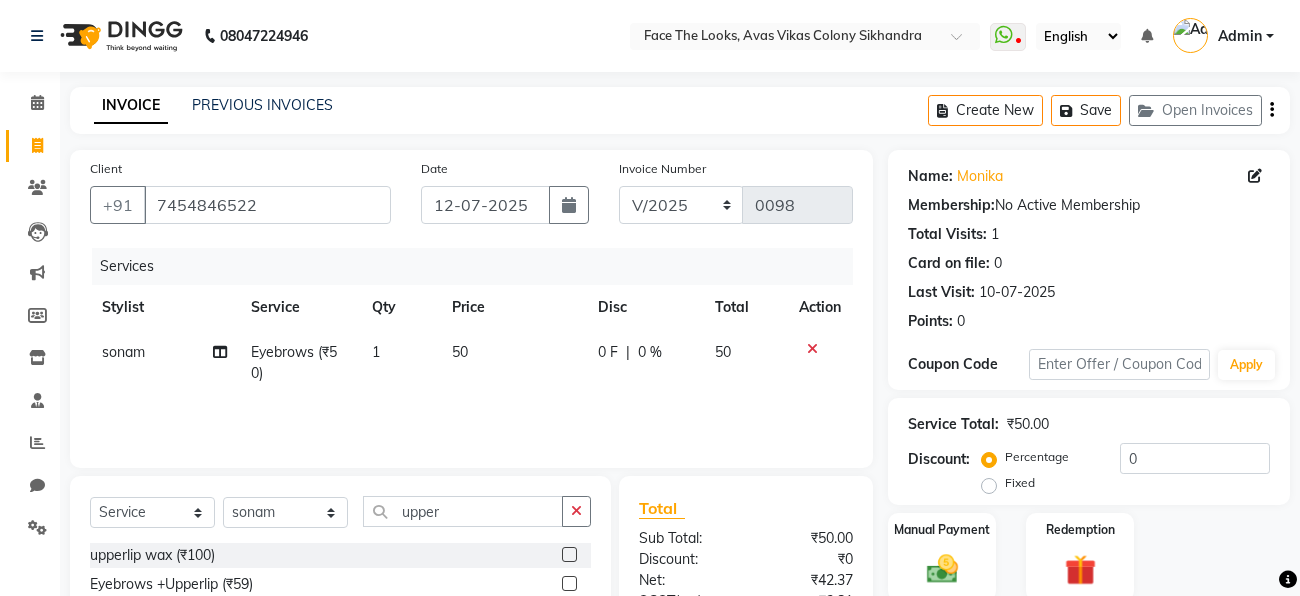 click 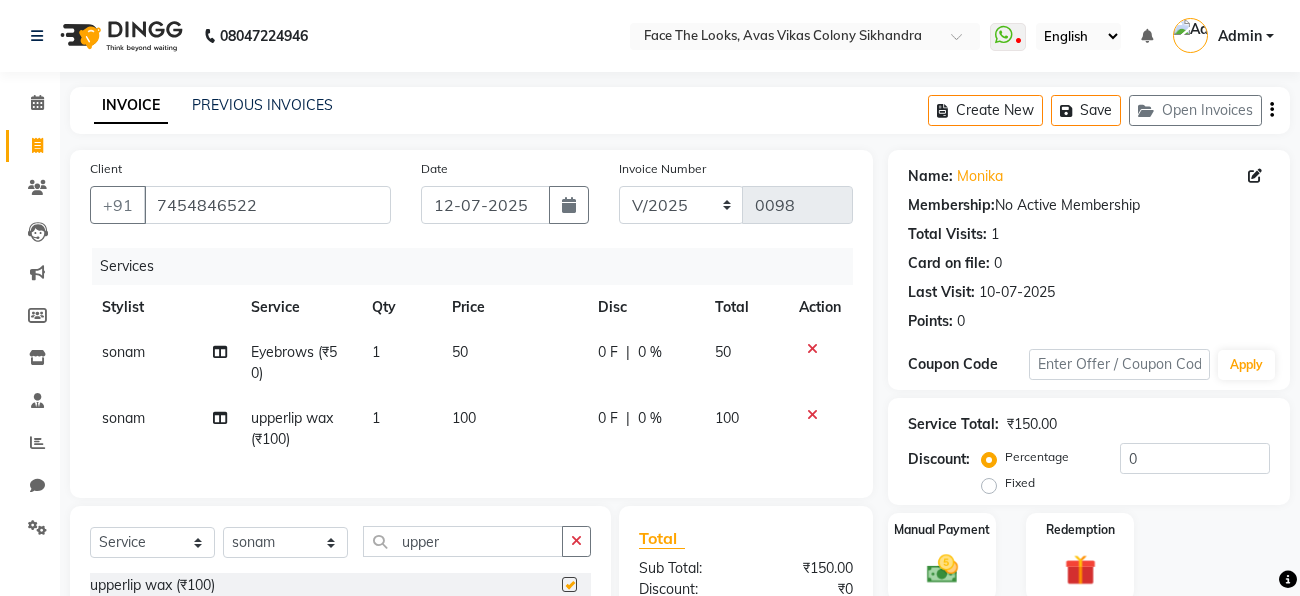 checkbox on "false" 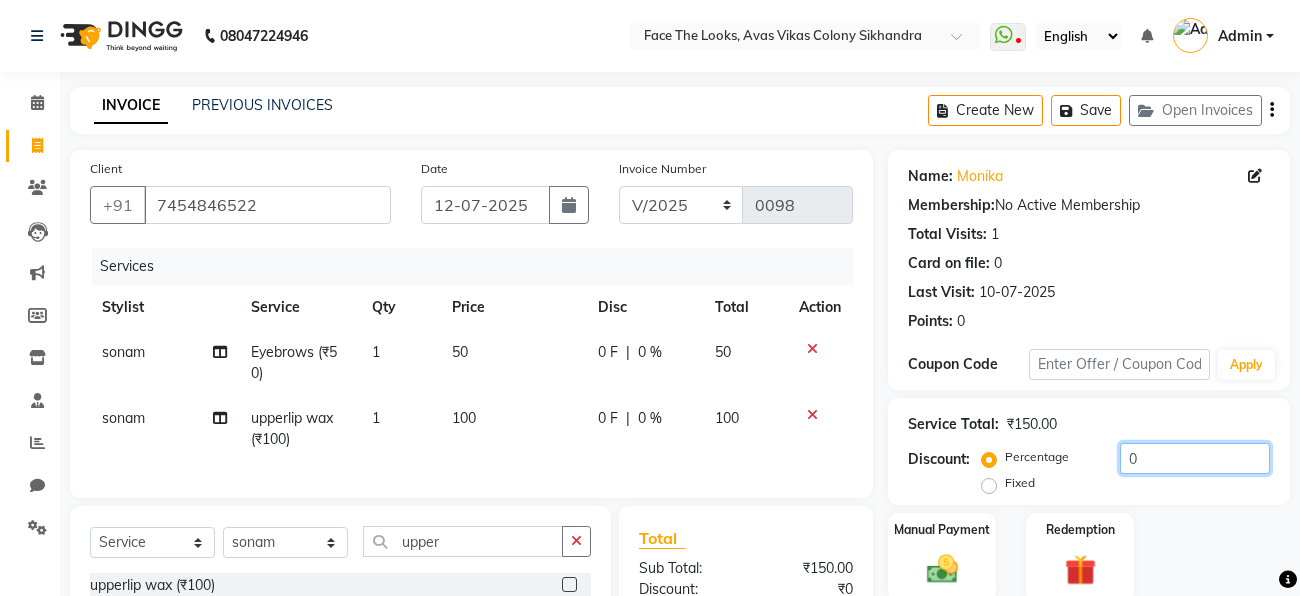 click on "0" 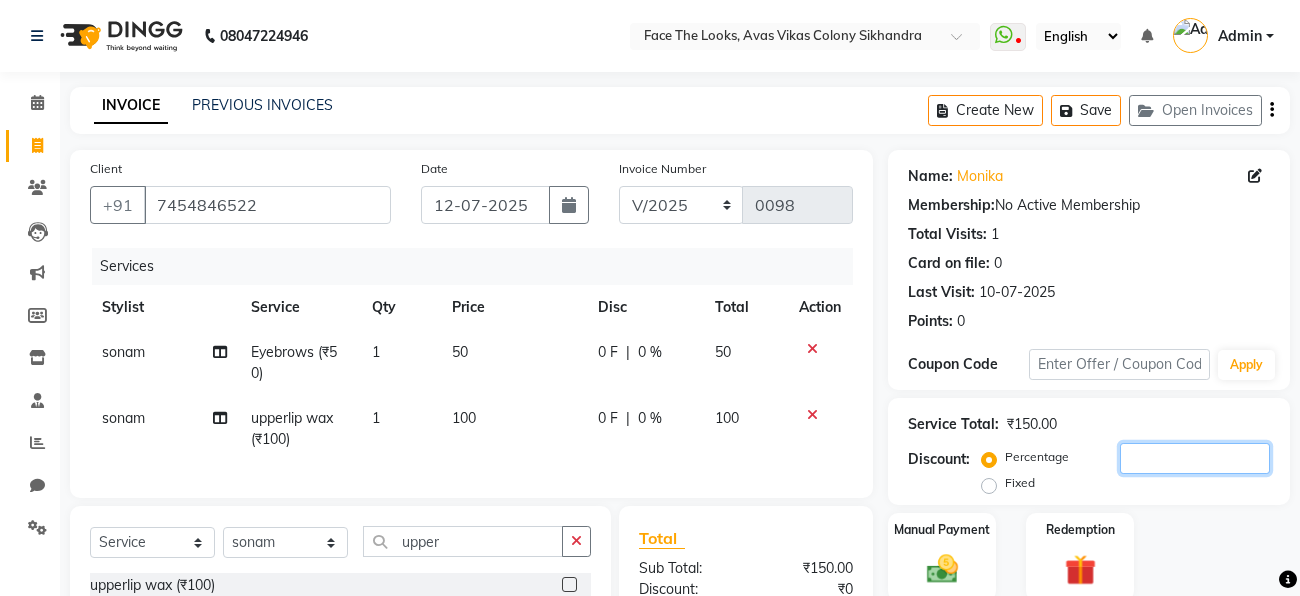 type 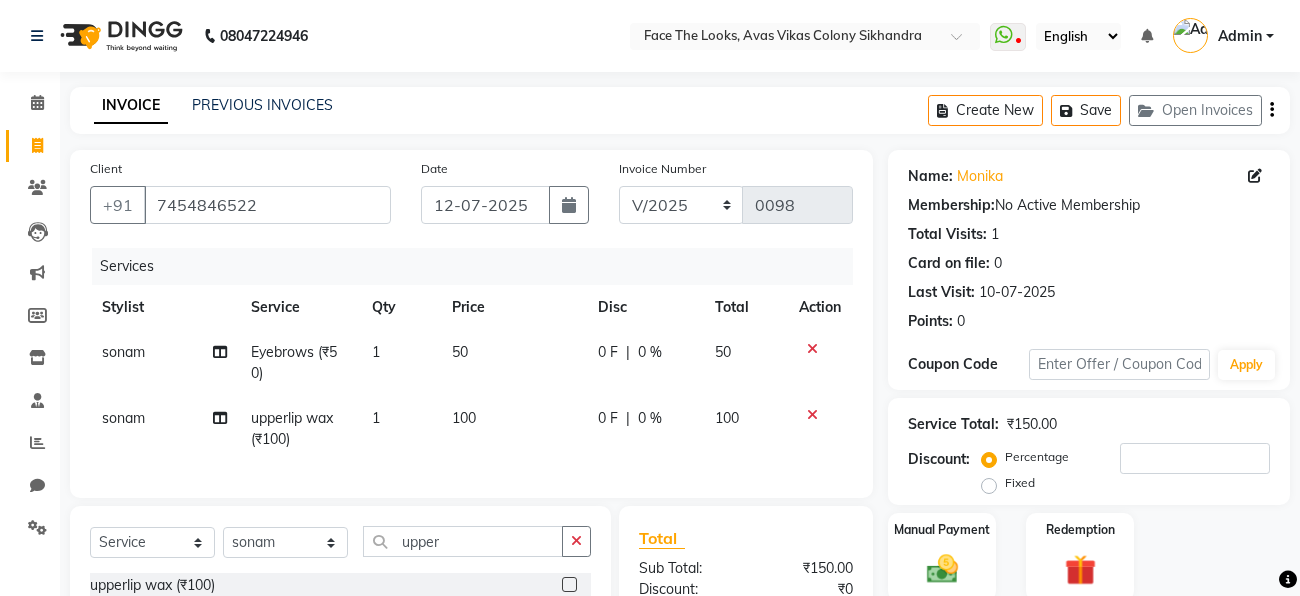 click on "100" 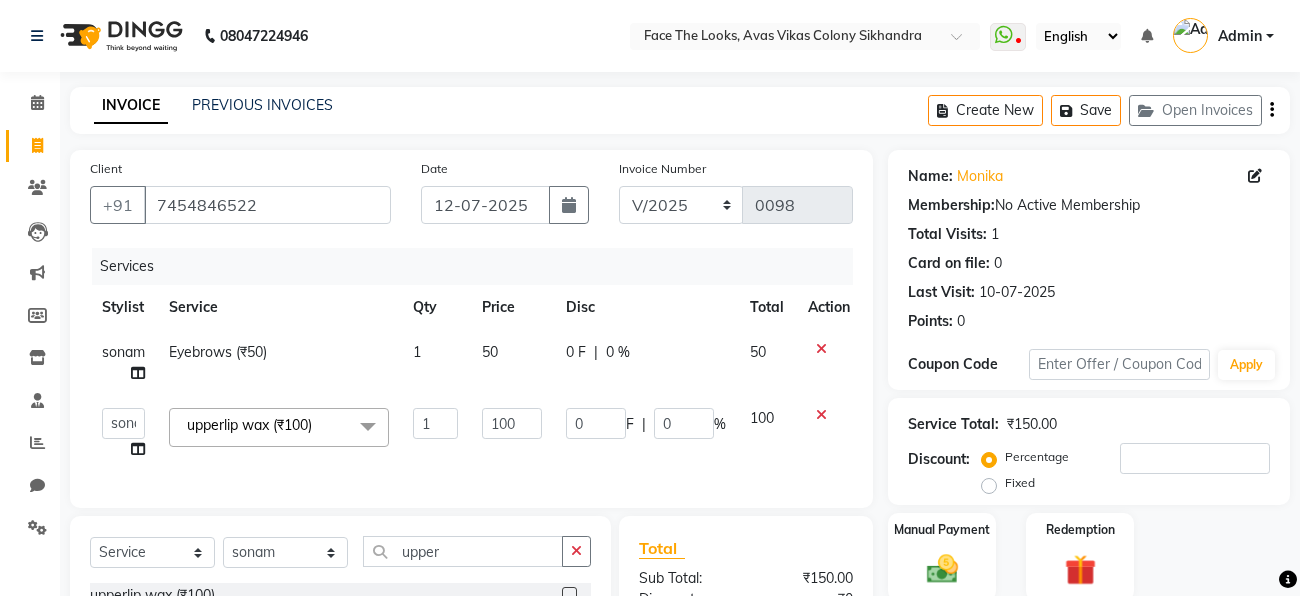 click on "1" 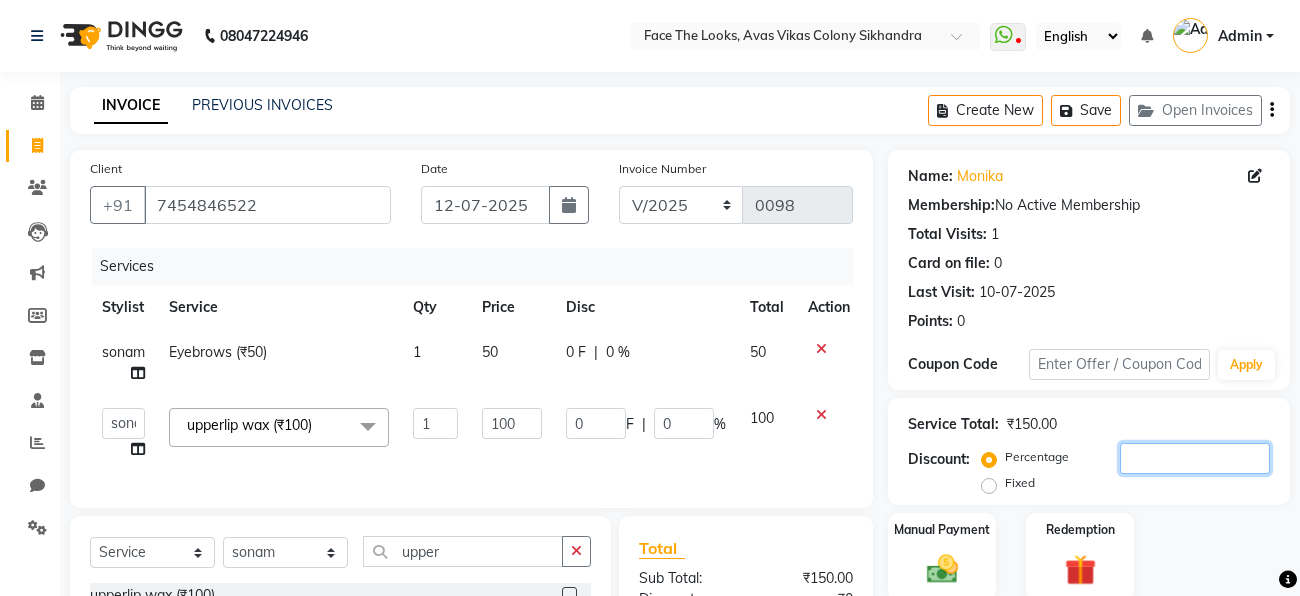 click 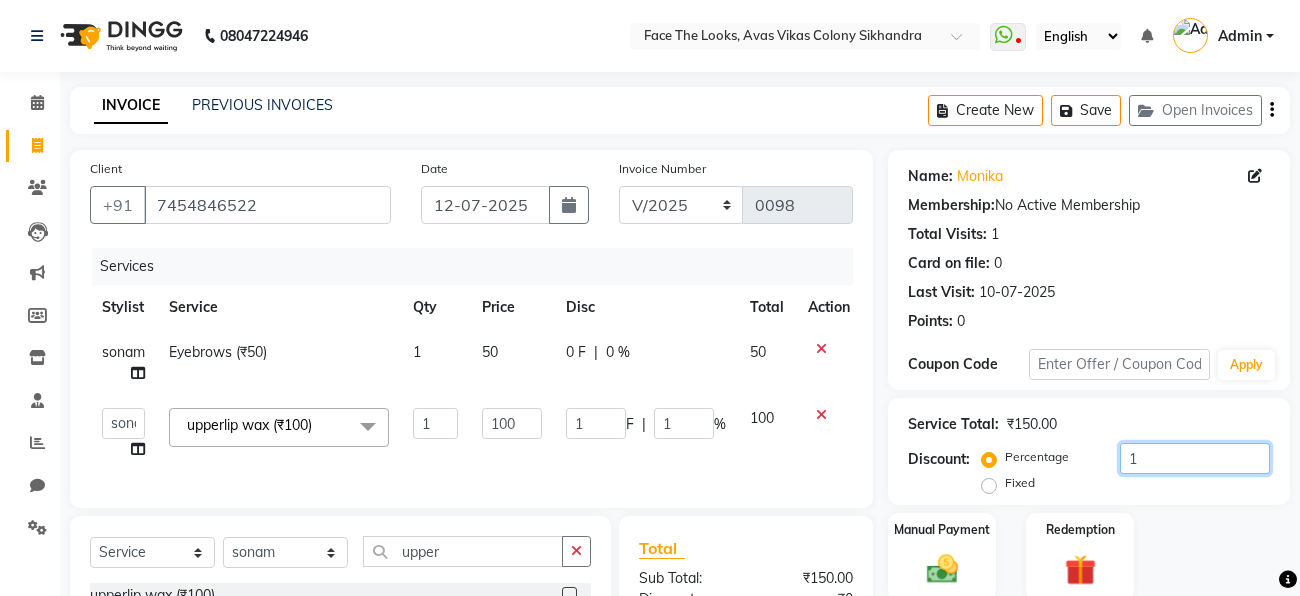 type on "10" 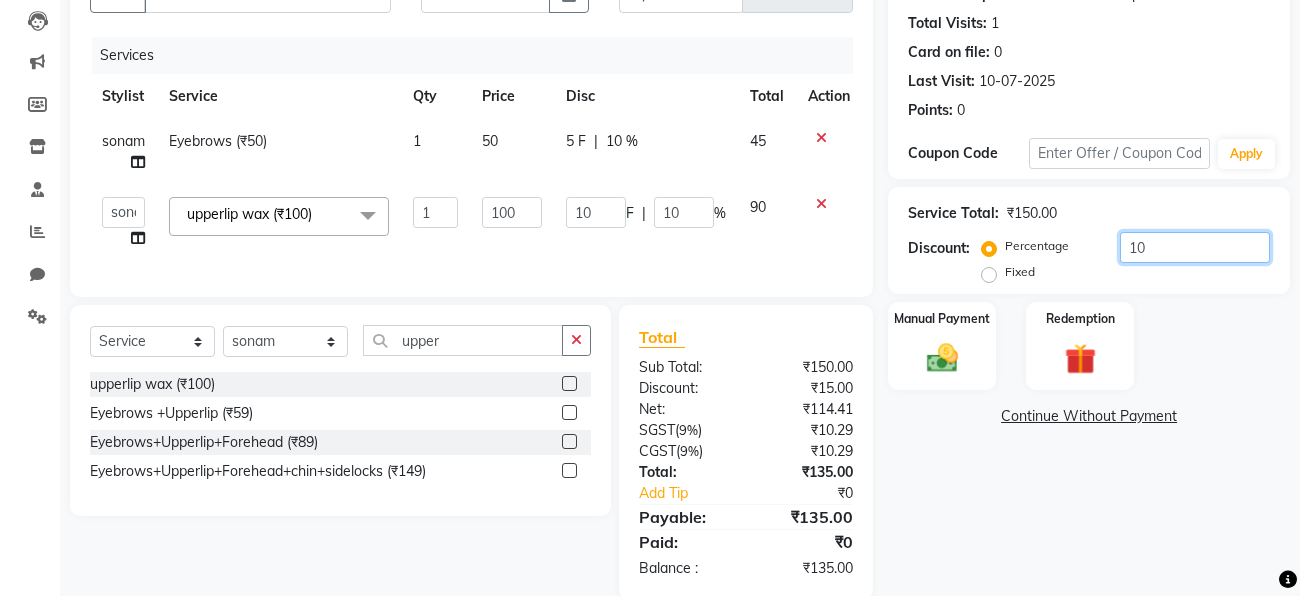 scroll, scrollTop: 228, scrollLeft: 0, axis: vertical 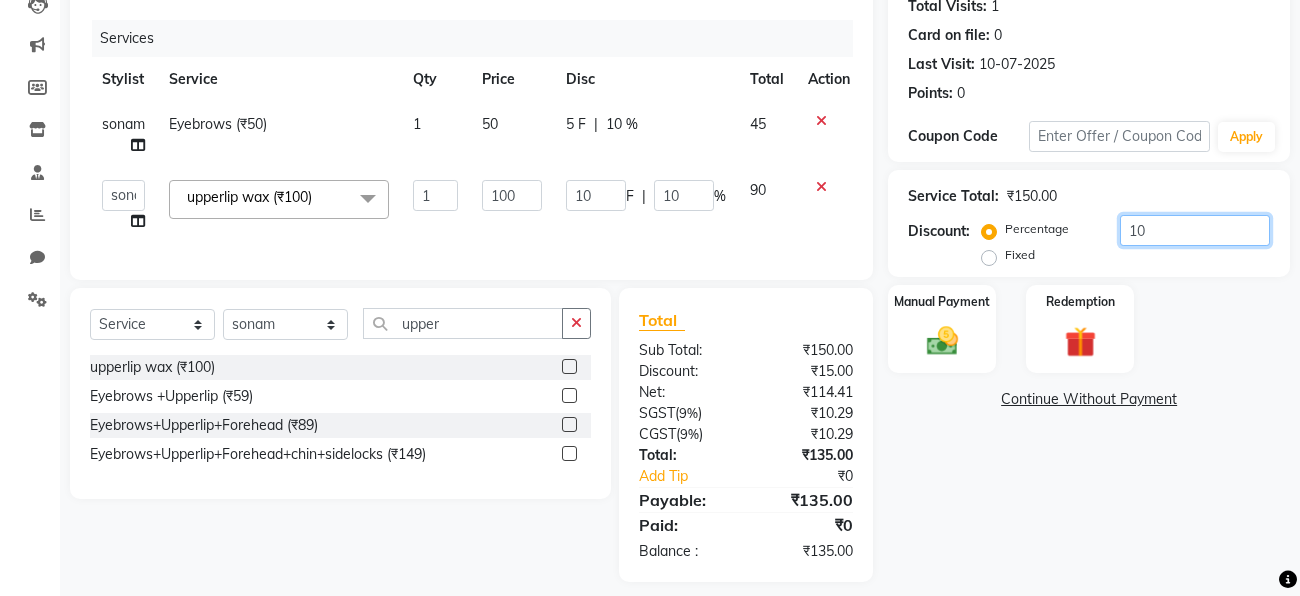 click on "10" 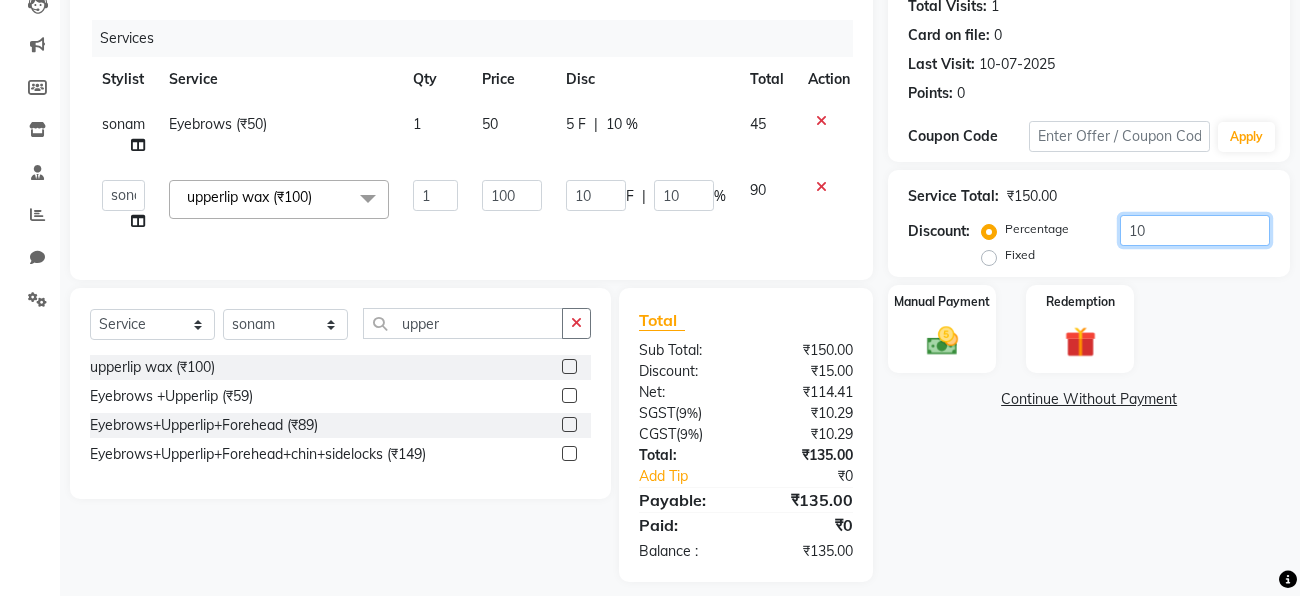 type on "1" 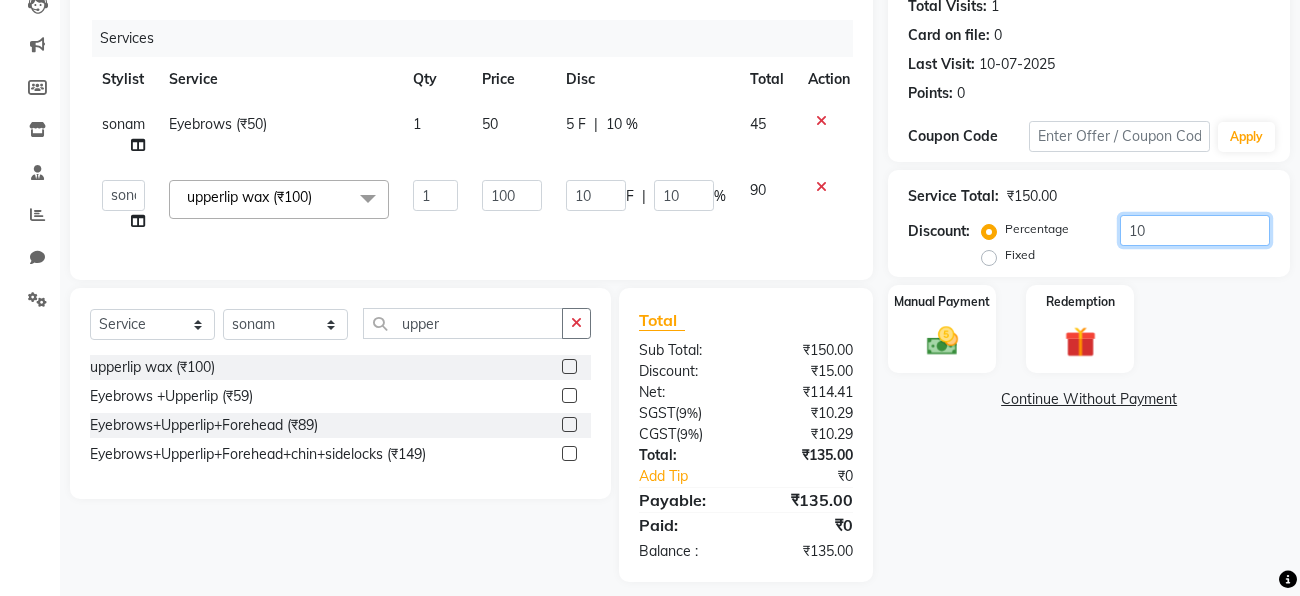 type on "1" 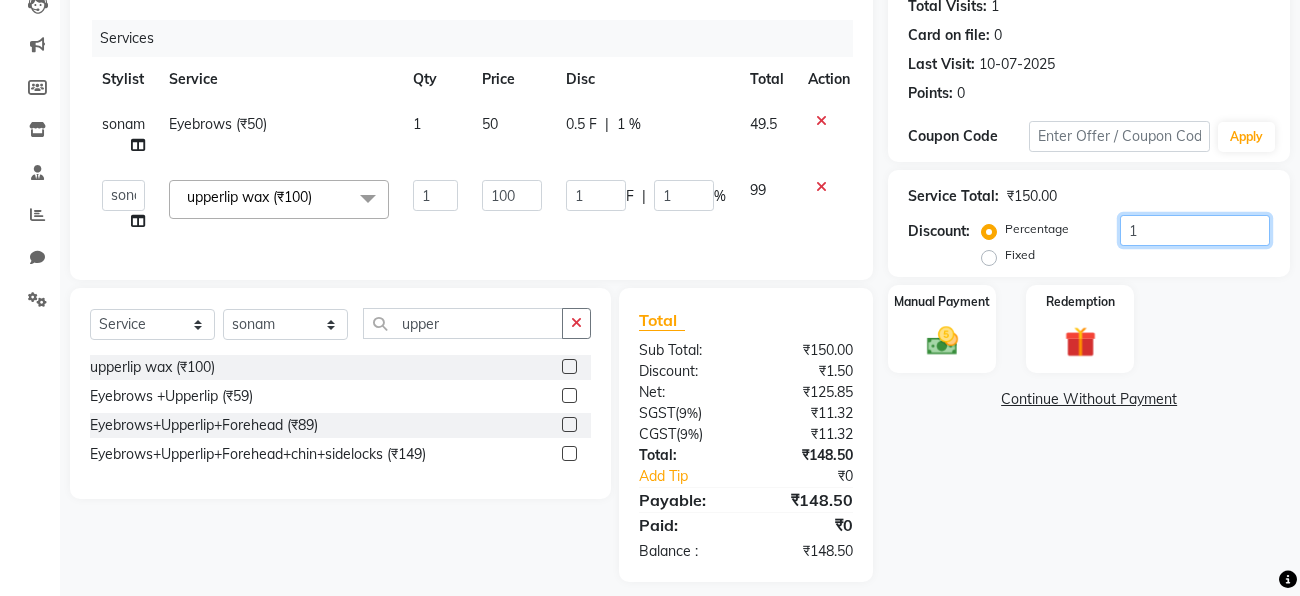 type on "15" 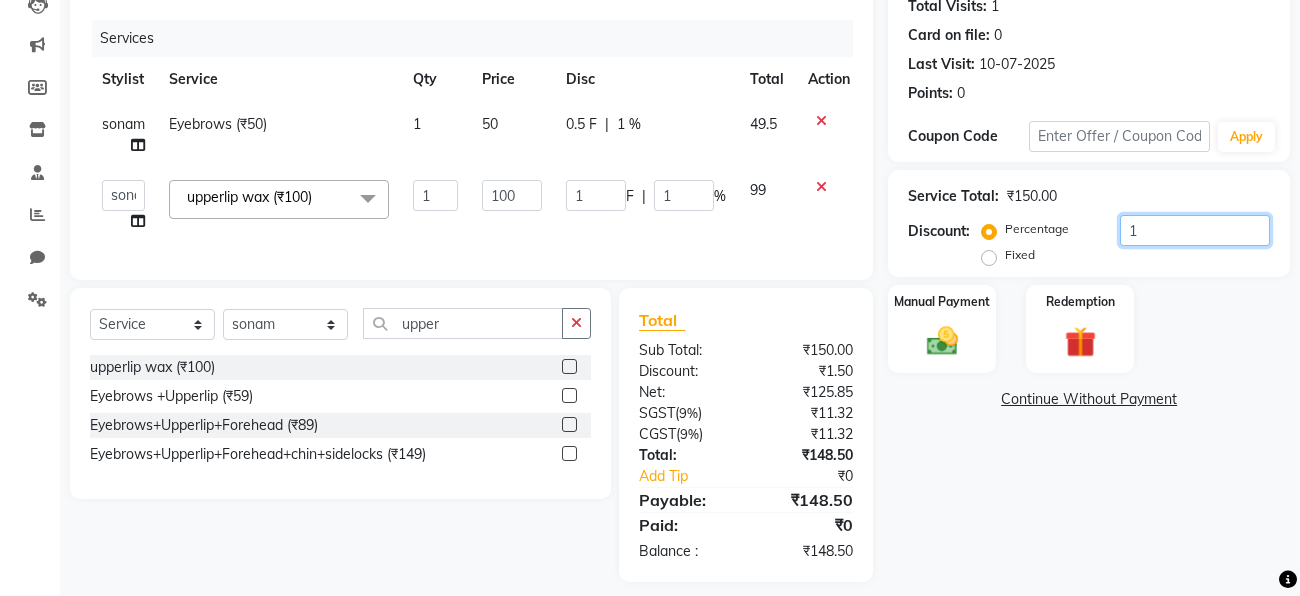 type on "15" 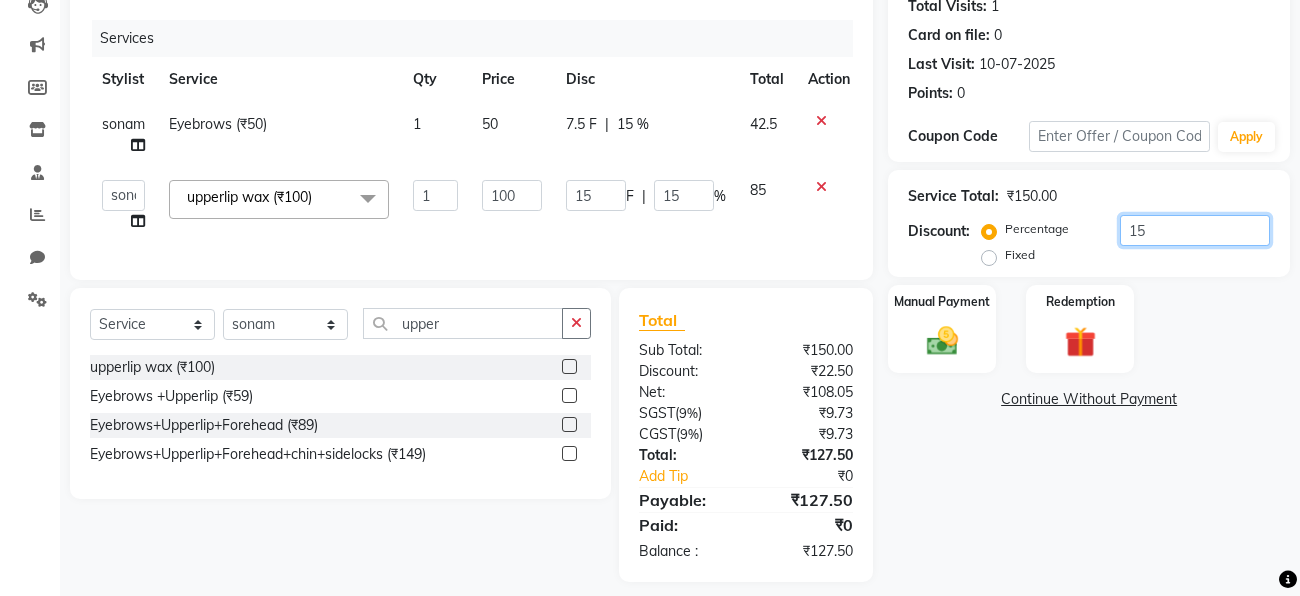 type on "1" 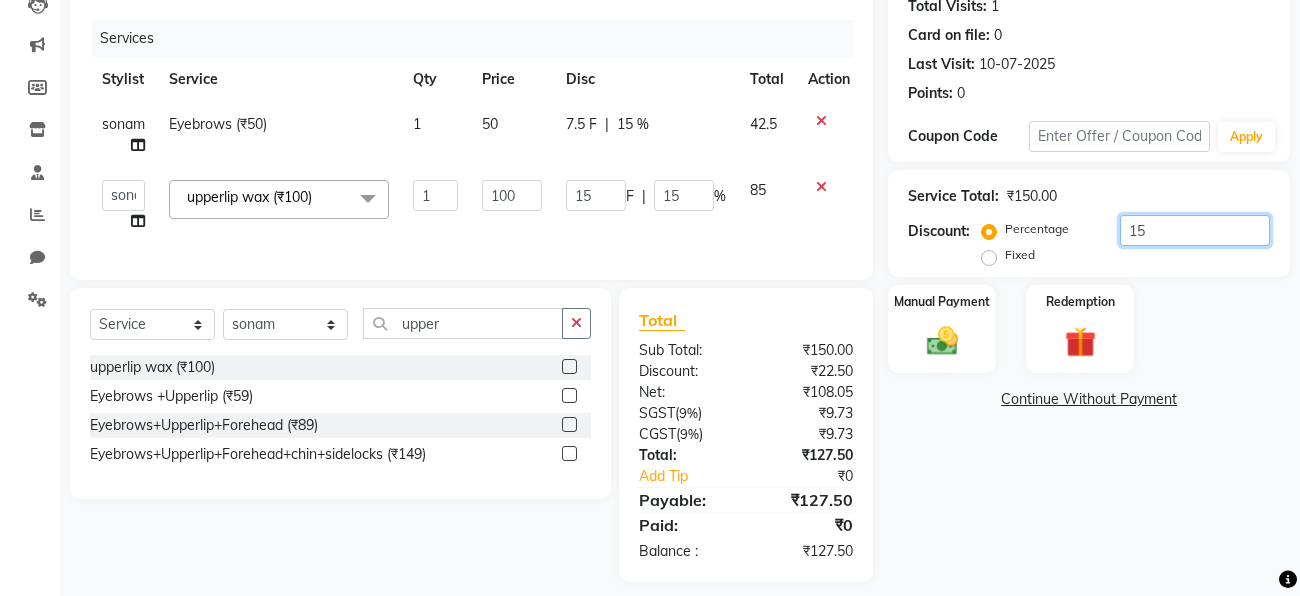 type on "1" 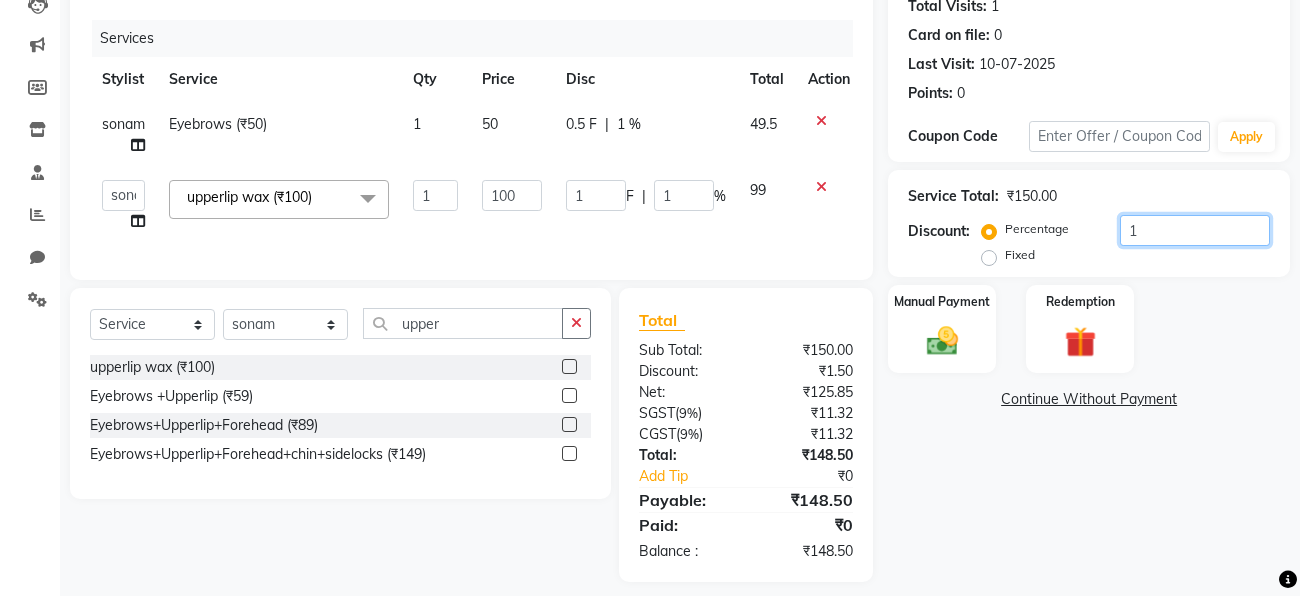 type 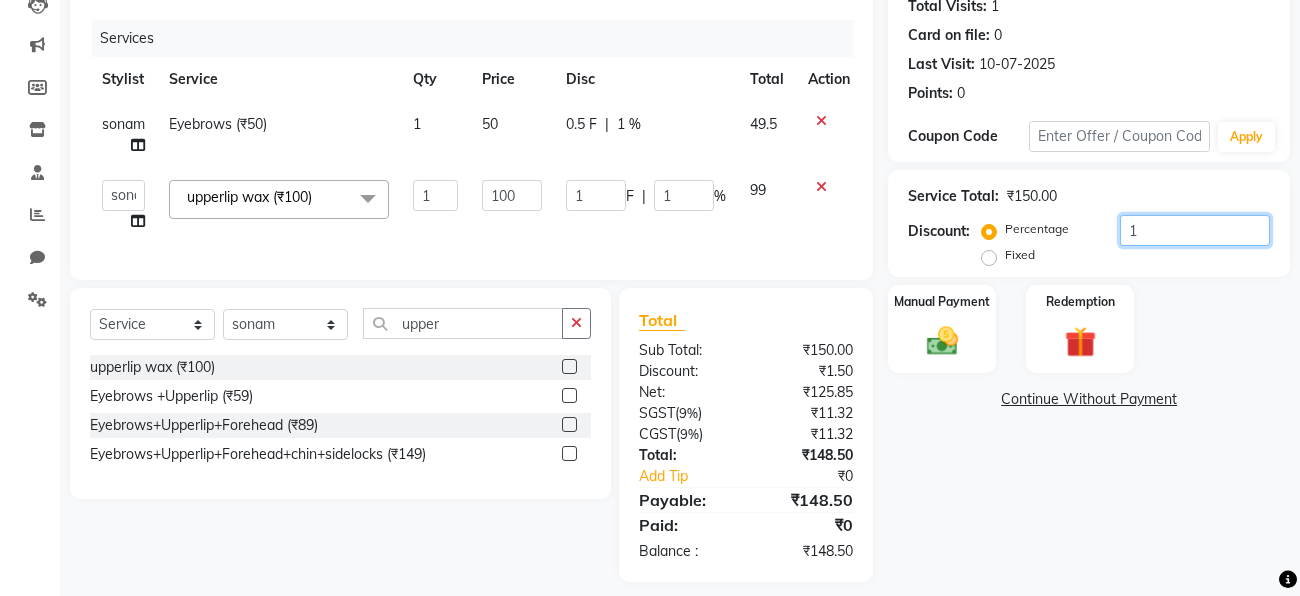 type on "0" 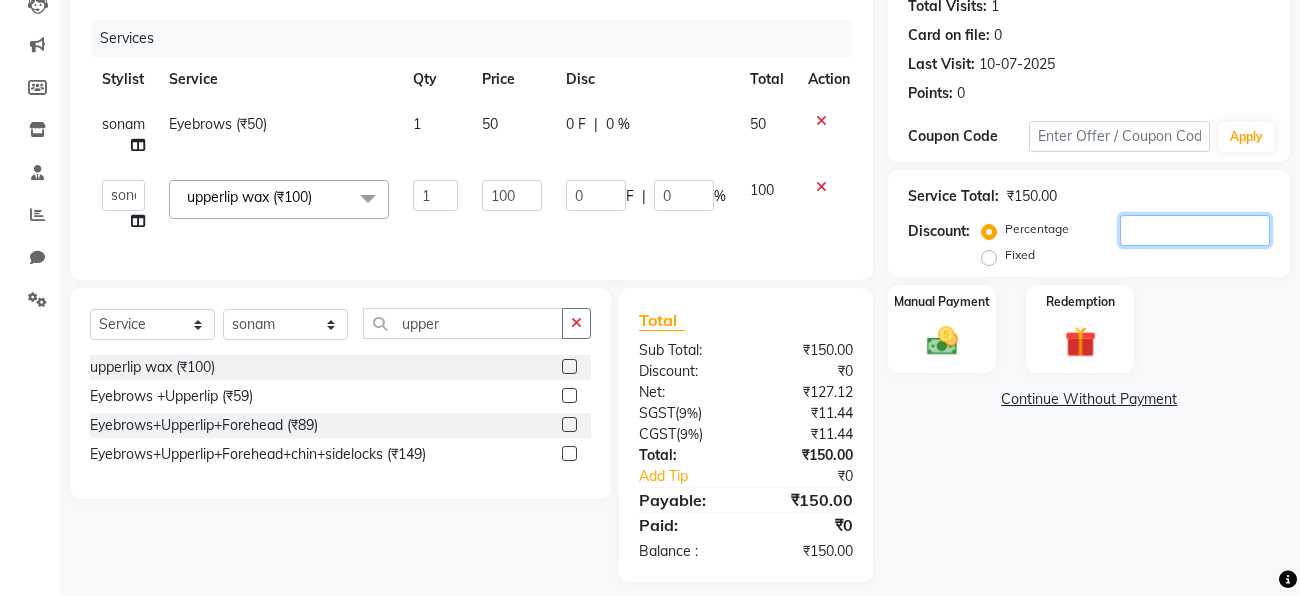 type on "2" 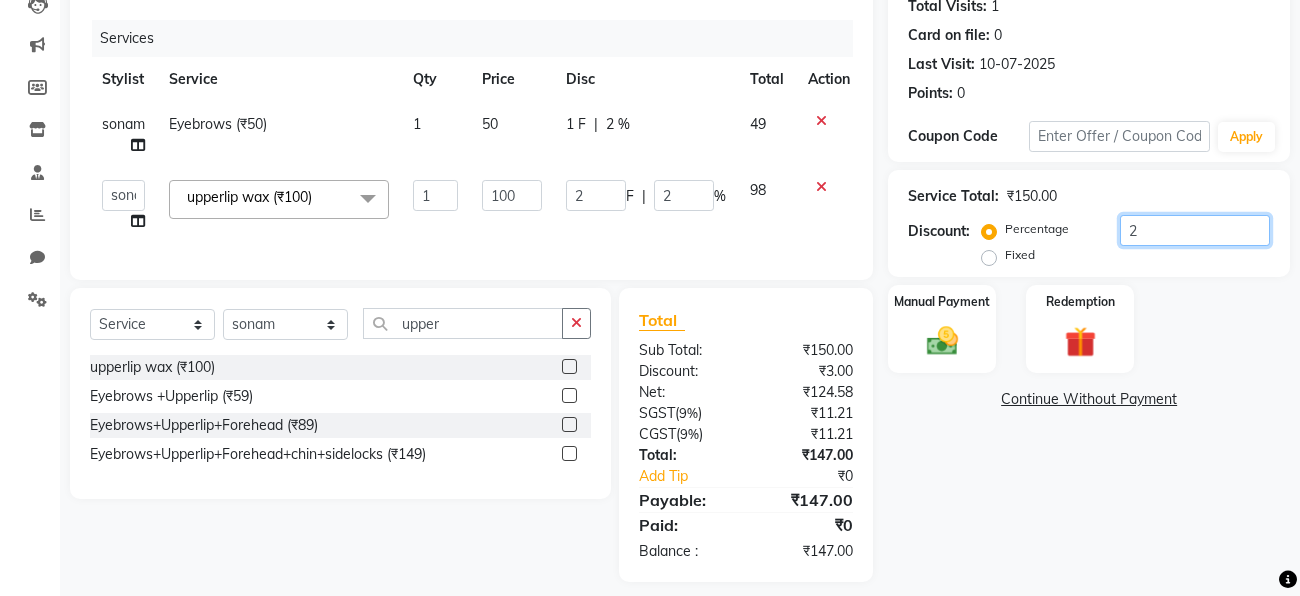 type on "20" 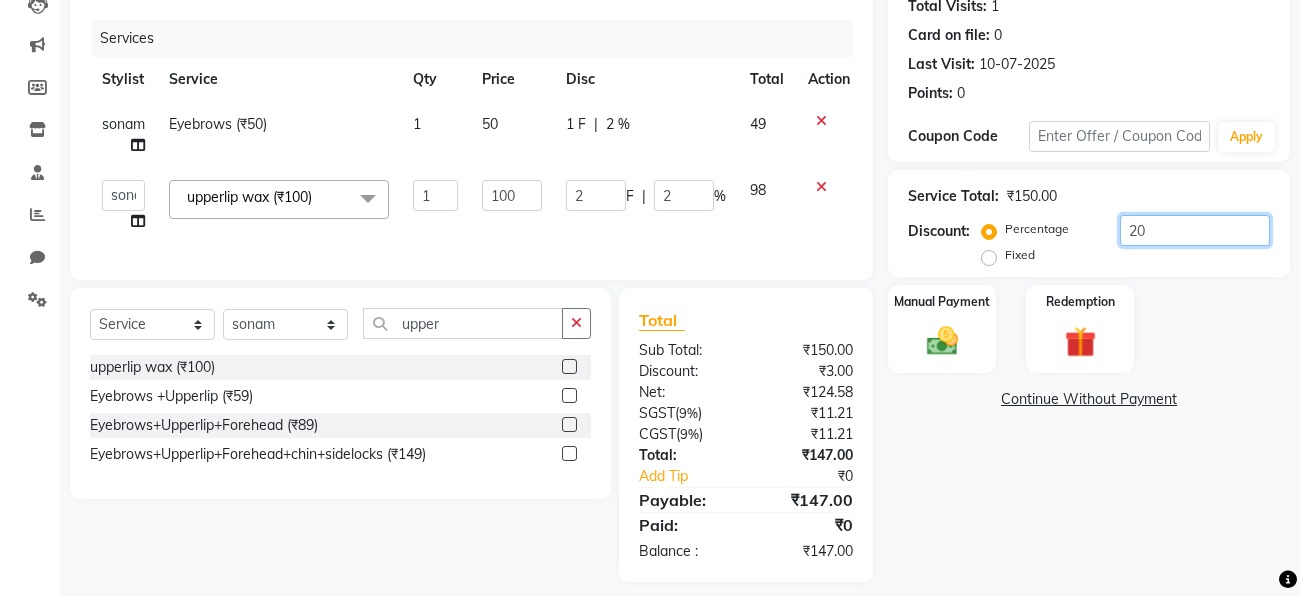 type on "20" 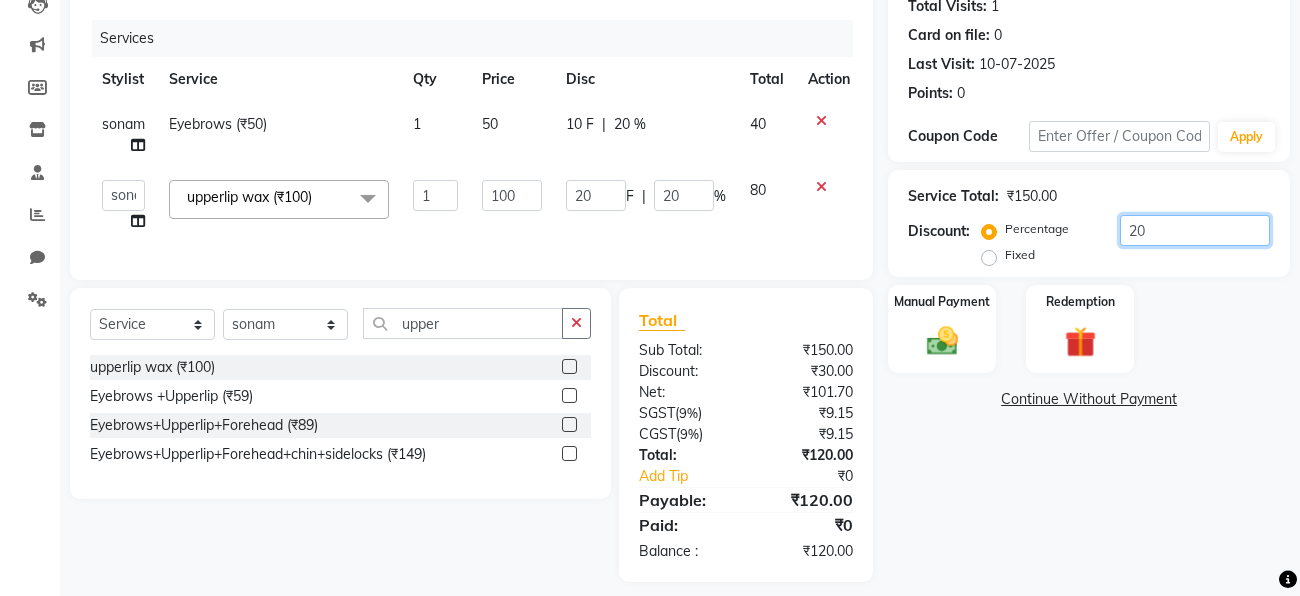 type on "2" 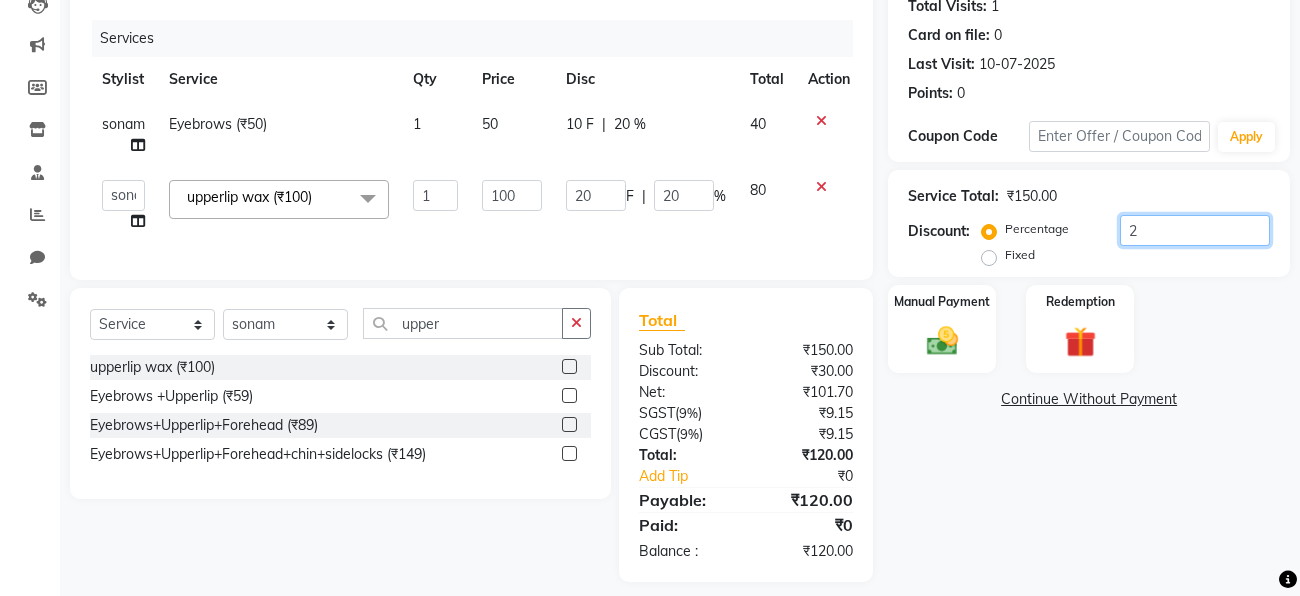 type on "2" 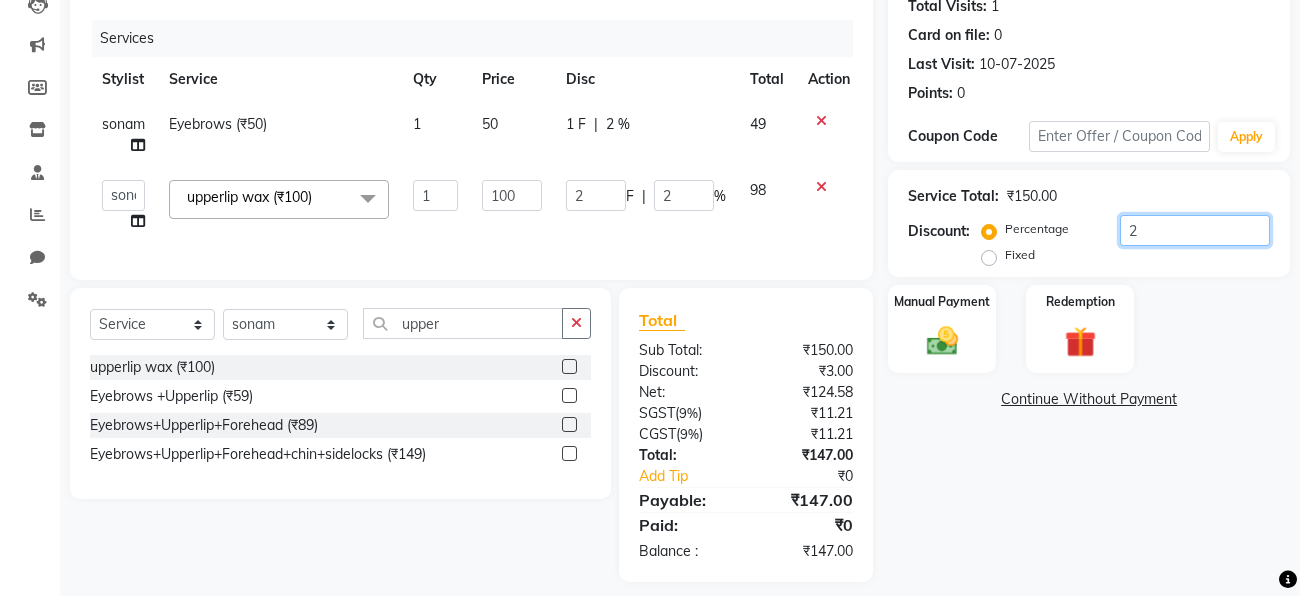type on "25" 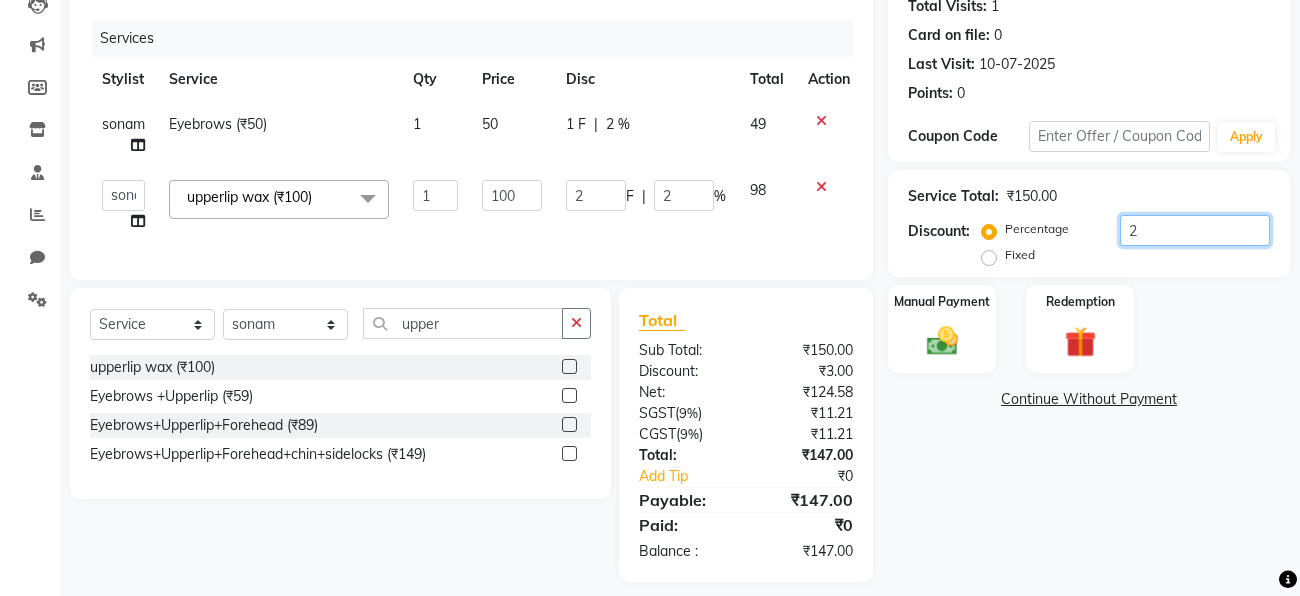 type on "25" 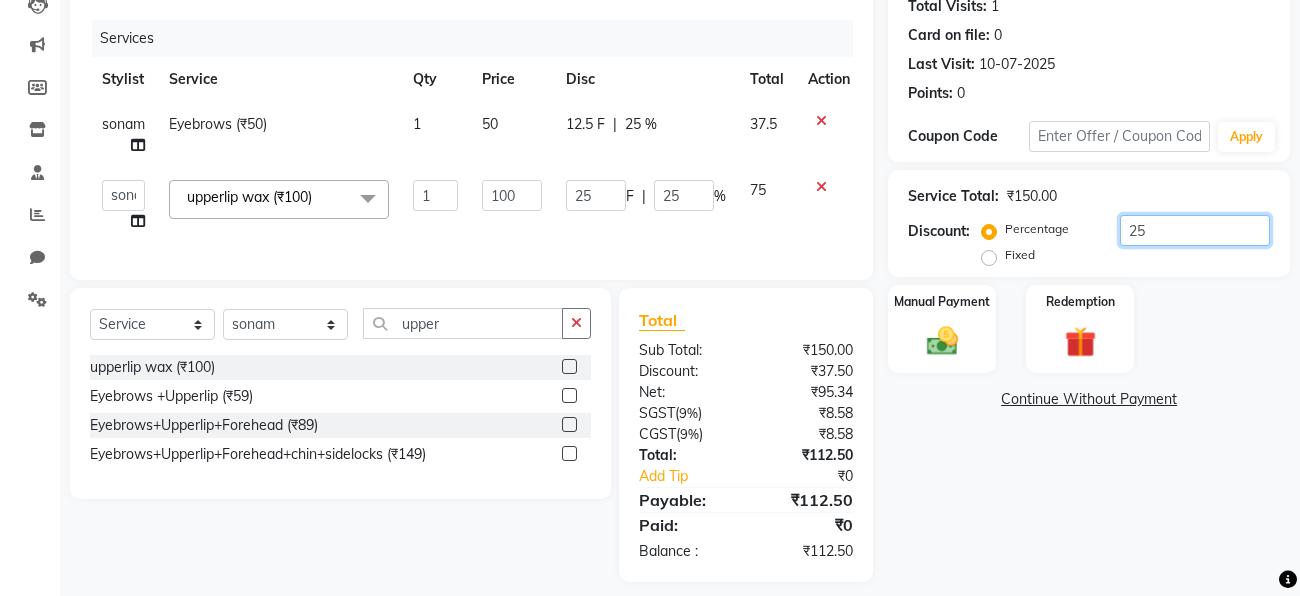 click on "25" 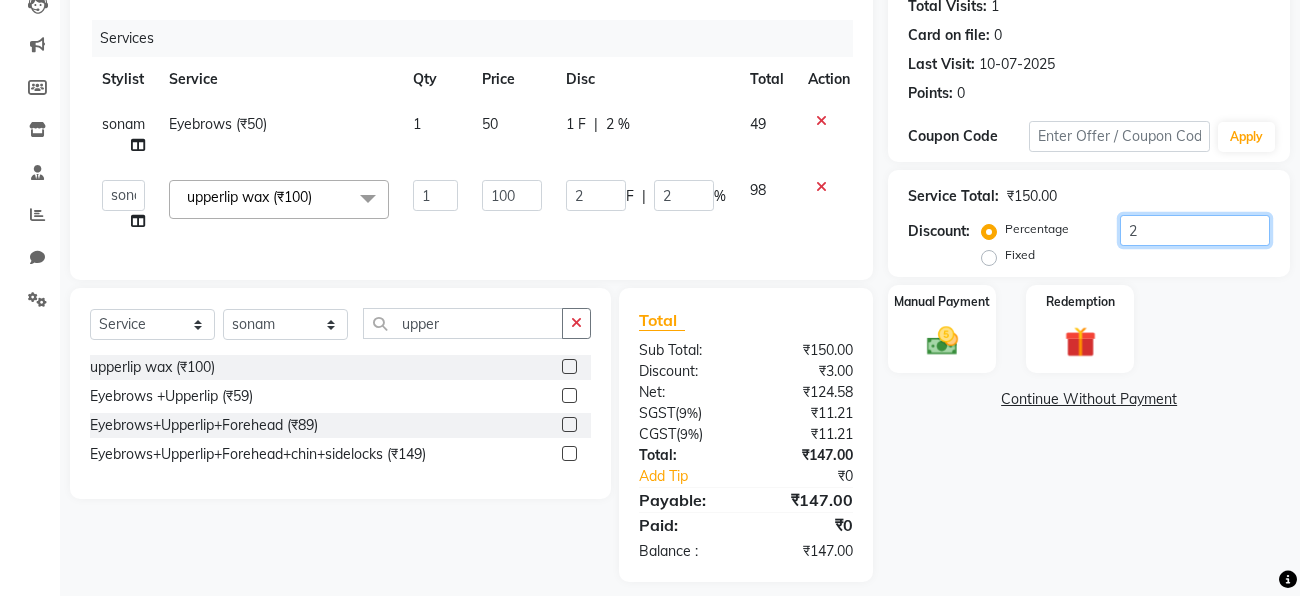 type on "26" 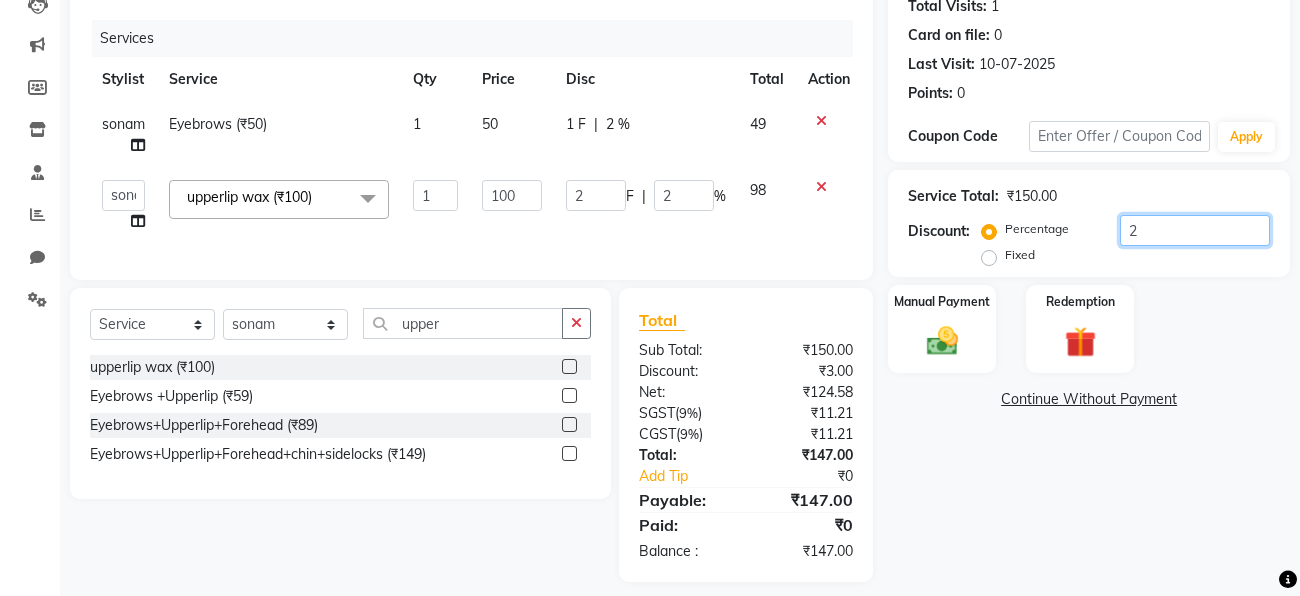 type on "26" 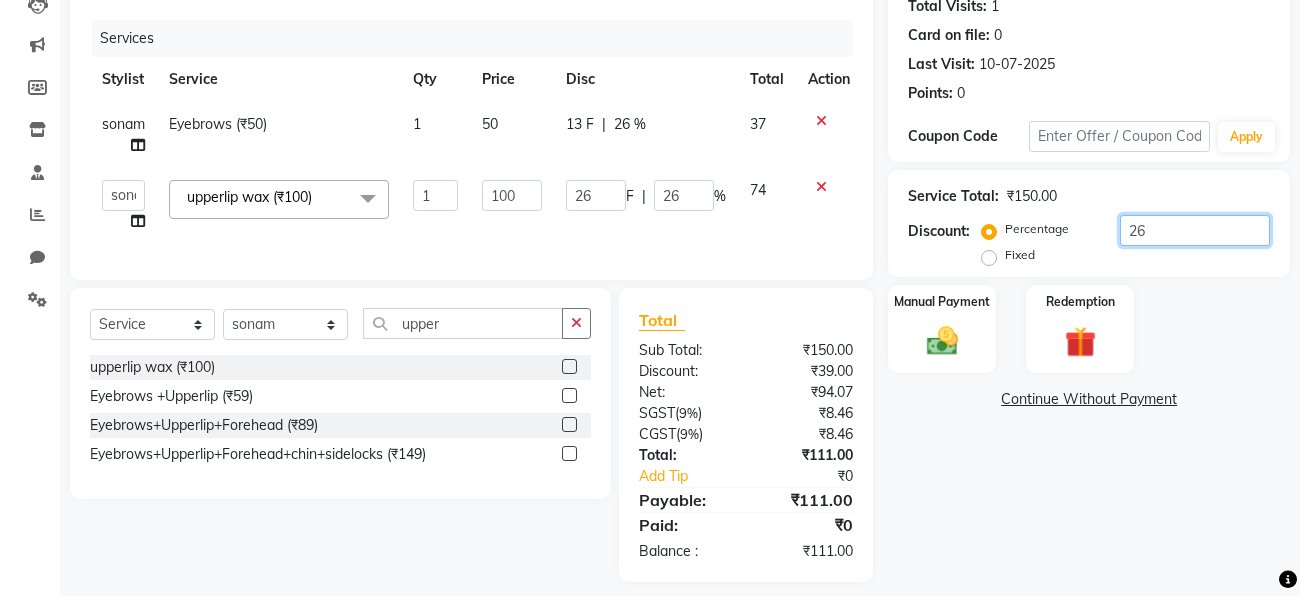 type on "2" 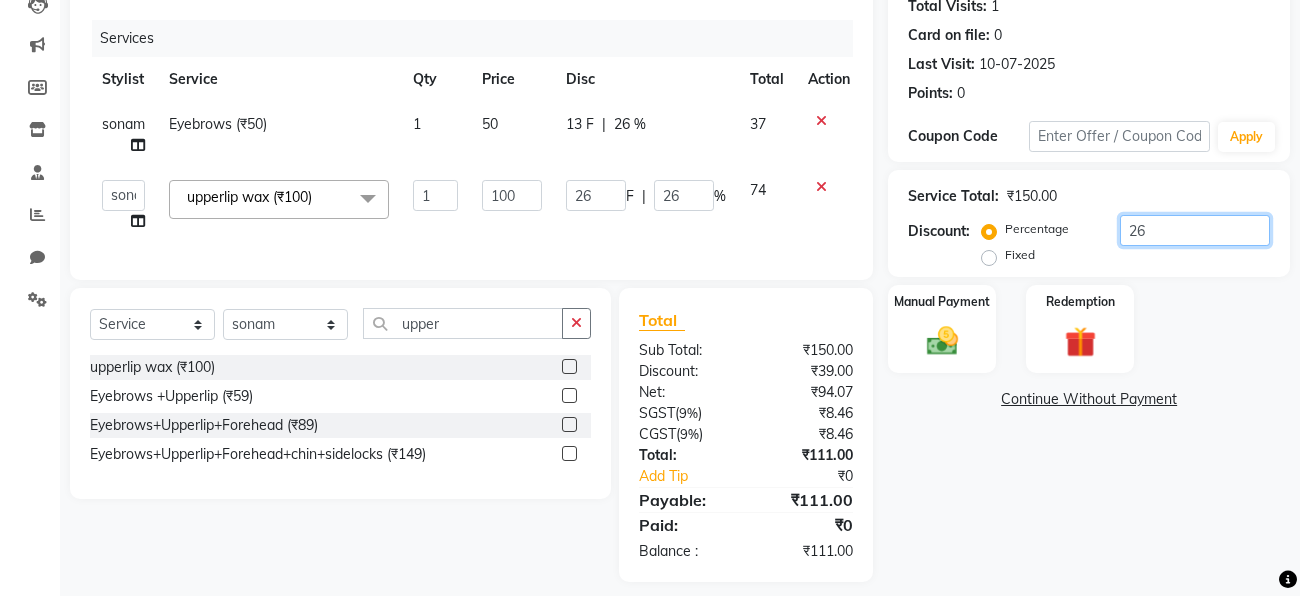 type on "2" 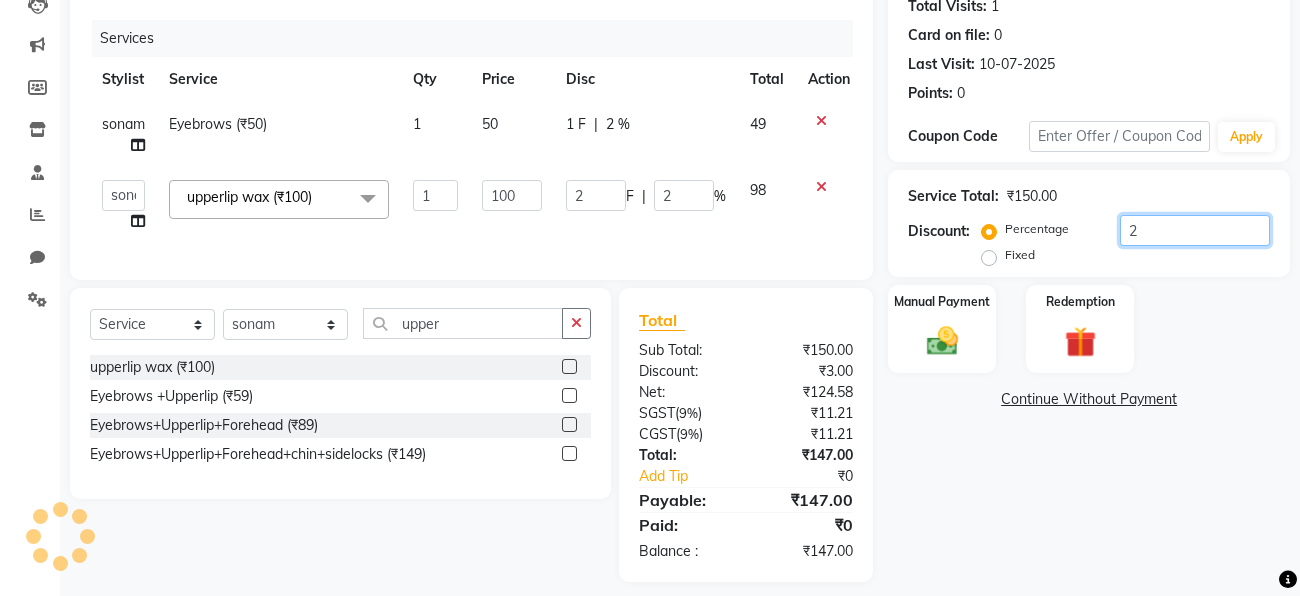 type on "27" 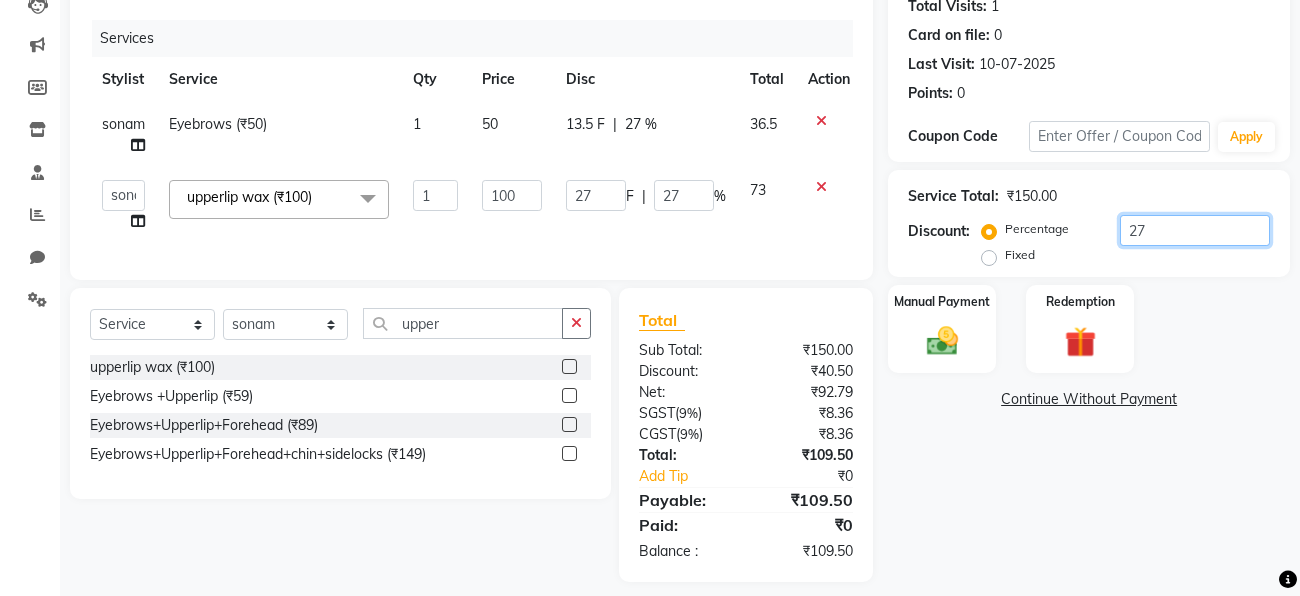 type on "2" 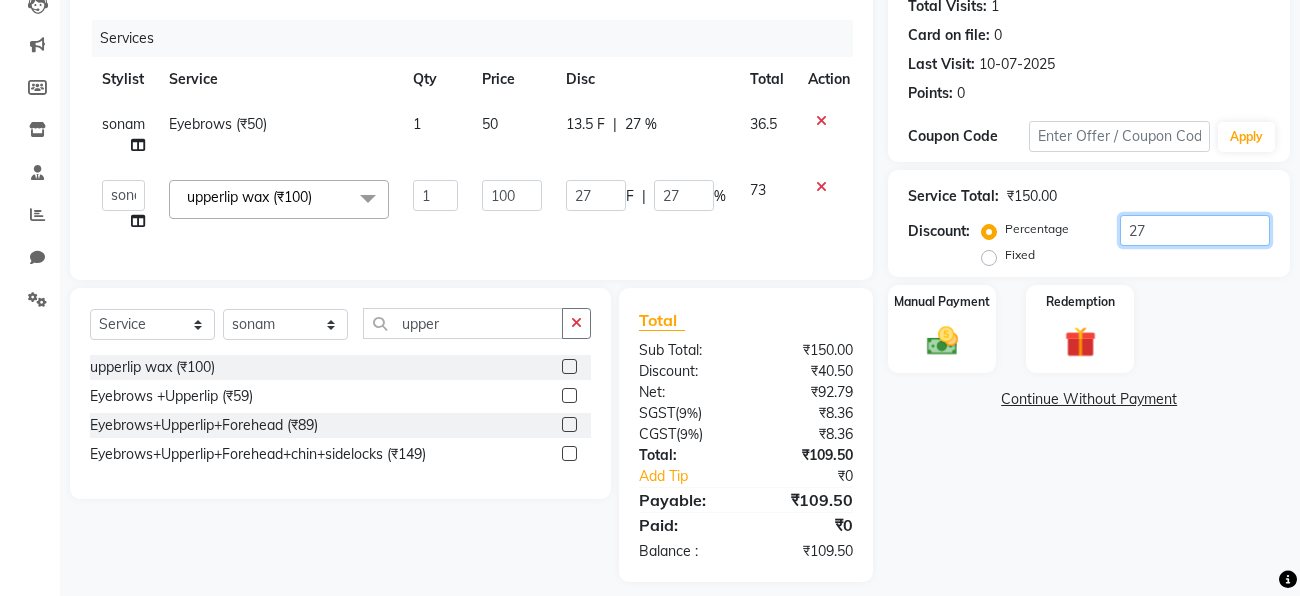 type on "2" 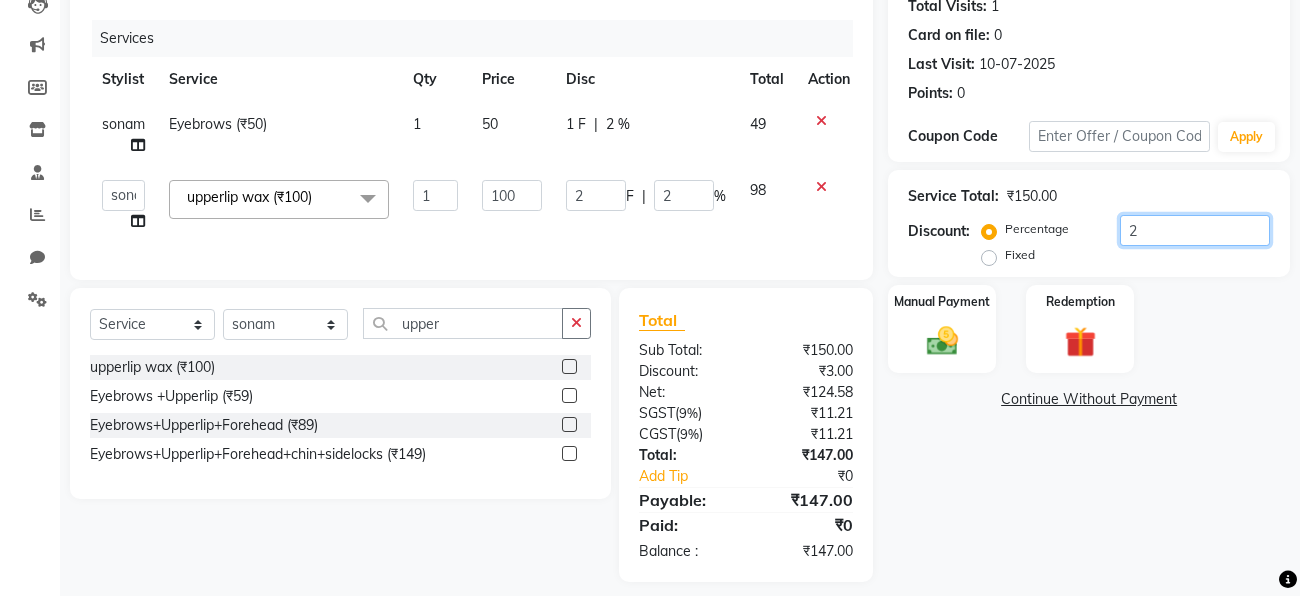 type on "26" 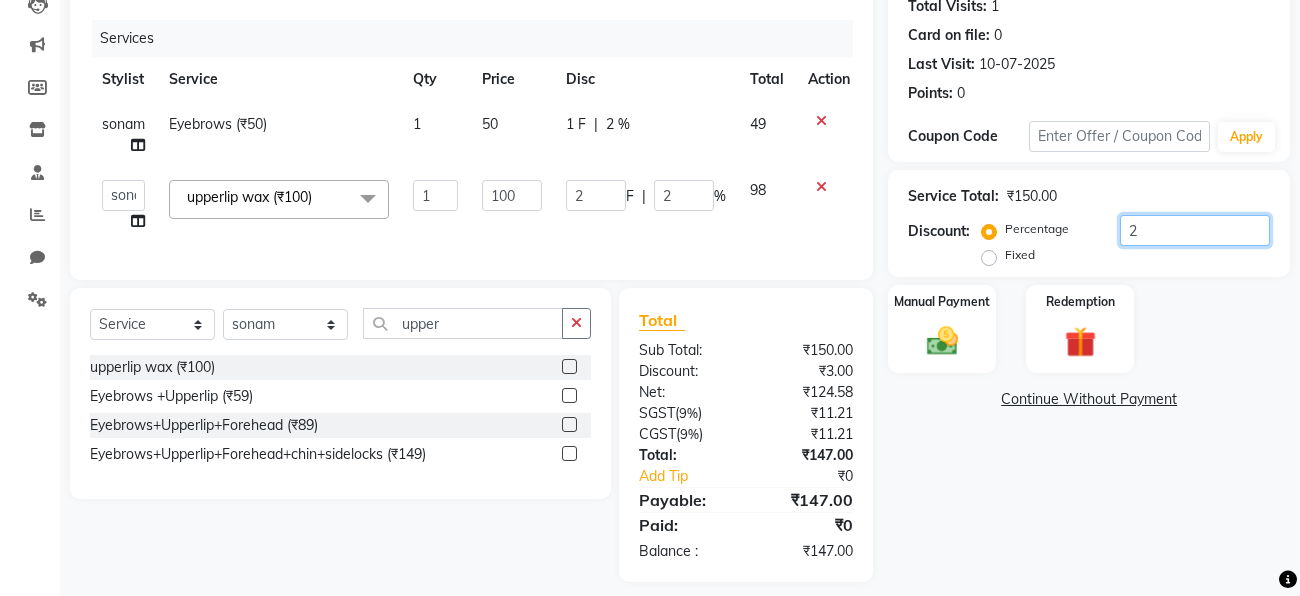type on "26" 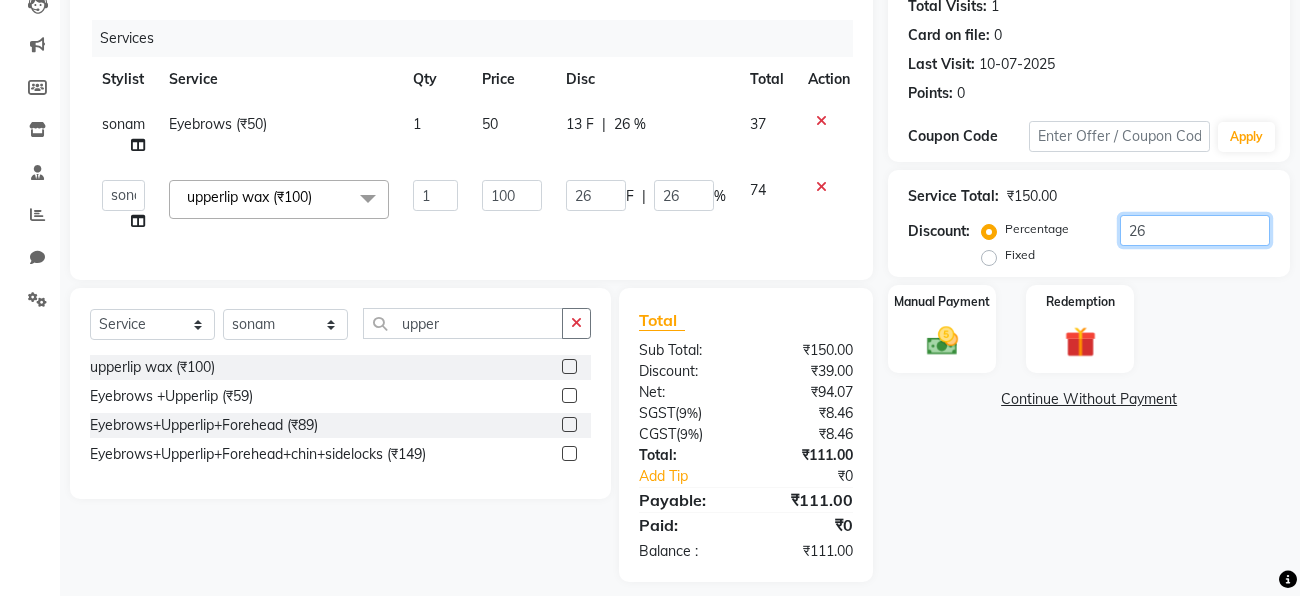 type on "26.1" 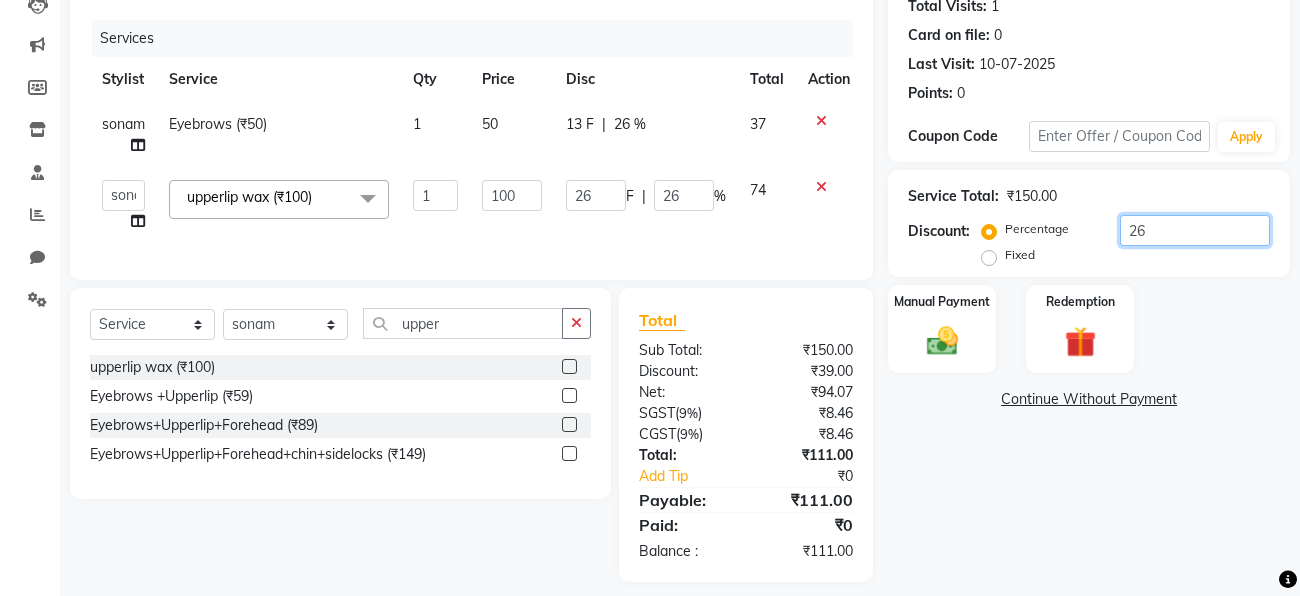 type on "26.1" 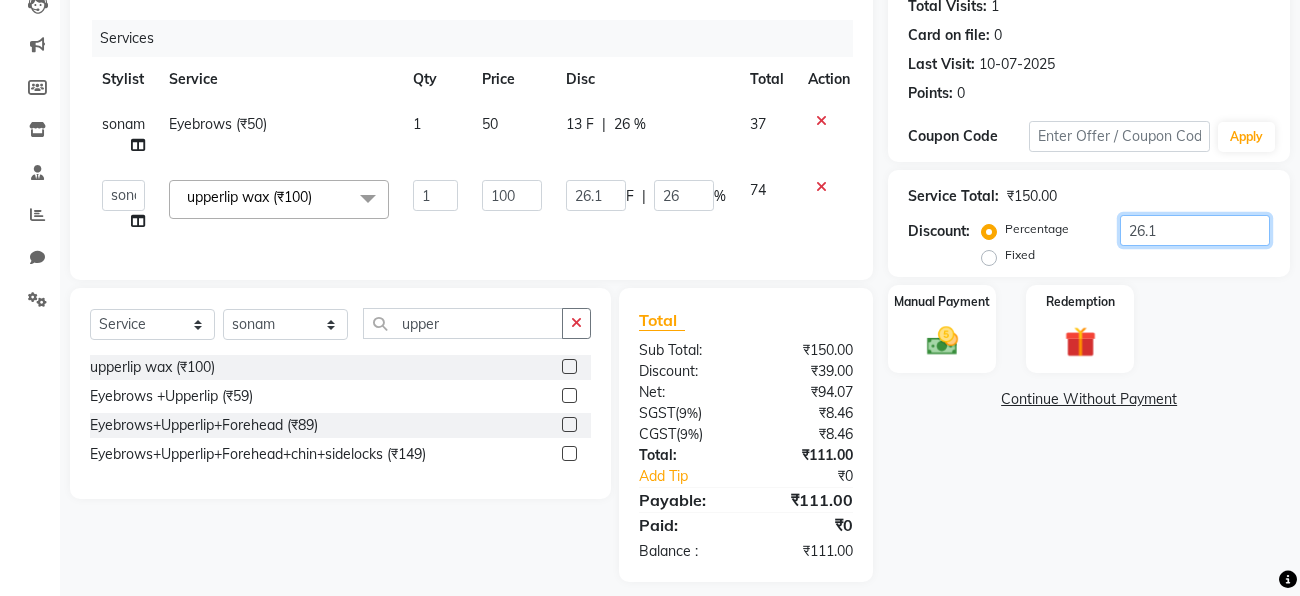 type on "26.1" 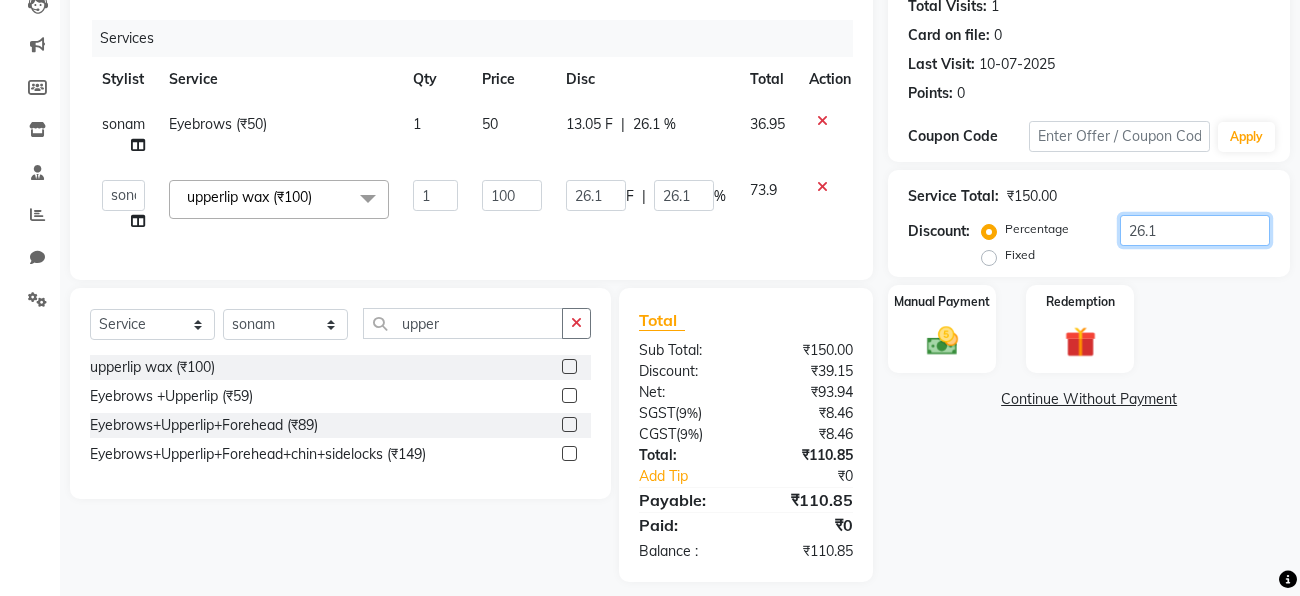 type on "26.1" 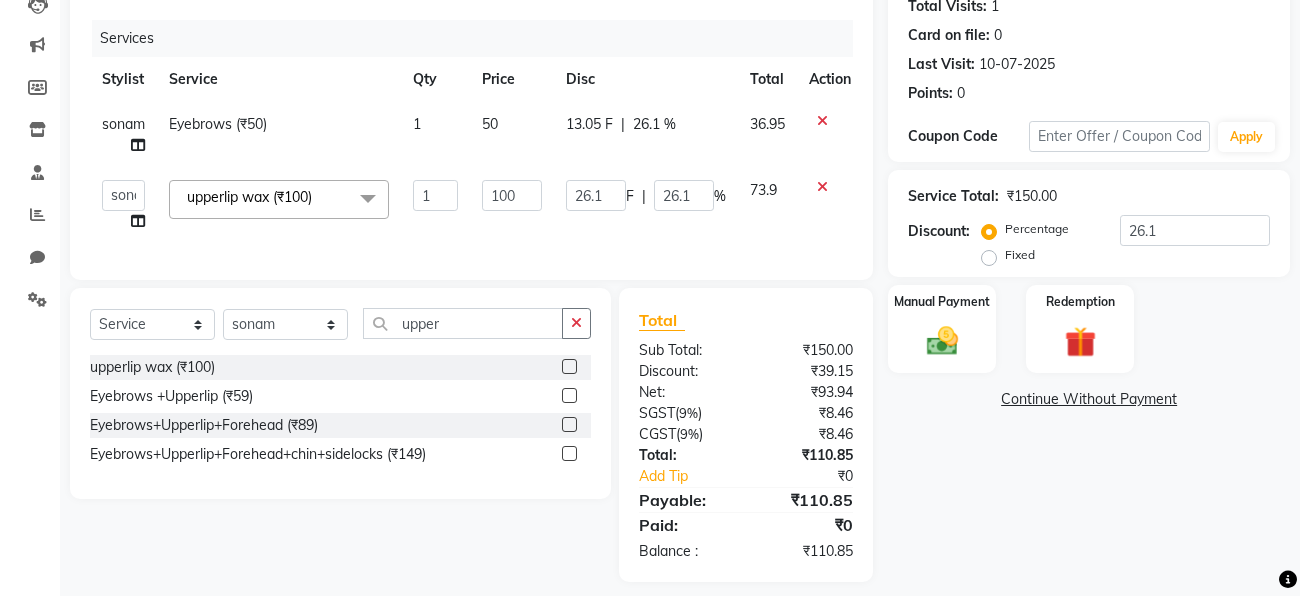 click on "Manual Payment Redemption" 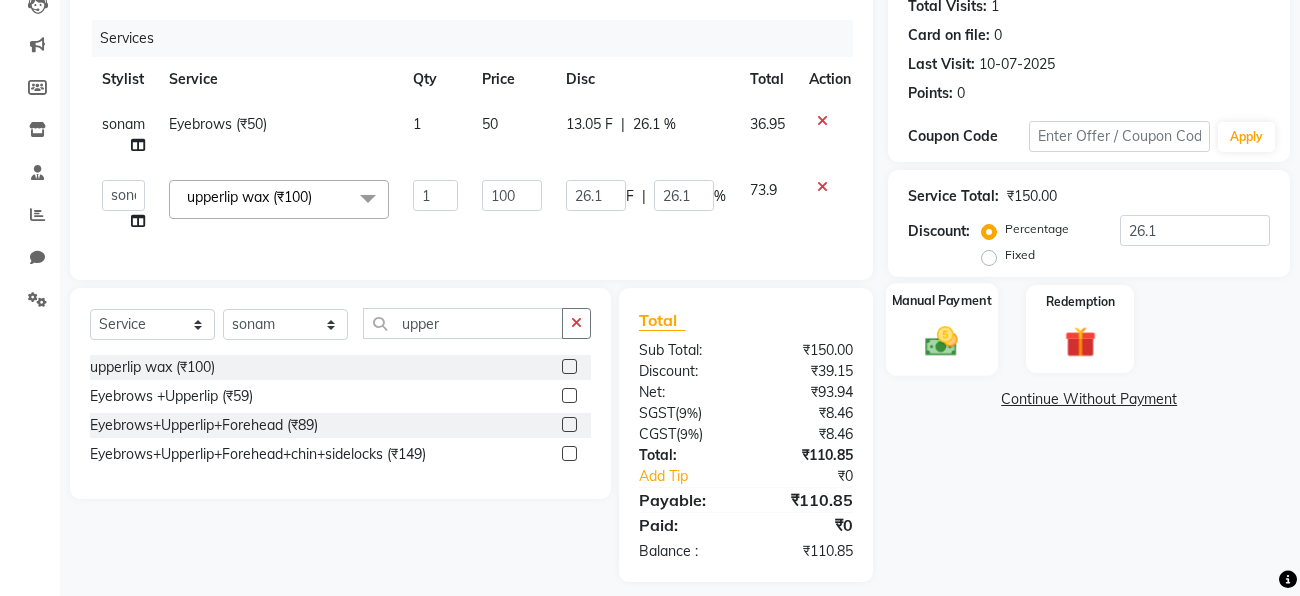click on "Manual Payment" 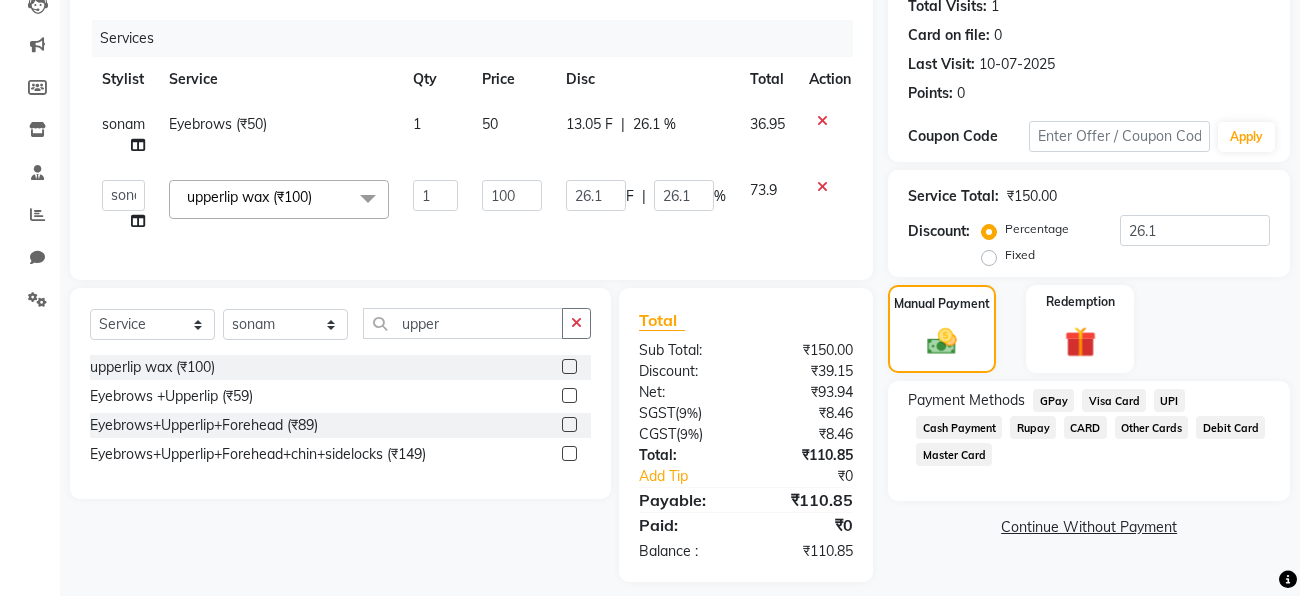 click on "UPI" 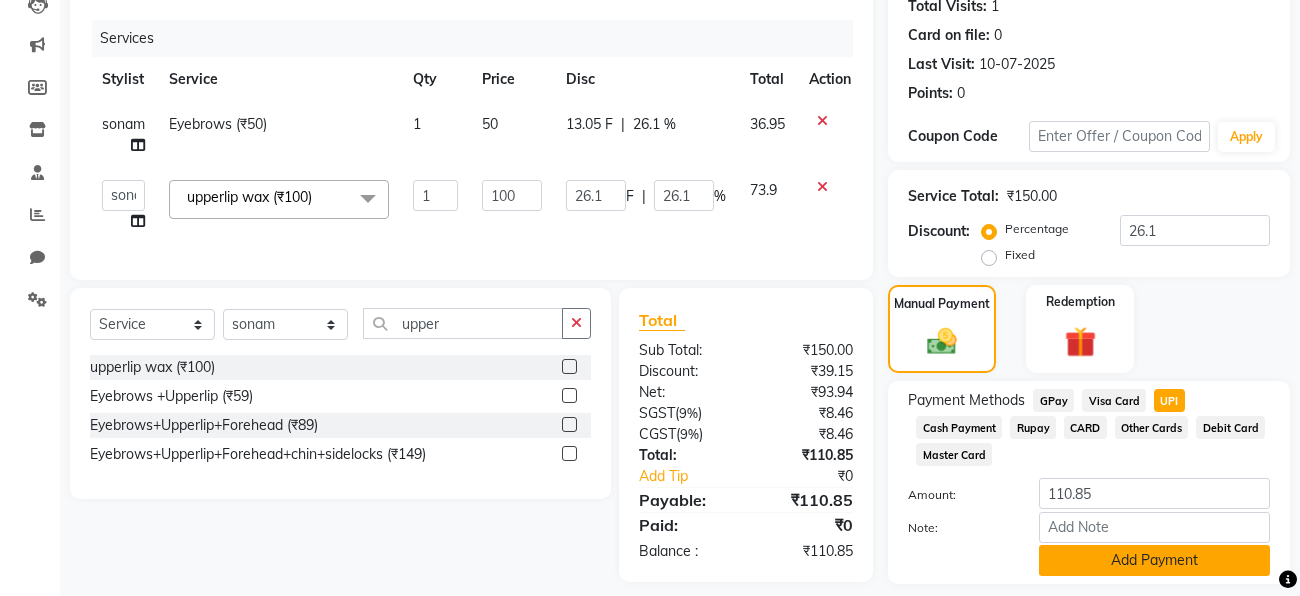 click on "Add Payment" 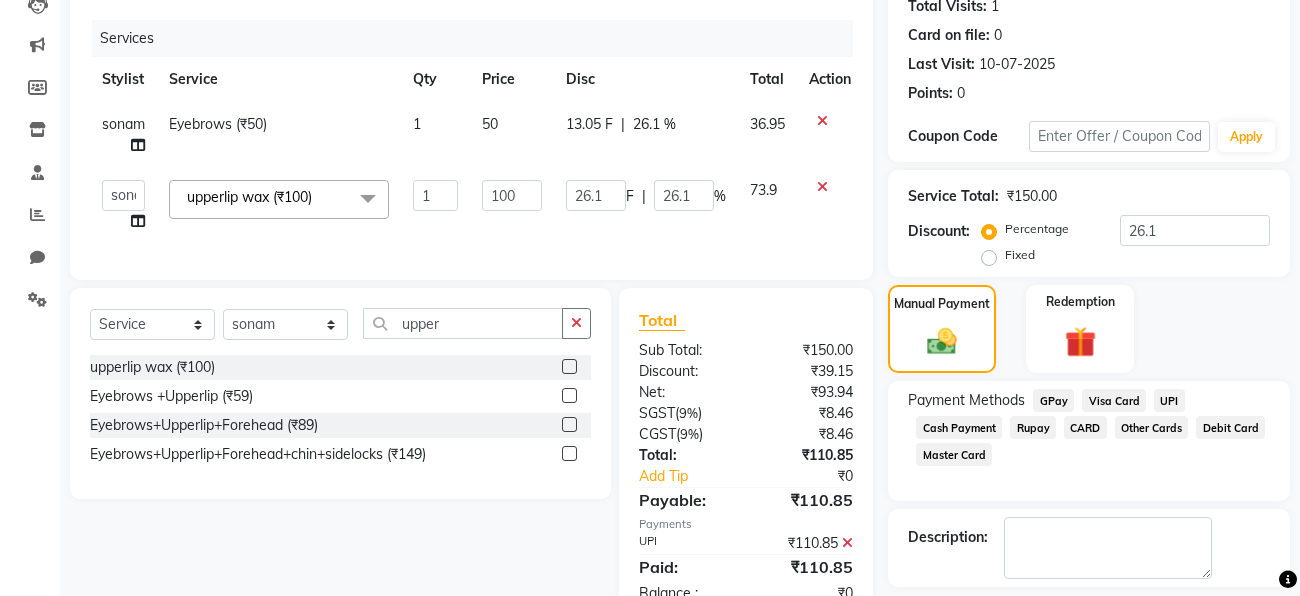scroll, scrollTop: 316, scrollLeft: 0, axis: vertical 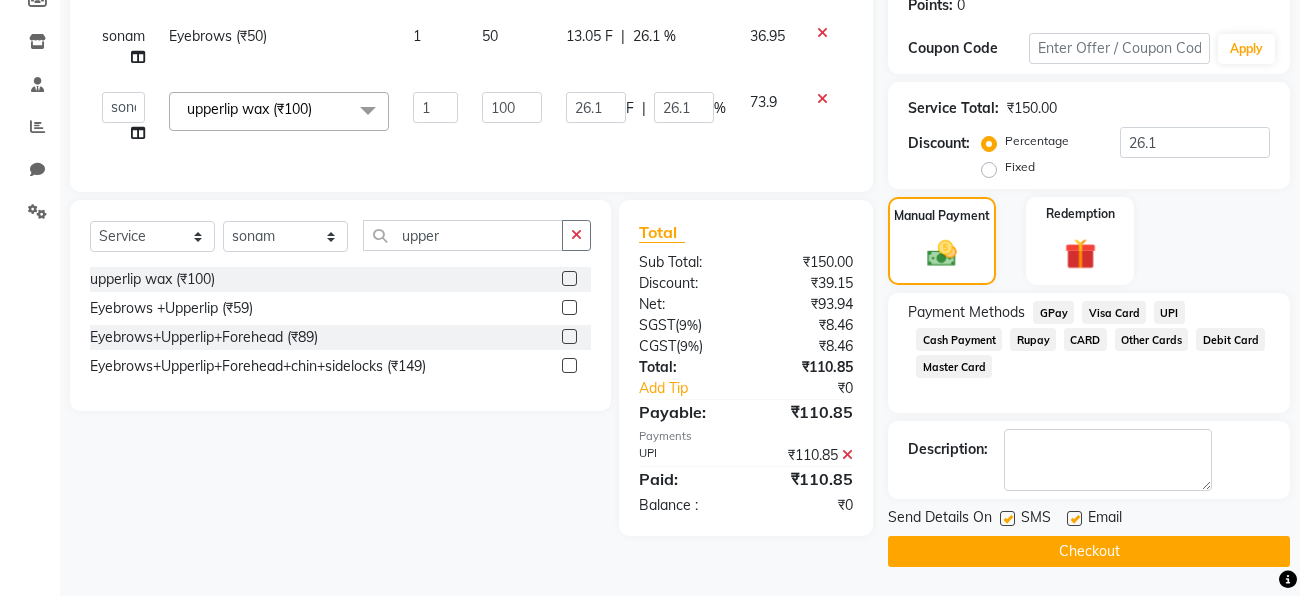 click on "Checkout" 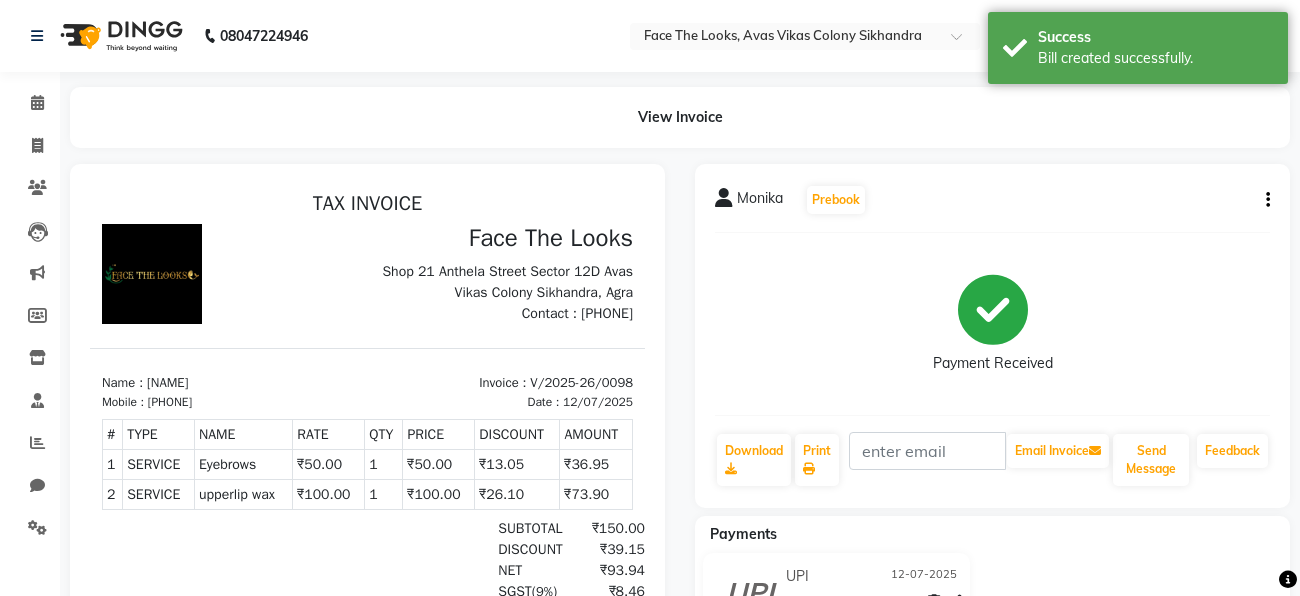 scroll, scrollTop: 0, scrollLeft: 0, axis: both 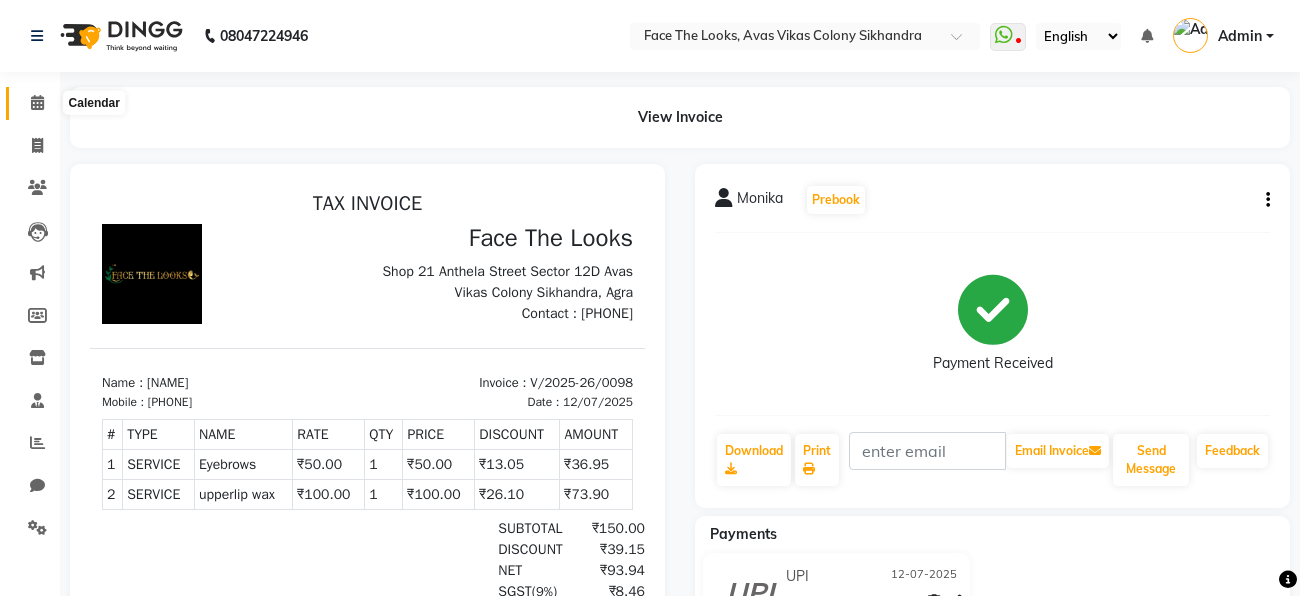 click 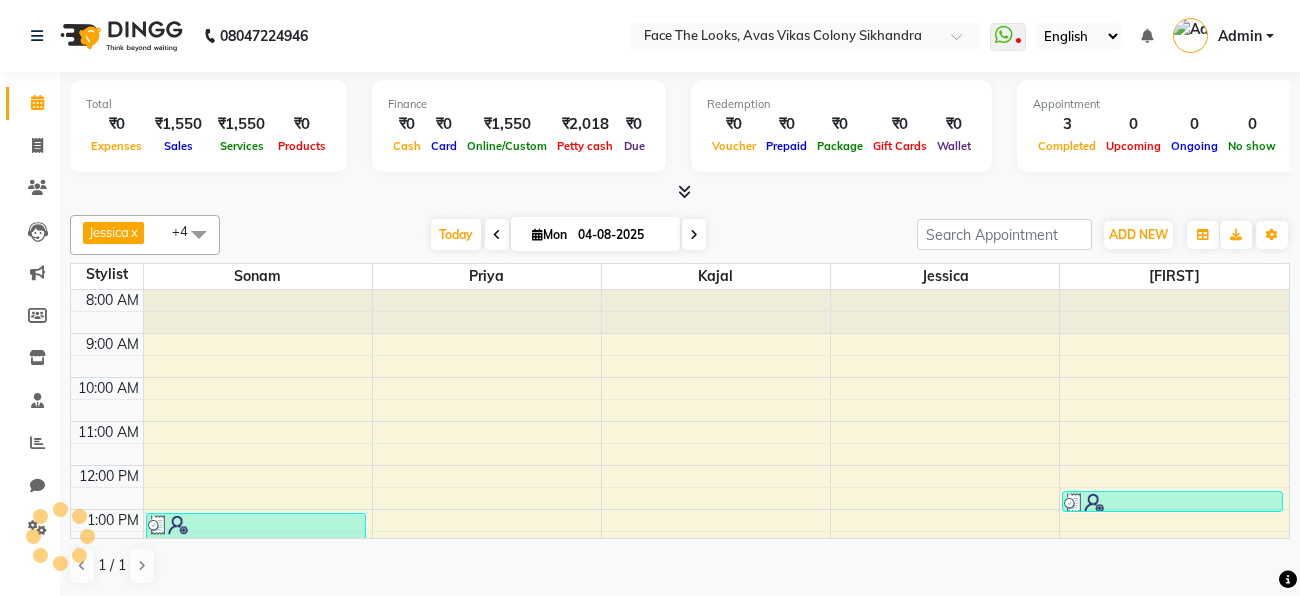 scroll, scrollTop: 0, scrollLeft: 0, axis: both 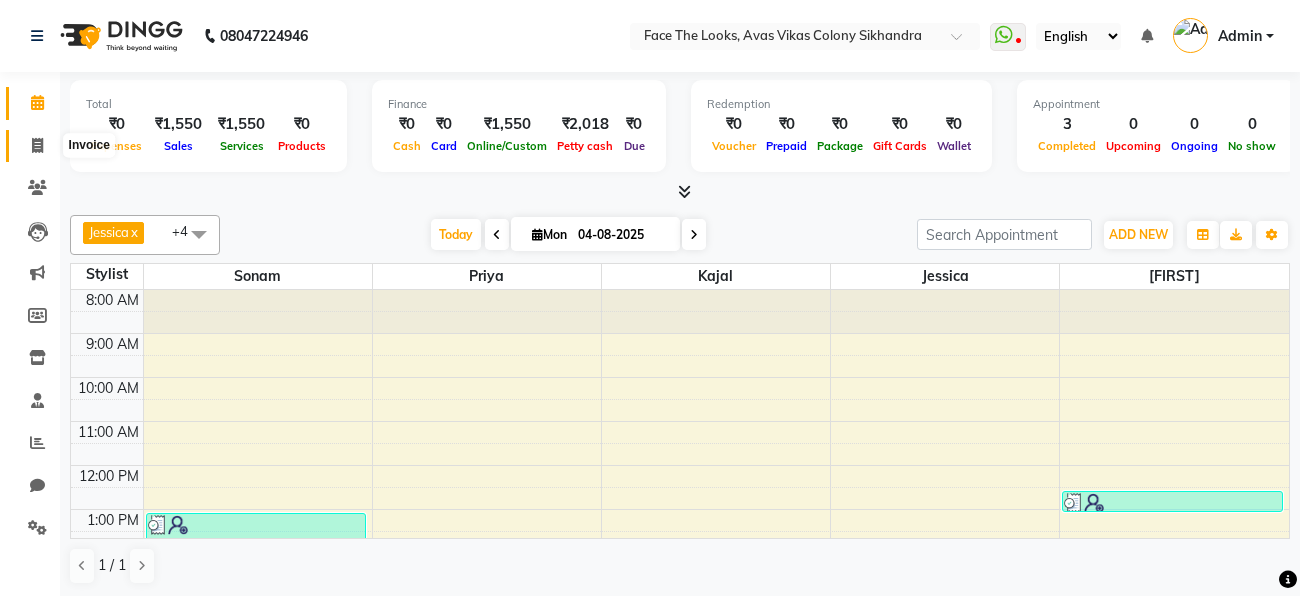 click 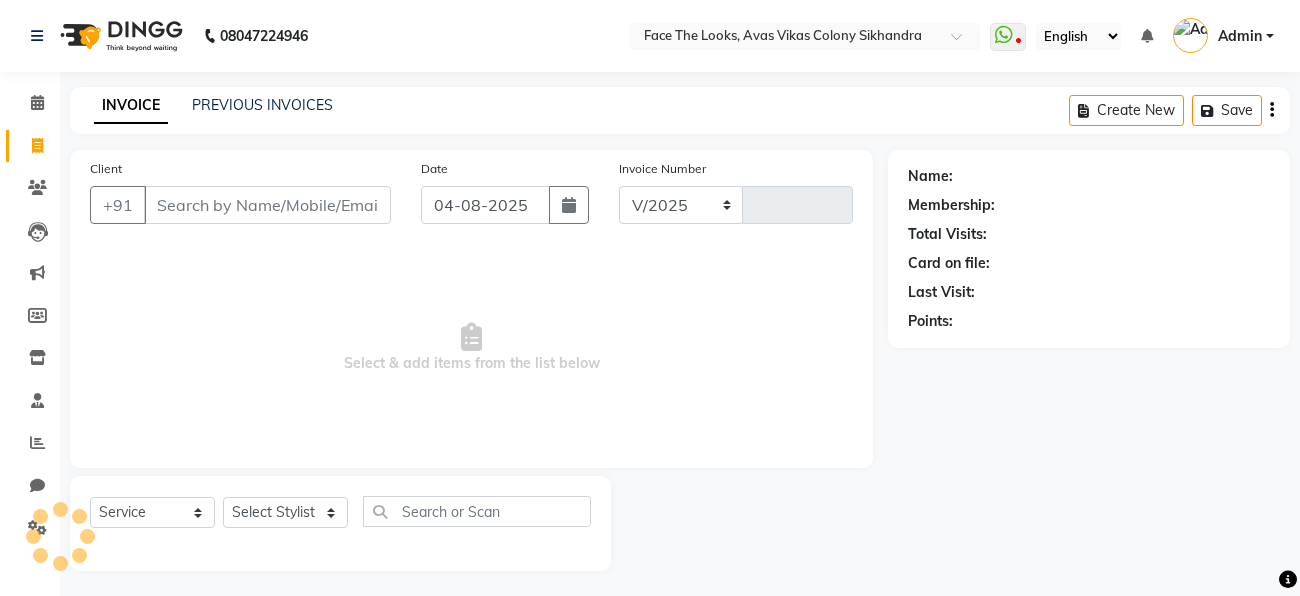 select on "8471" 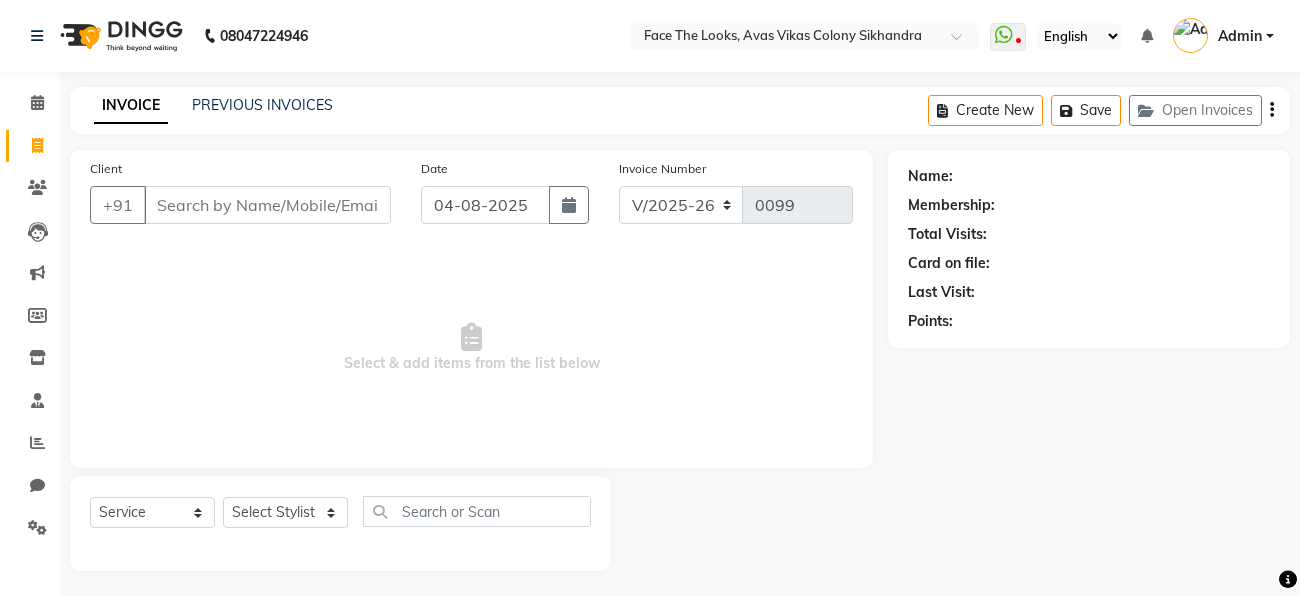 click on "Client" at bounding box center (267, 205) 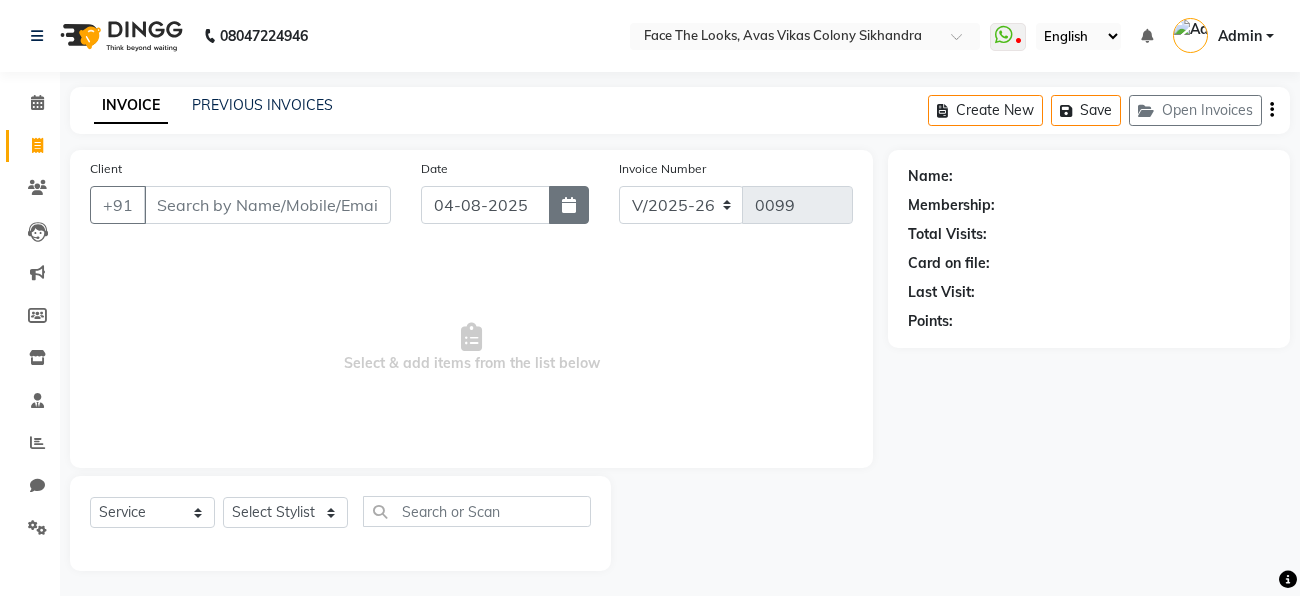 click 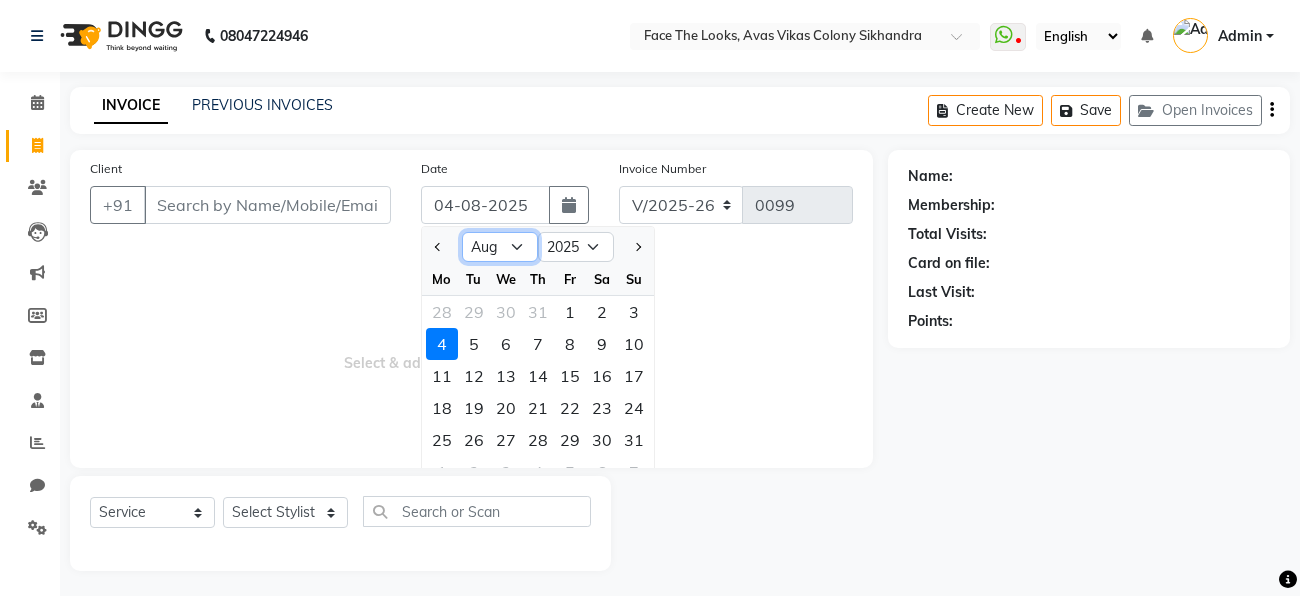 click on "Jan Feb Mar Apr May Jun Jul Aug Sep Oct Nov Dec" 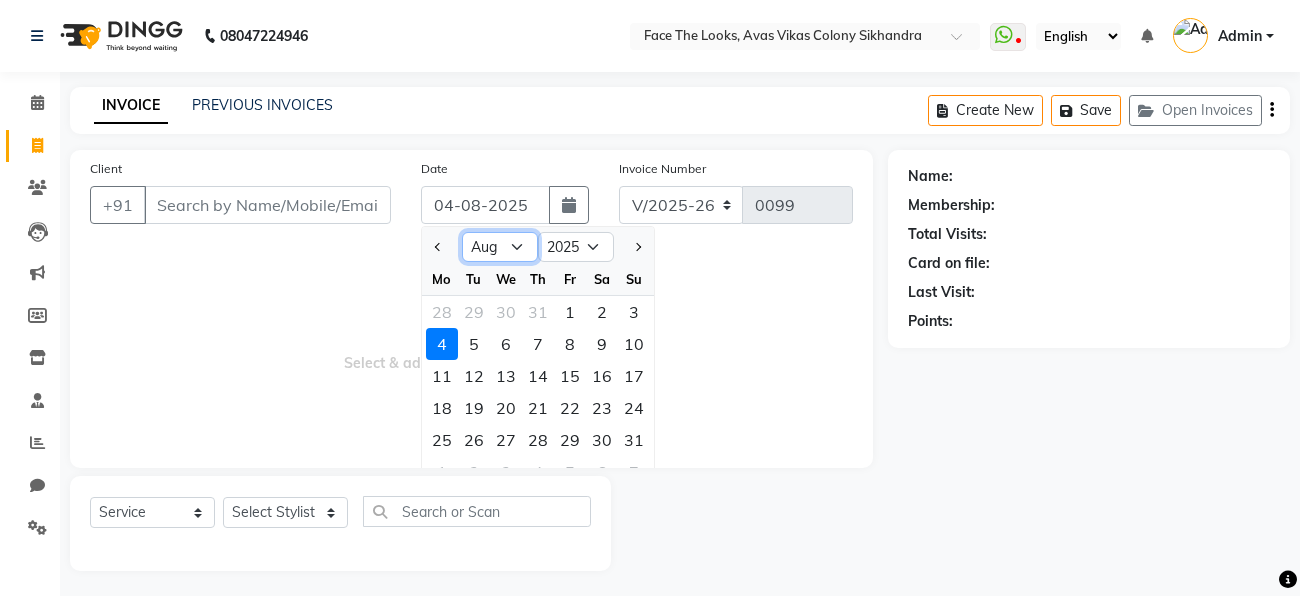 select on "7" 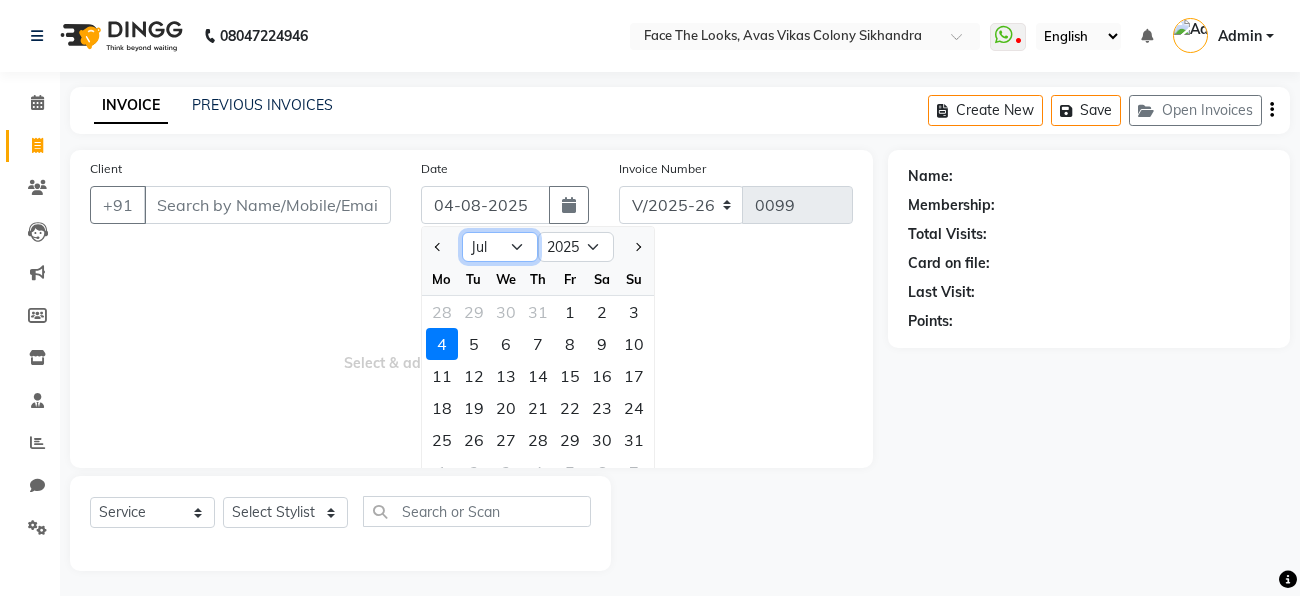 click on "Jan Feb Mar Apr May Jun Jul Aug Sep Oct Nov Dec" 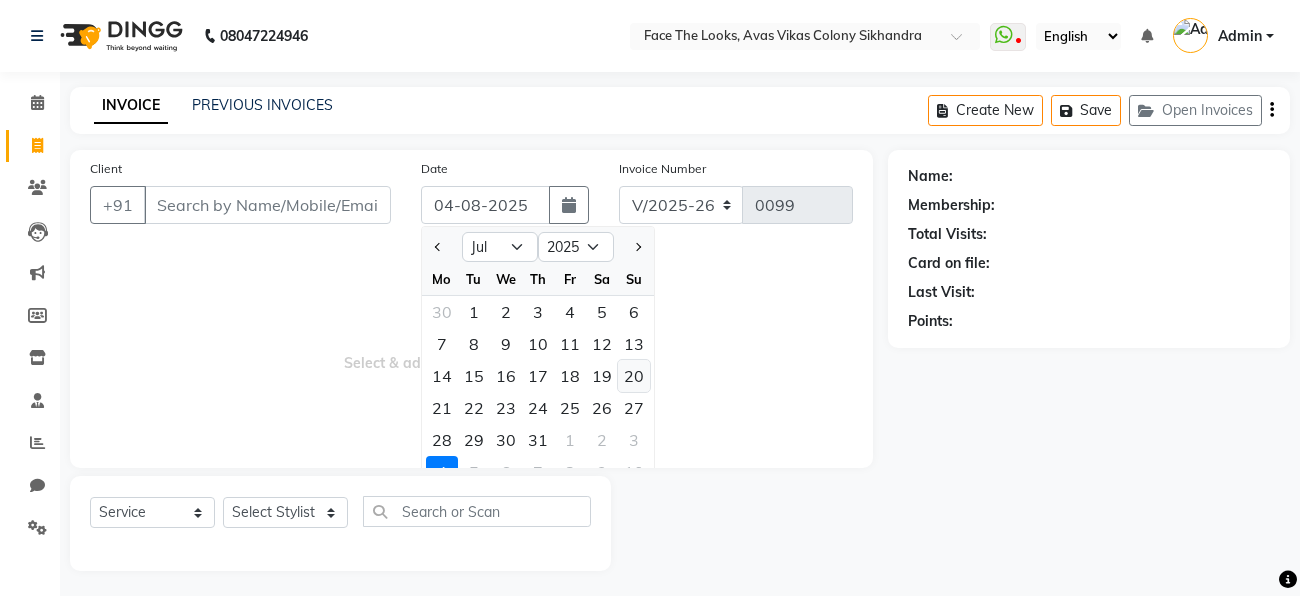 click on "20" 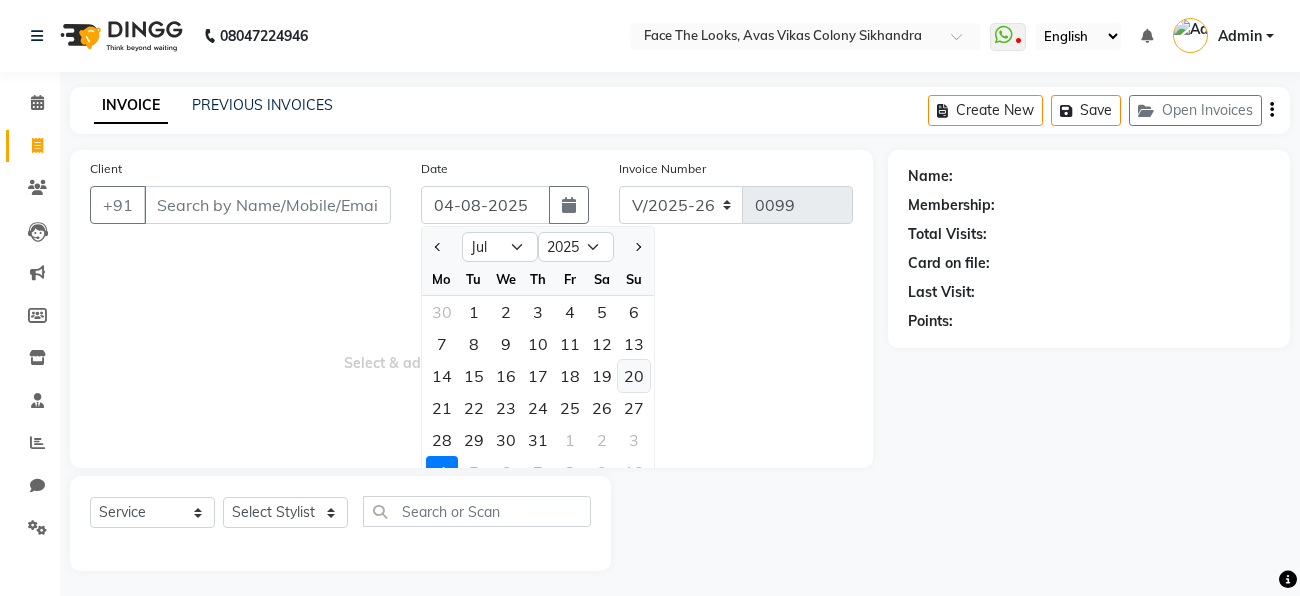 type on "20-07-2025" 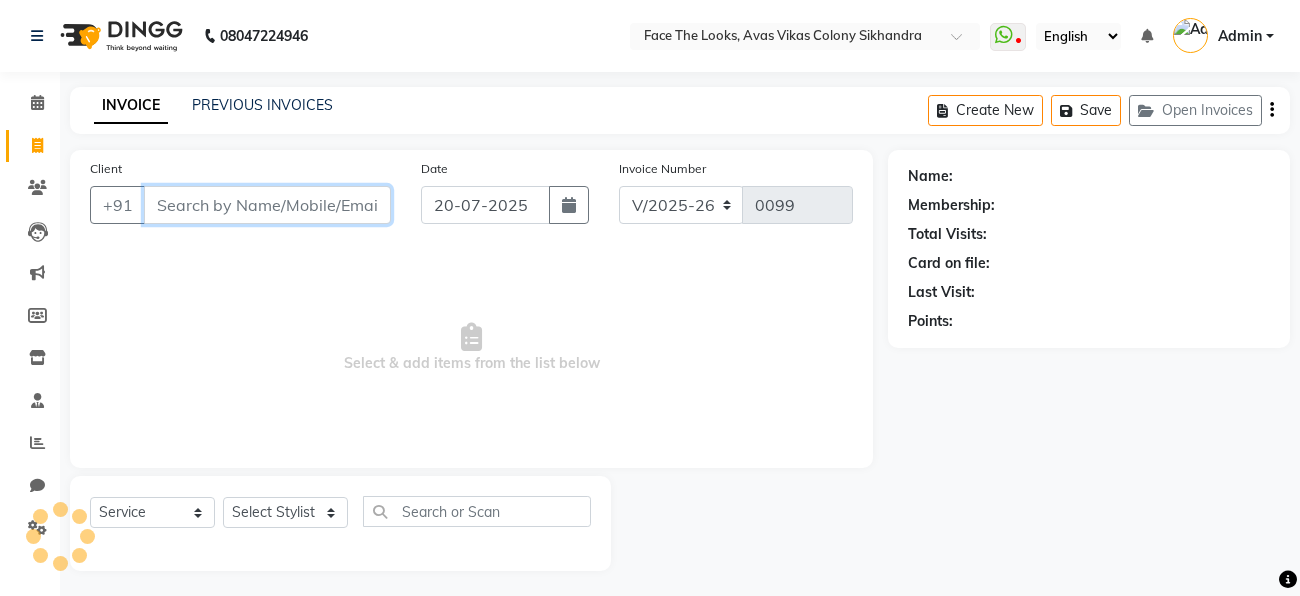 click on "Client" at bounding box center (267, 205) 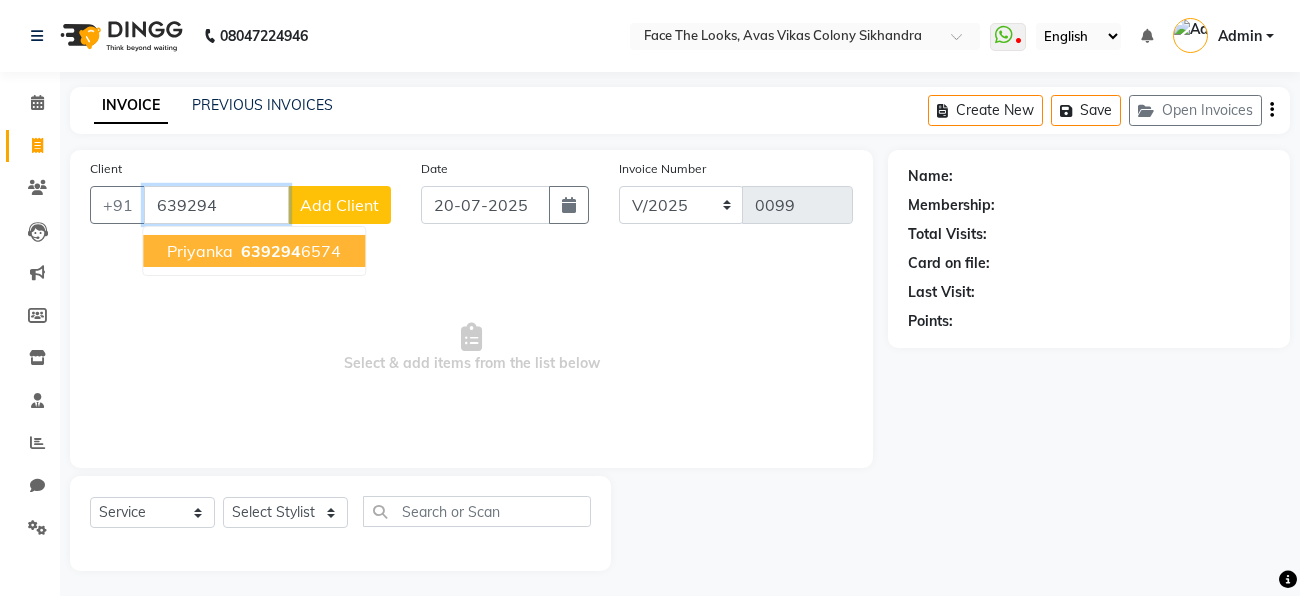 click on "[PHONE]" at bounding box center (289, 251) 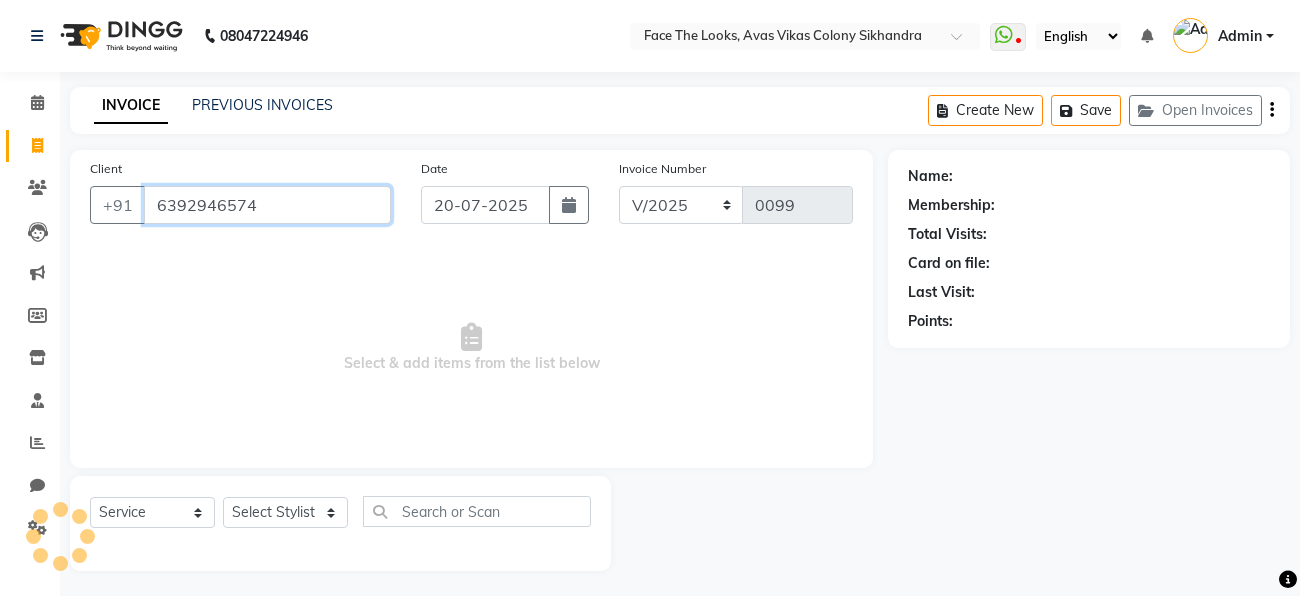 type on "6392946574" 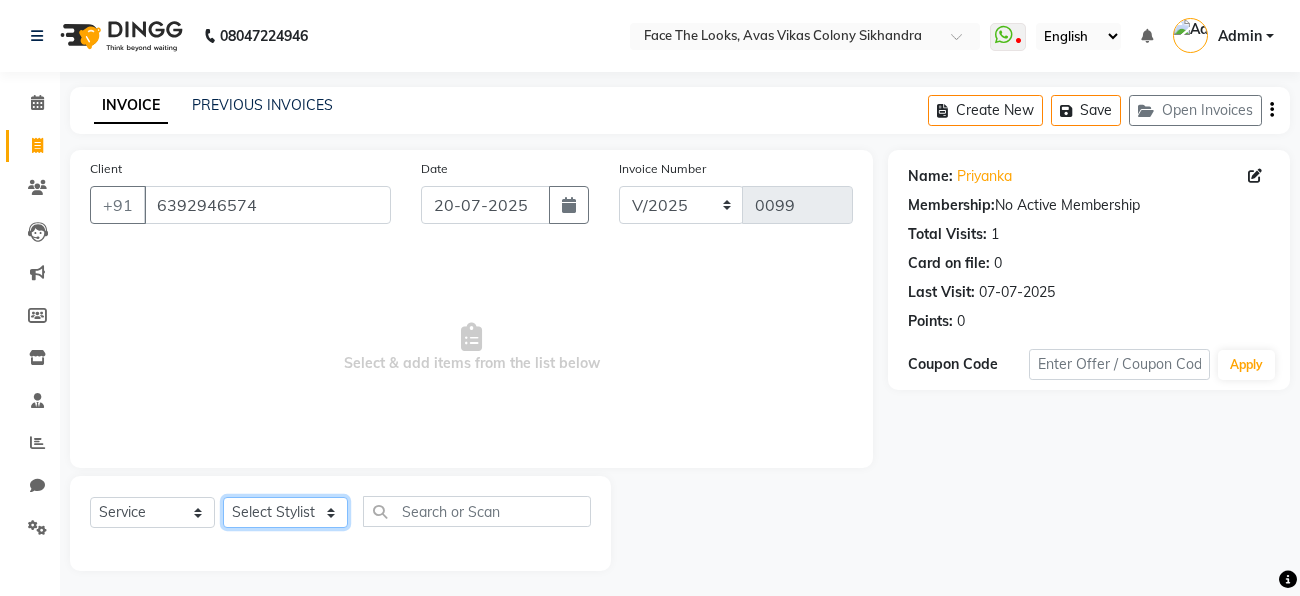 click on "Select Stylist [NAME] [NAME] [NAME] [NAME] [NAME] [NAME] [NAME]" 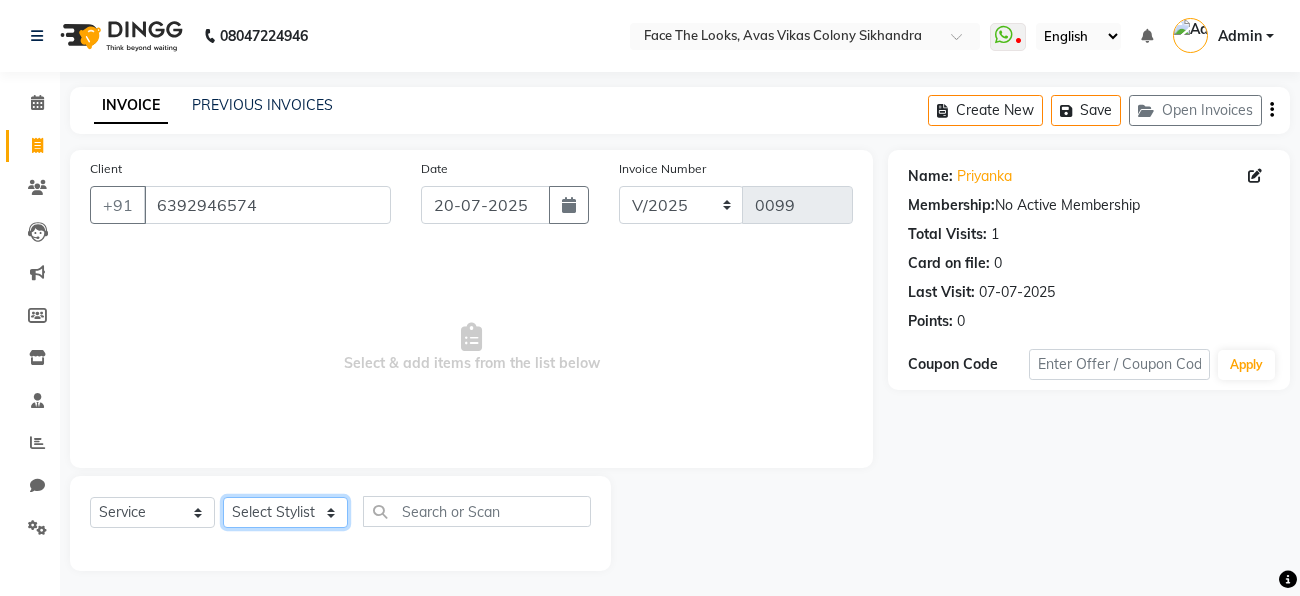 select on "86686" 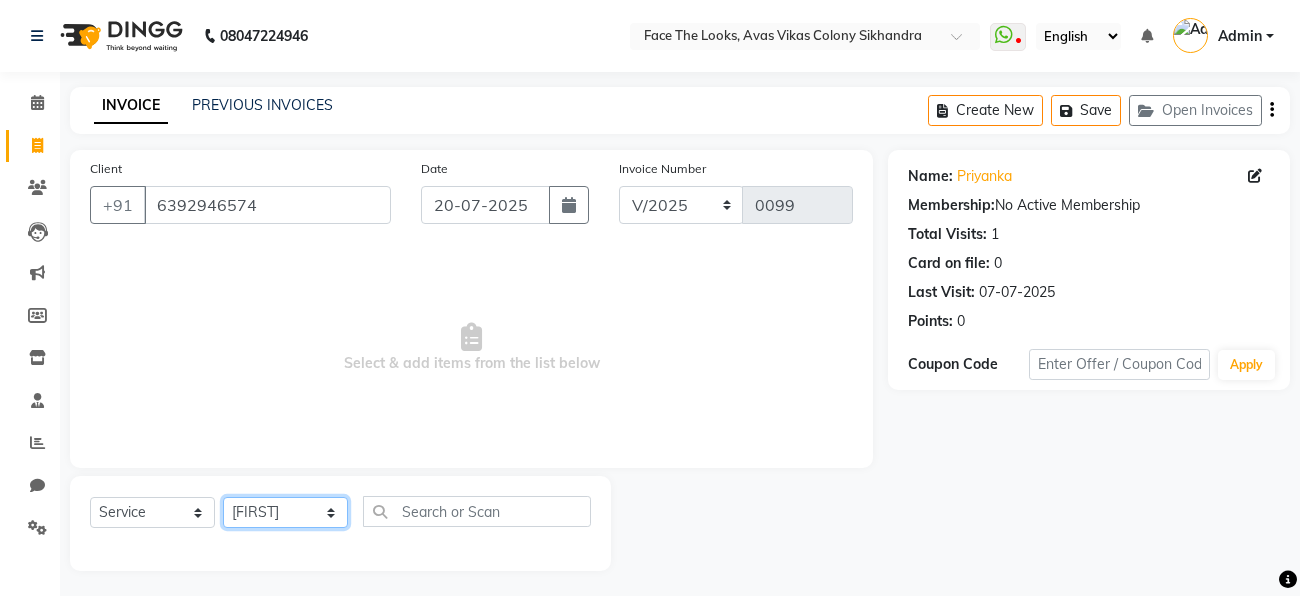 click on "Select Stylist [NAME] [NAME] [NAME] [NAME] [NAME] [NAME] [NAME]" 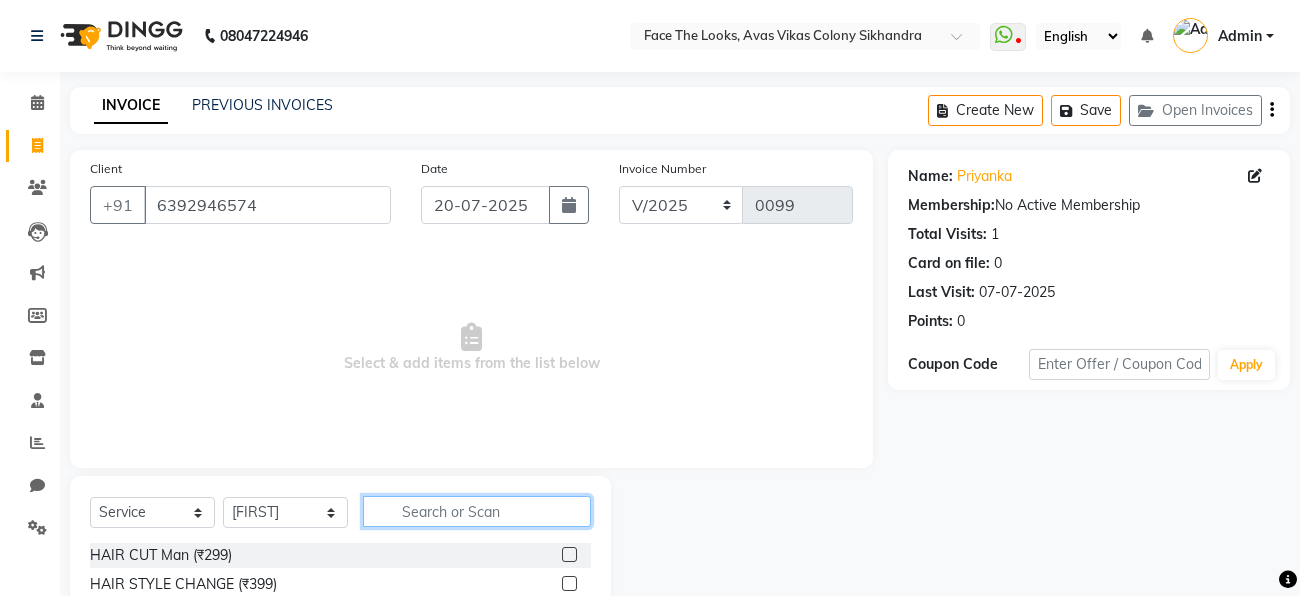 click 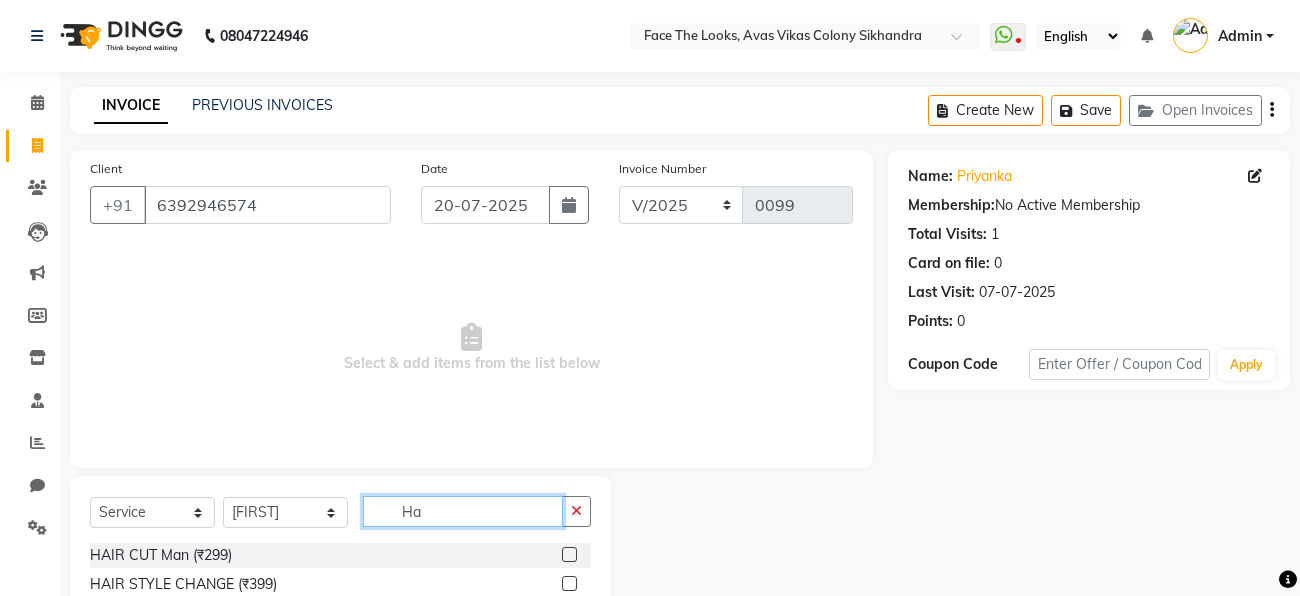 type on "Ha" 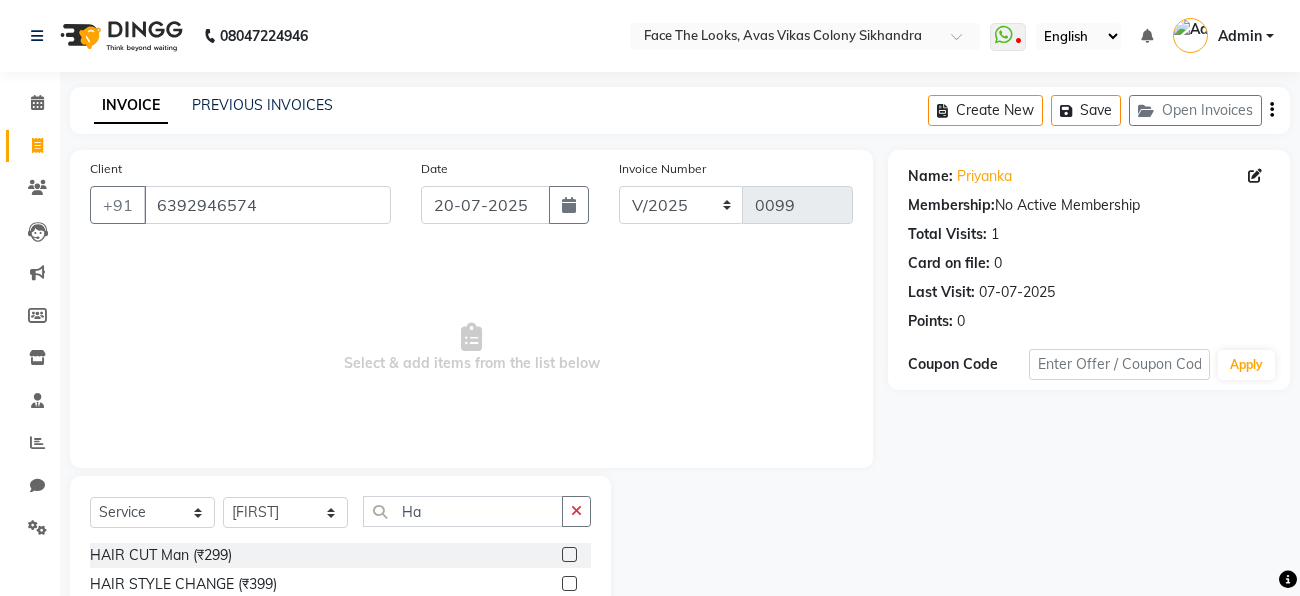 click 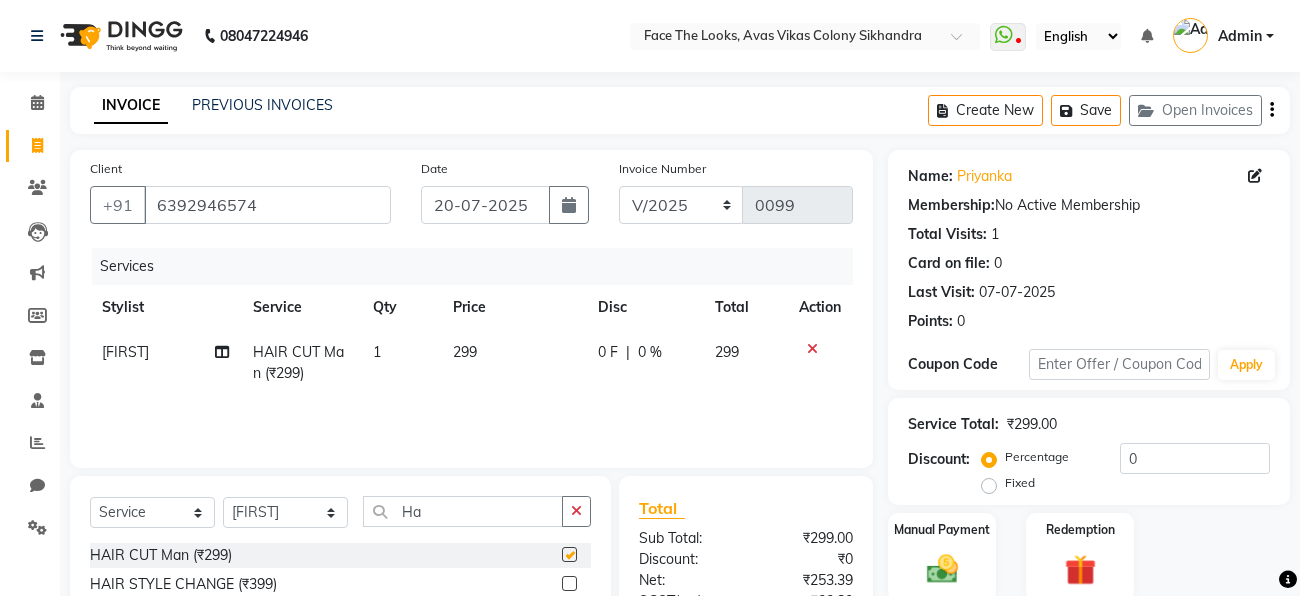 checkbox on "false" 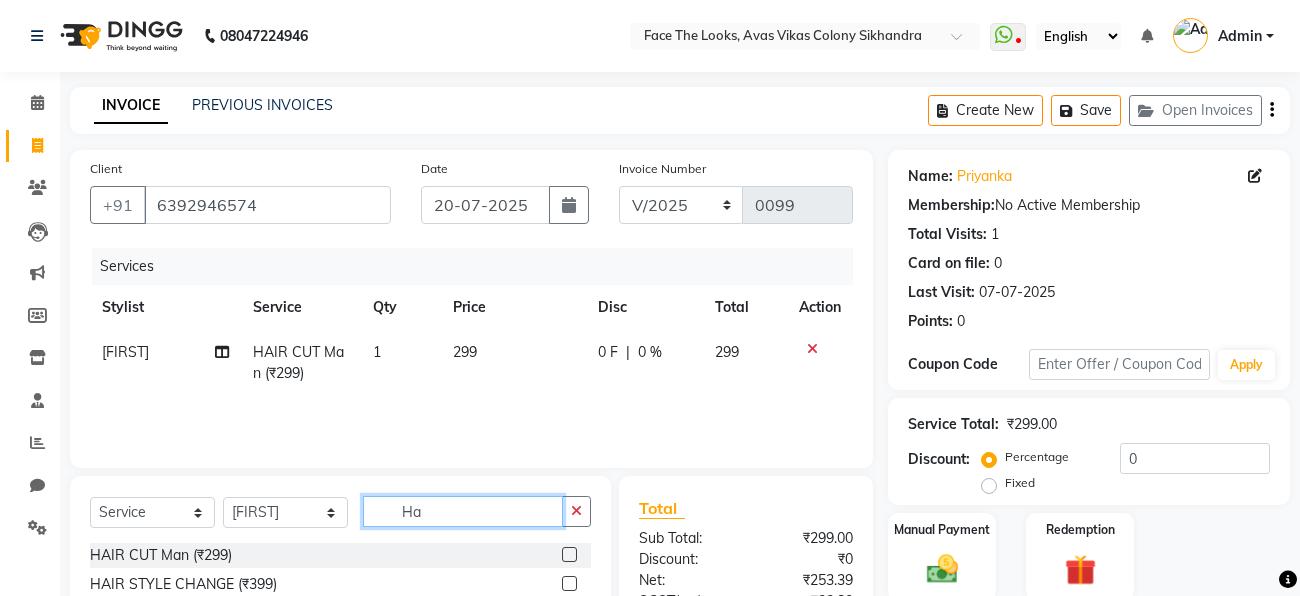 click on "Ha" 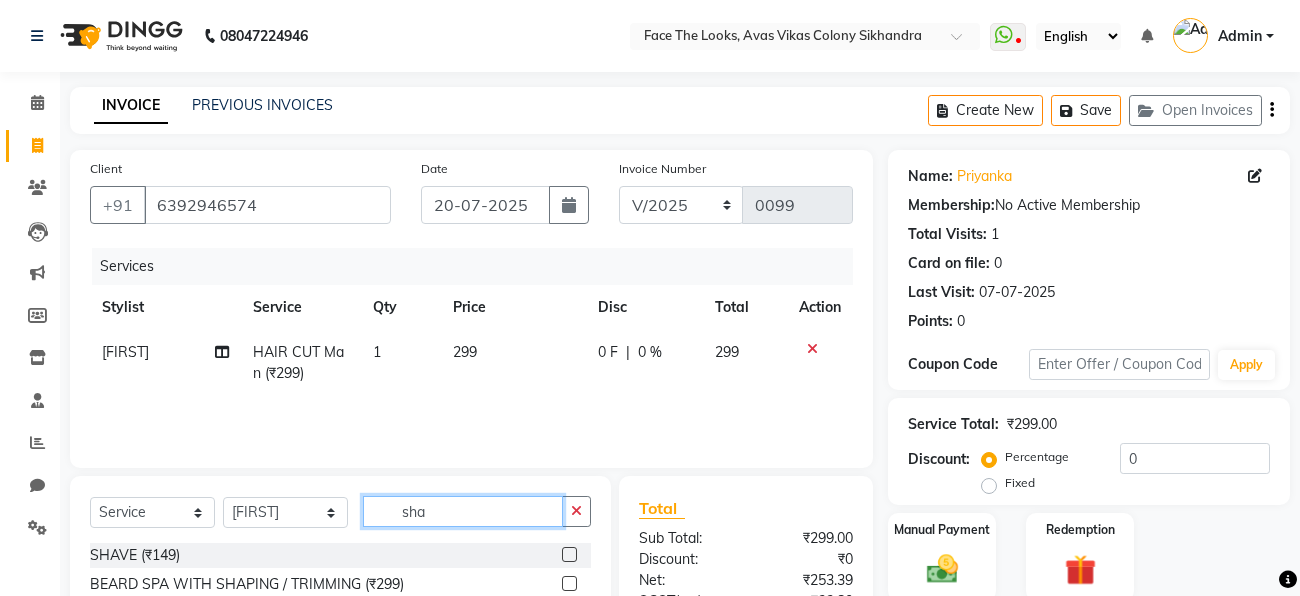 type on "sha" 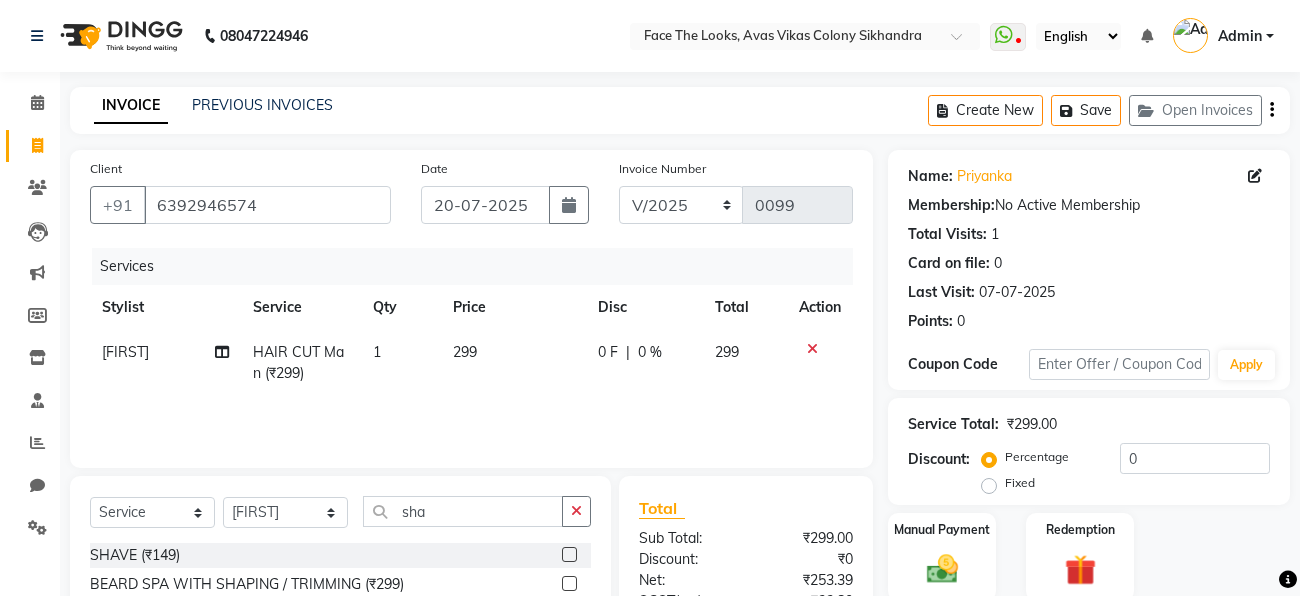 click 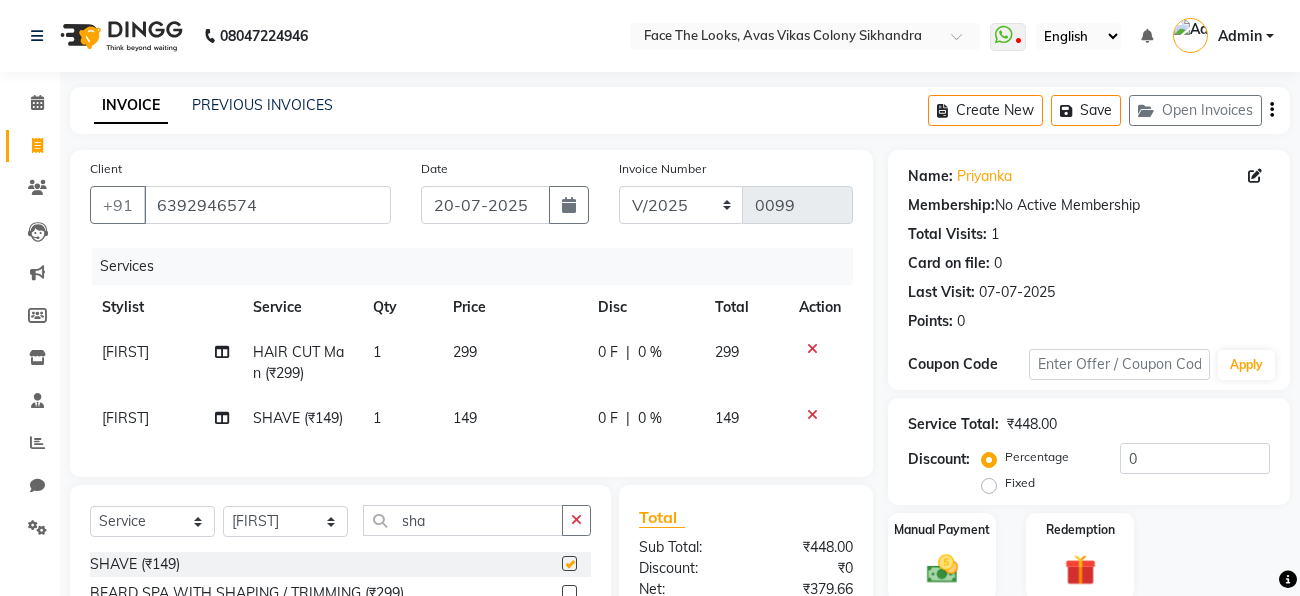 checkbox on "false" 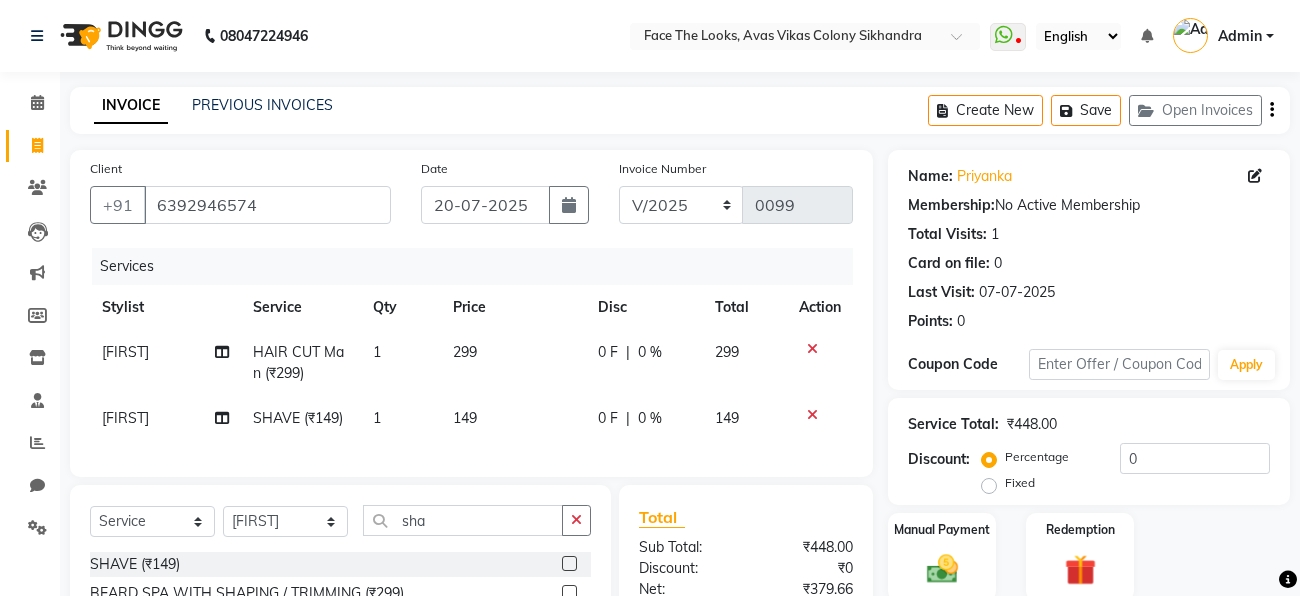 click 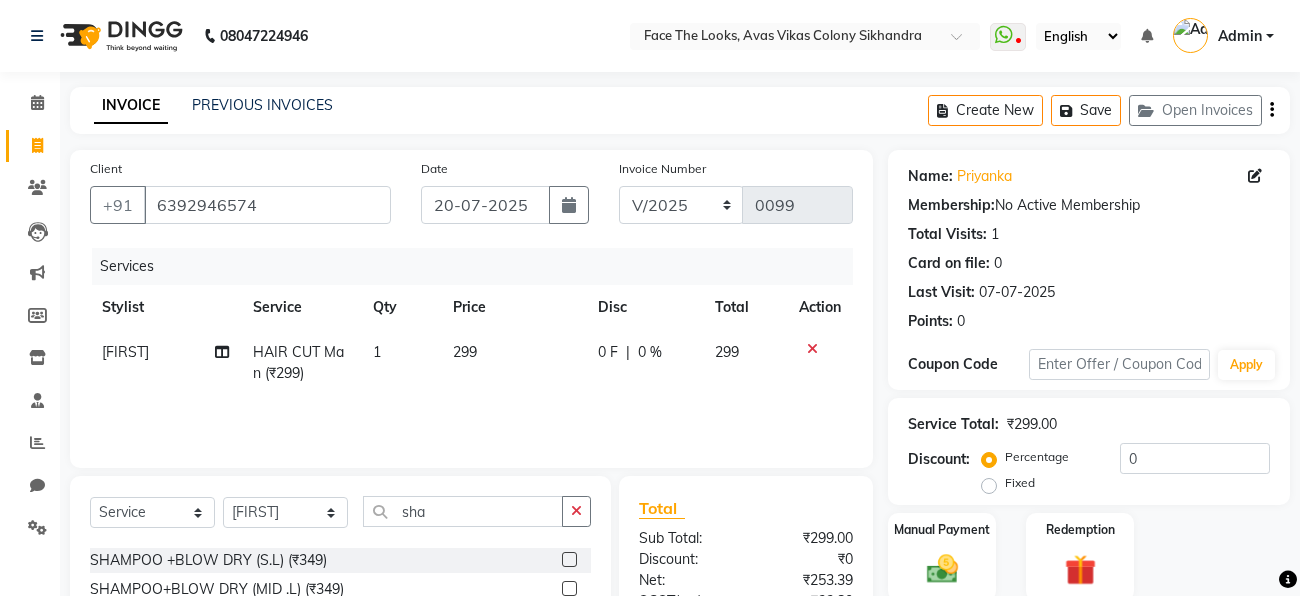 scroll, scrollTop: 89, scrollLeft: 0, axis: vertical 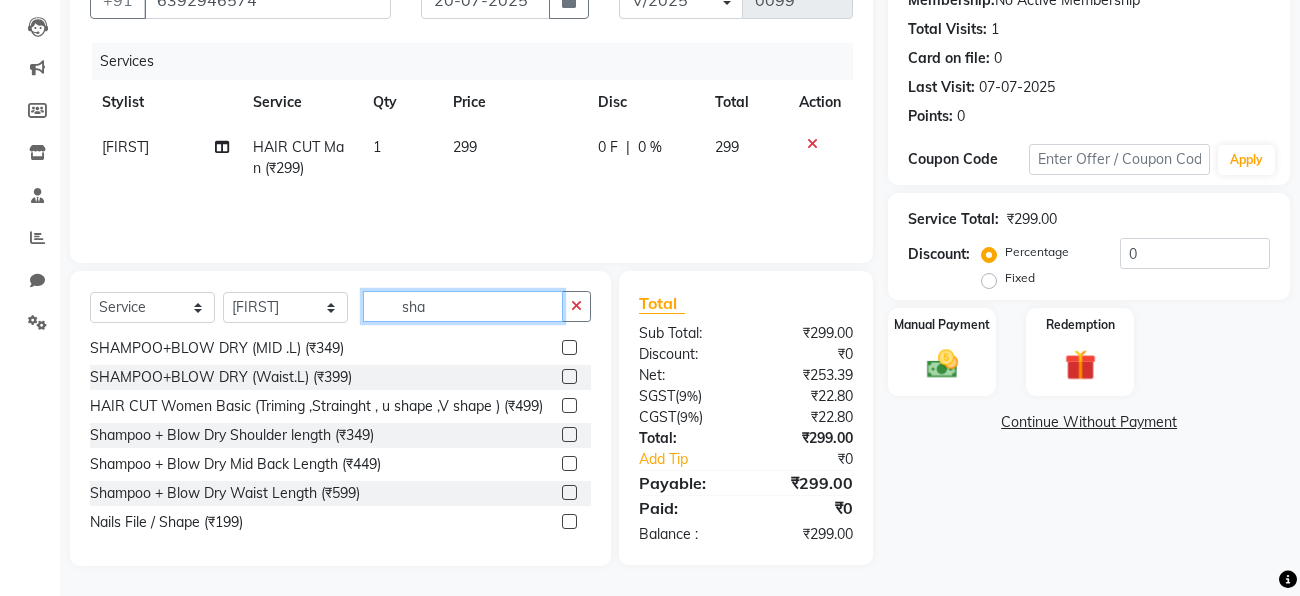 click on "sha" 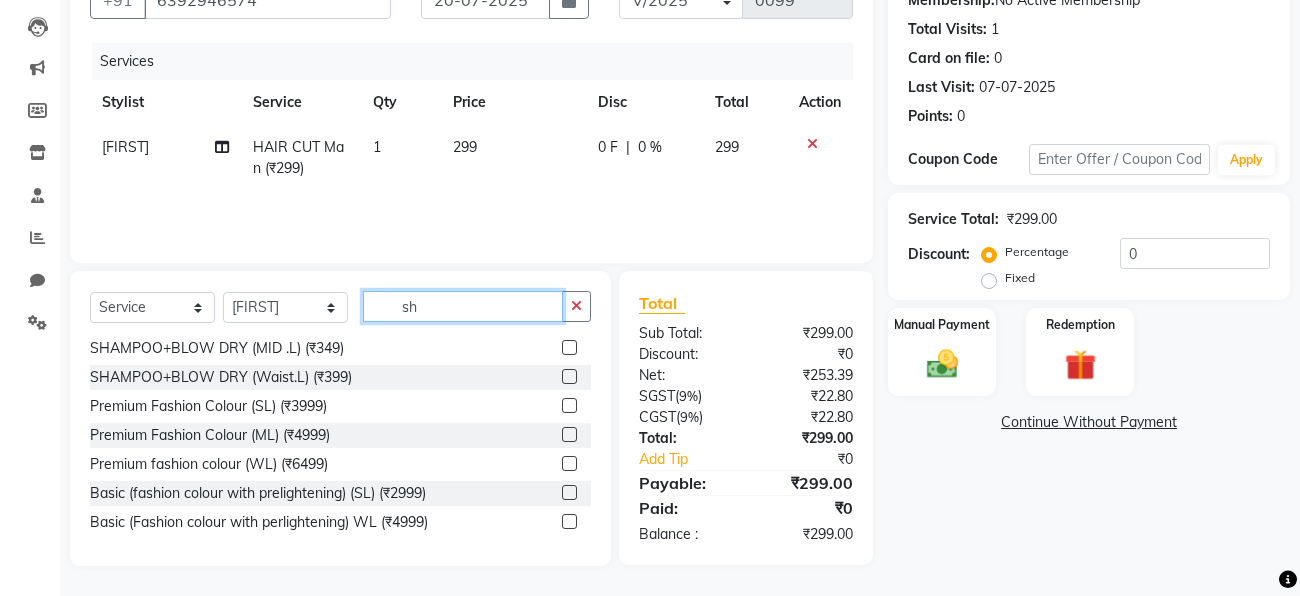 type on "s" 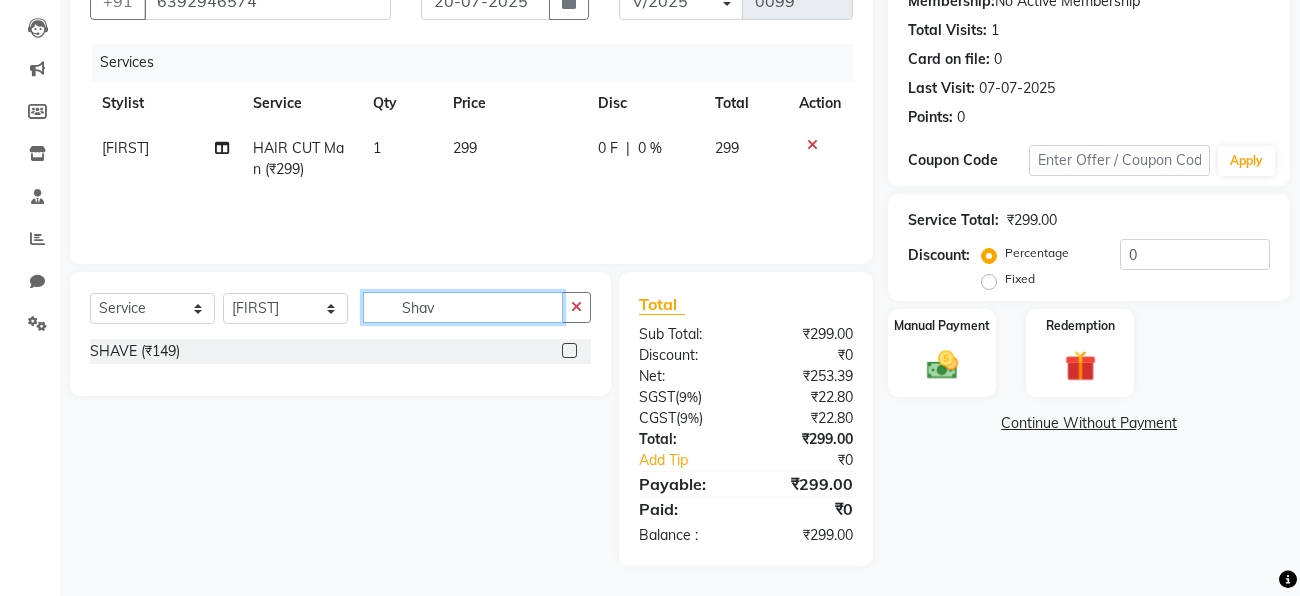 scroll, scrollTop: 0, scrollLeft: 0, axis: both 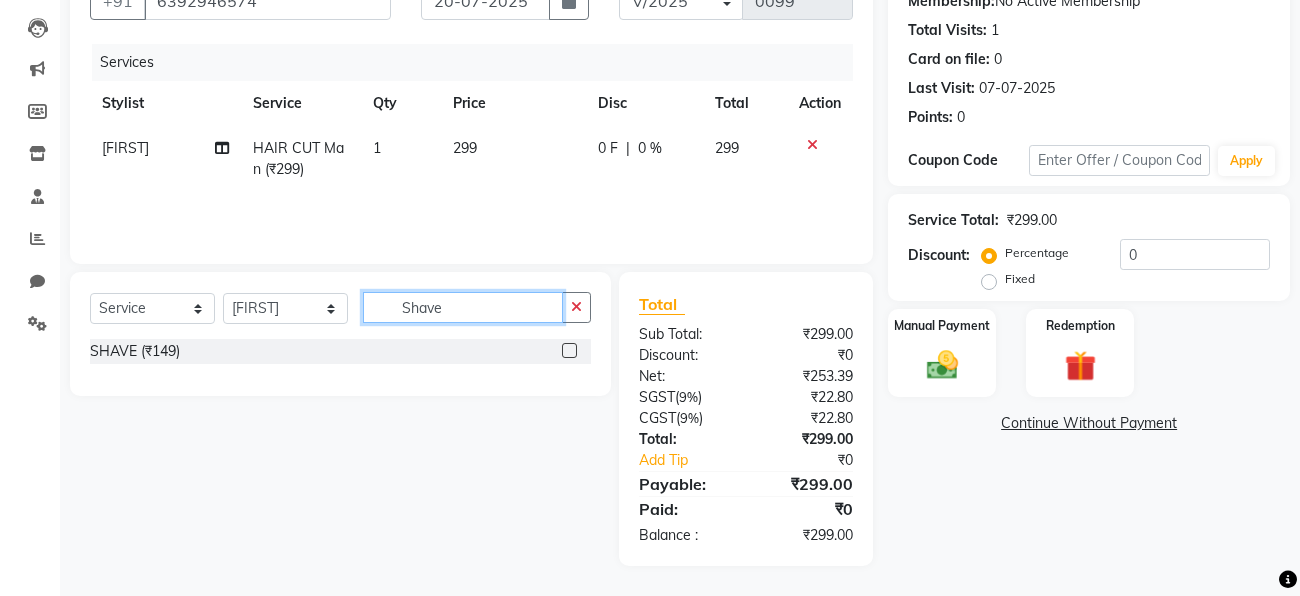 type on "Shave" 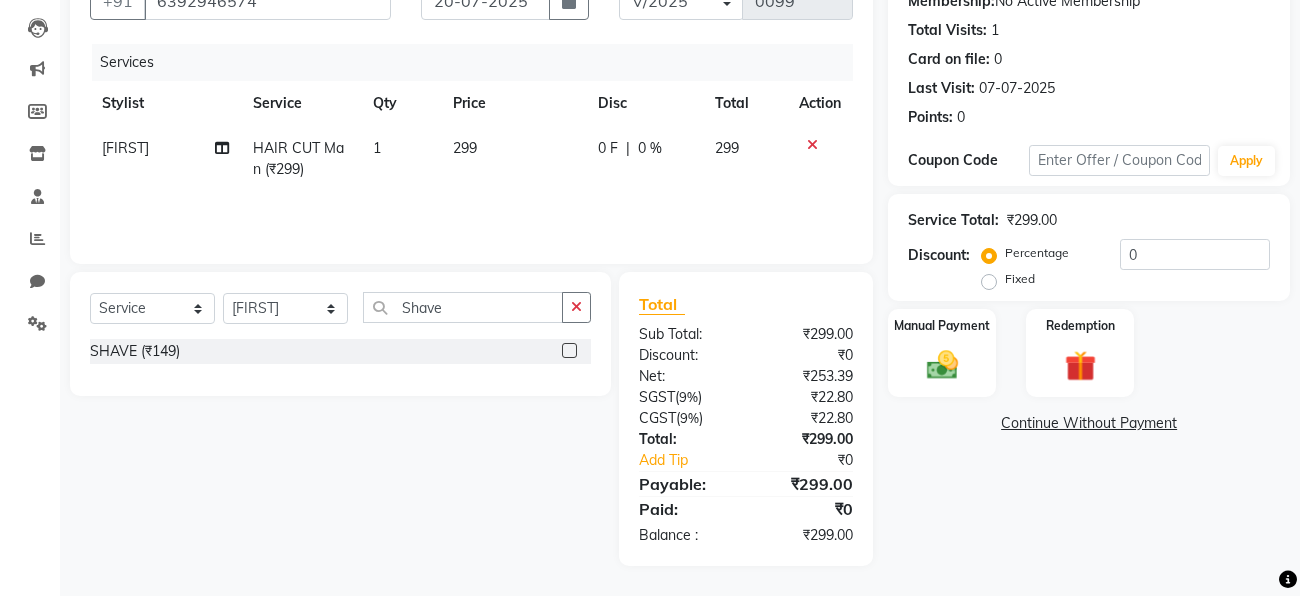 click 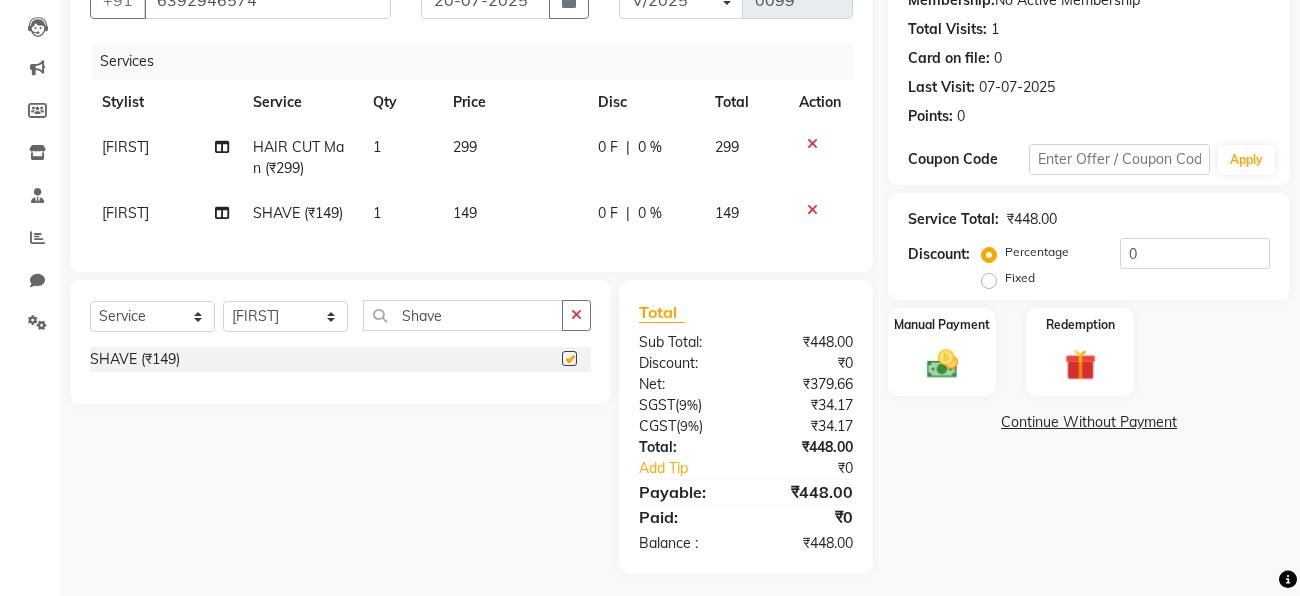 checkbox on "false" 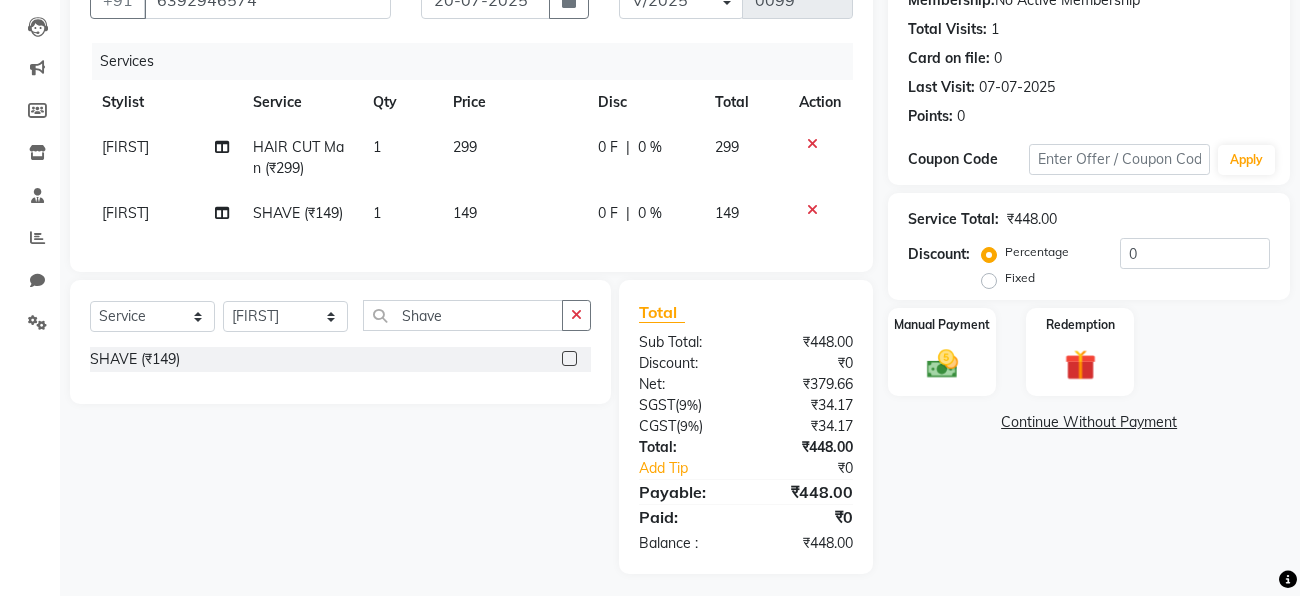 click on "149" 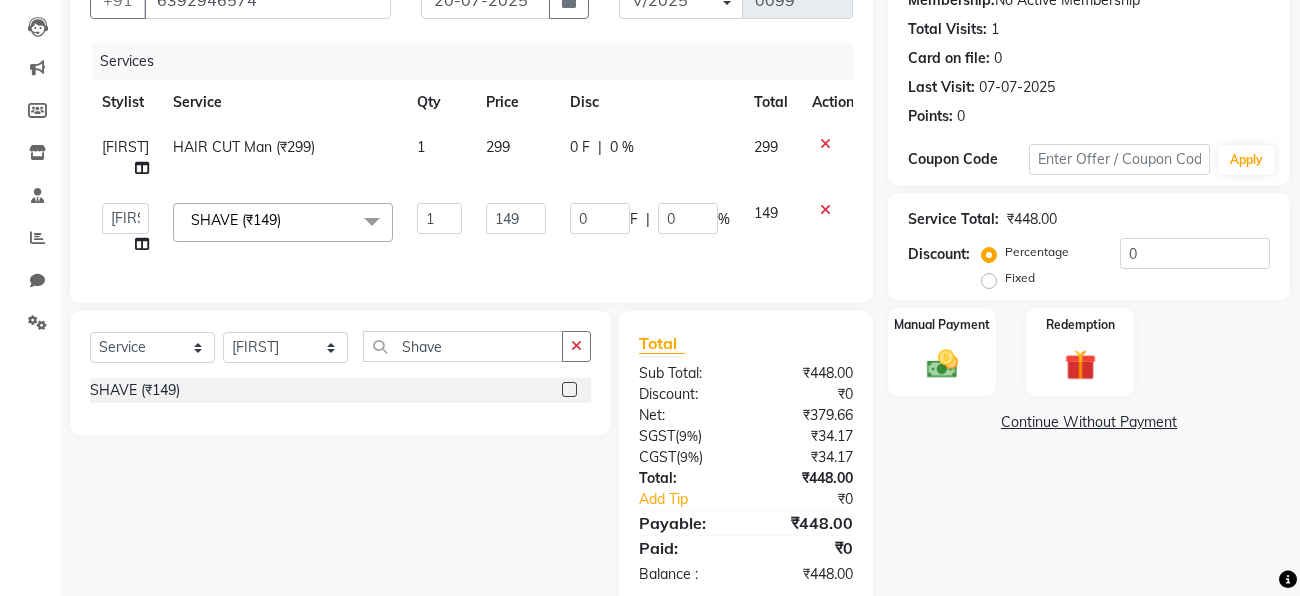 click on "149" 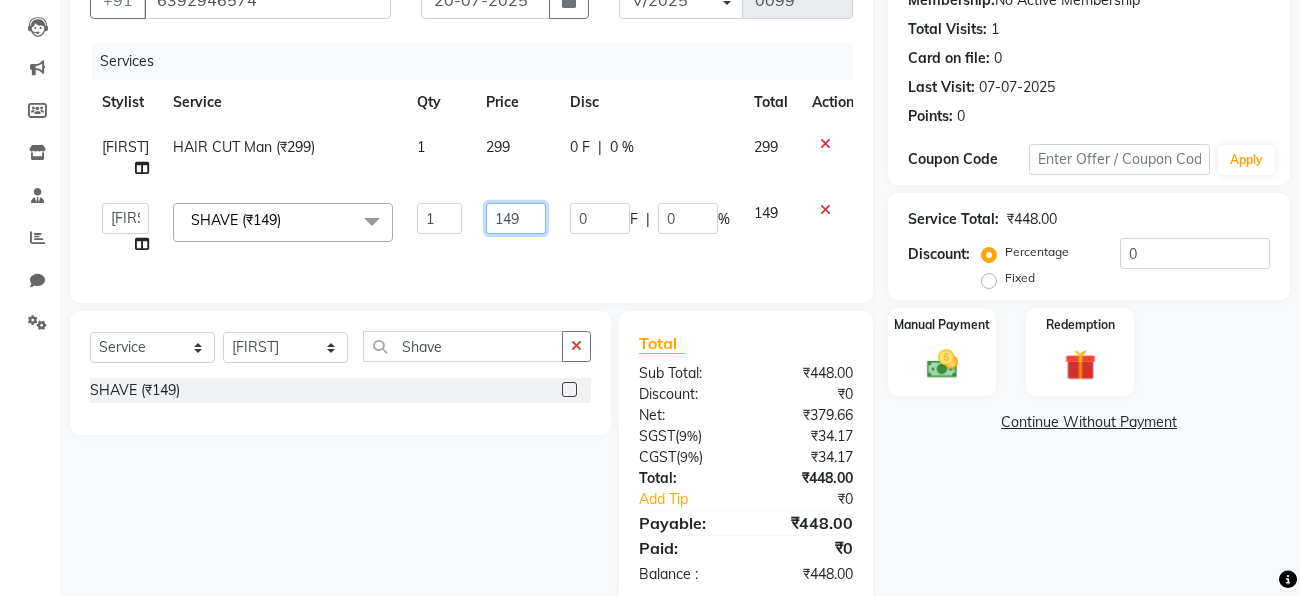 click on "149" 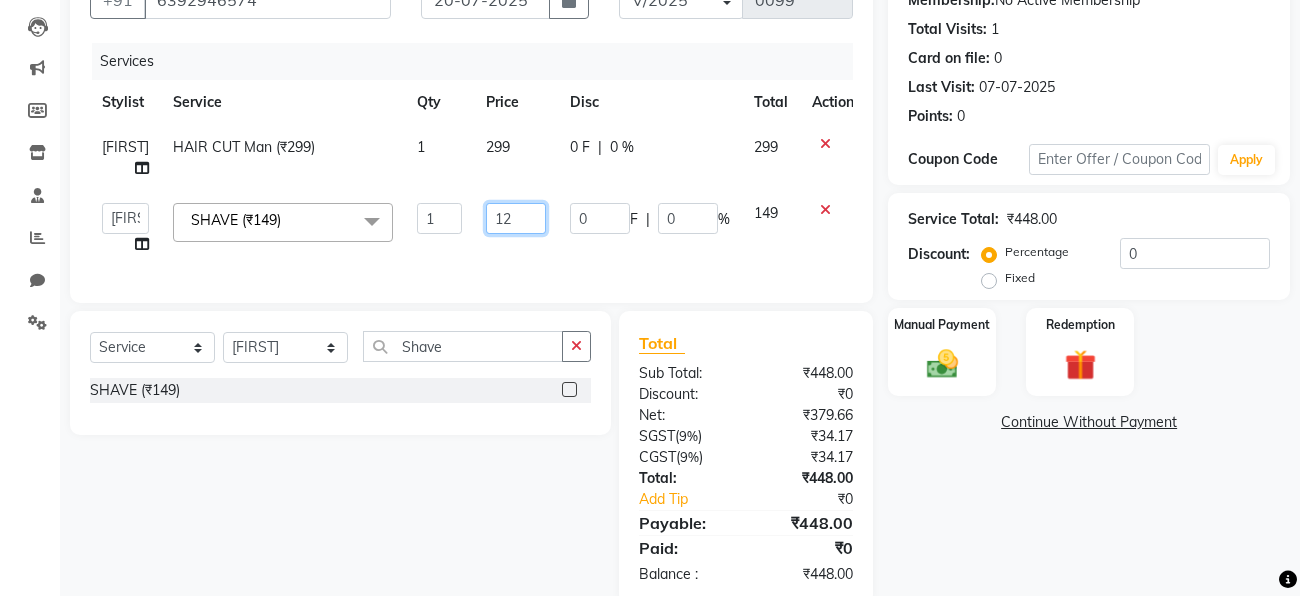 type on "125" 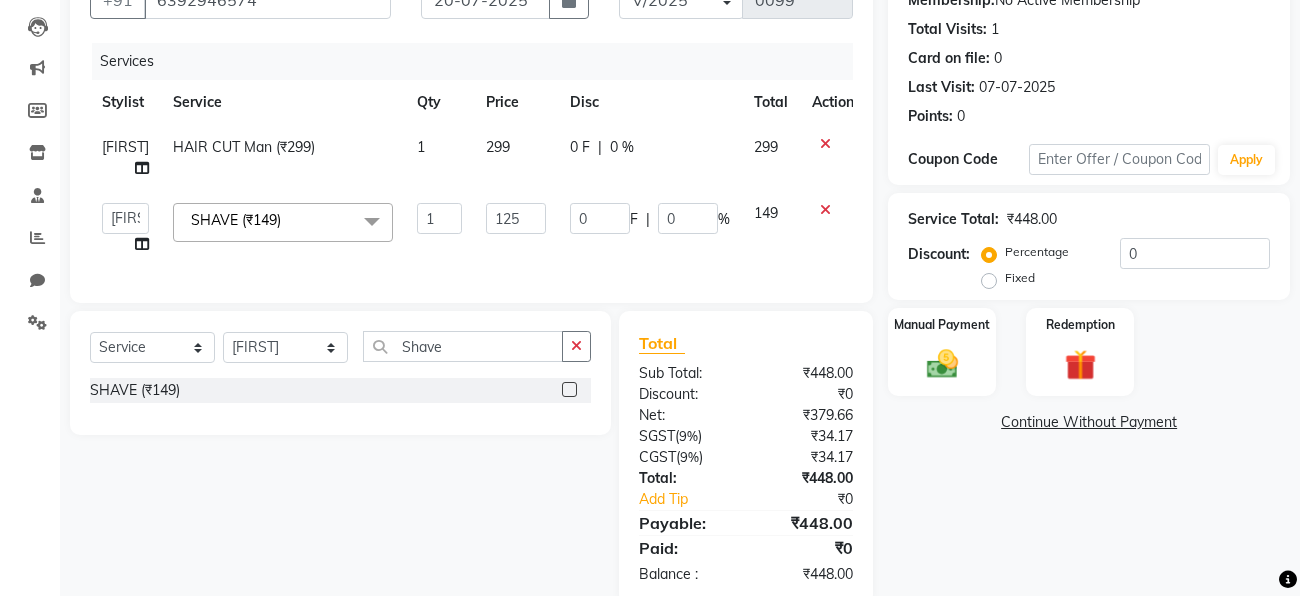 click on "Name: [NAME]  Membership:  No Active Membership  Total Visits:  1 Card on file:  0 Last Visit:   07-07-2025 Points:   0  Coupon Code Apply Service Total:  ₹448.00  Discount:  Percentage   Fixed  0 Manual Payment Redemption  Continue Without Payment" 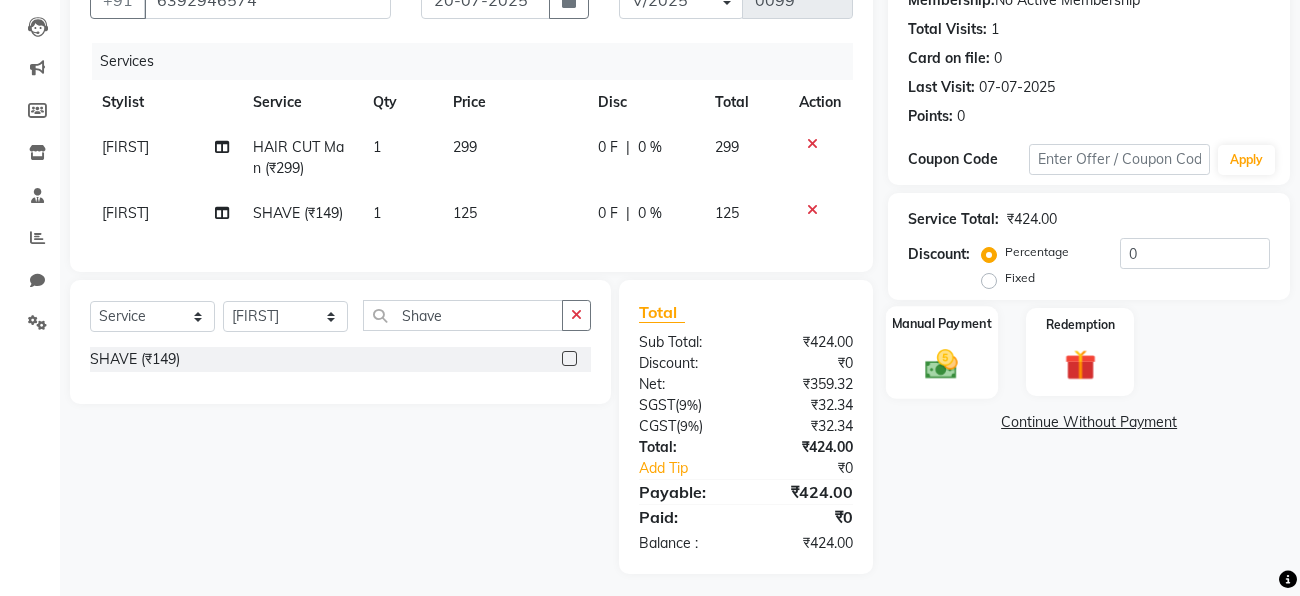 click 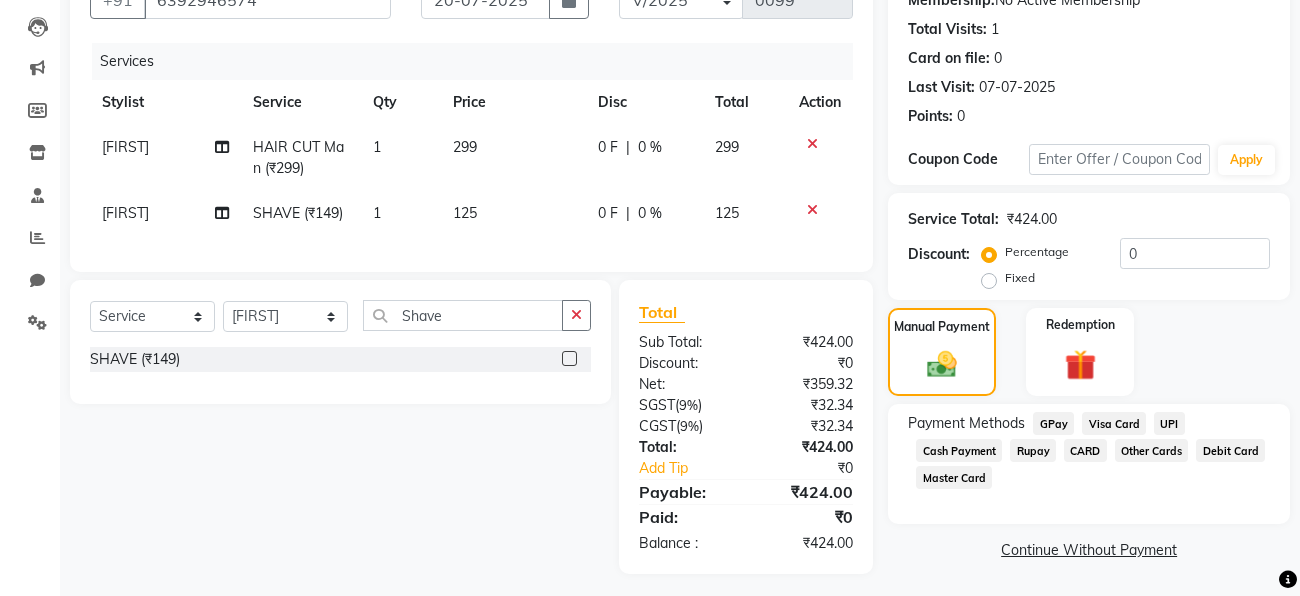 click on "UPI" 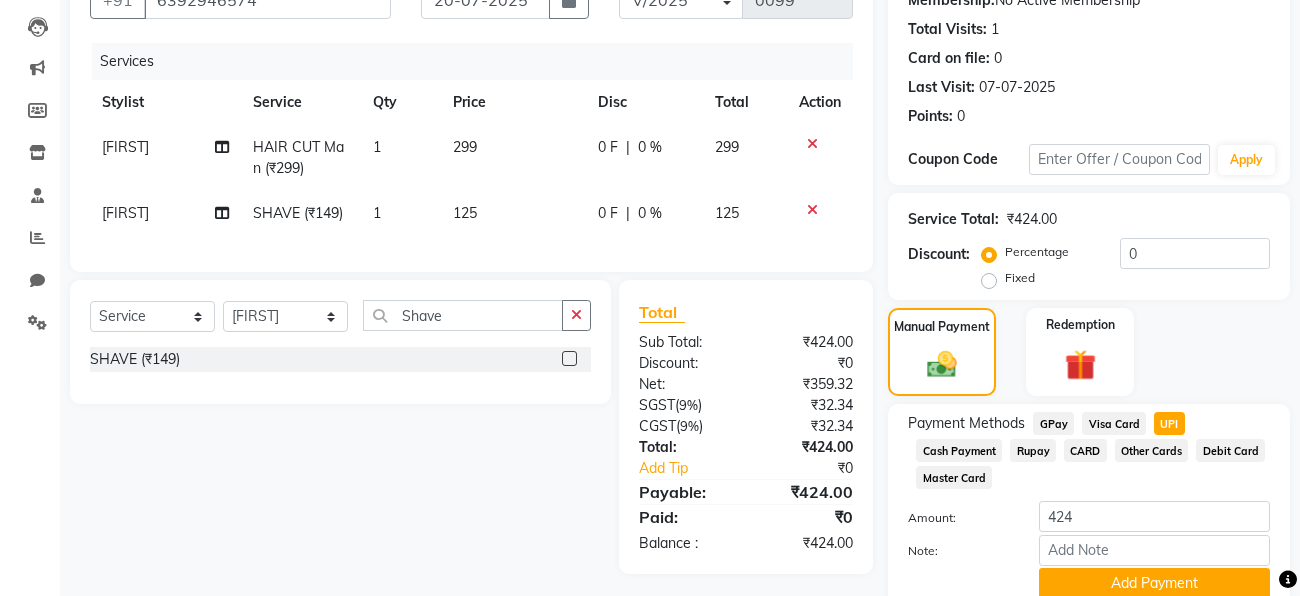click on "Select  Service  Product  Membership  Package Voucher Prepaid Gift Card  Select Stylist [NAME] [NAME] [NAME] [NAME] [NAME] [NAME] [NAME]  Shave  SHAVE  (₹149)" 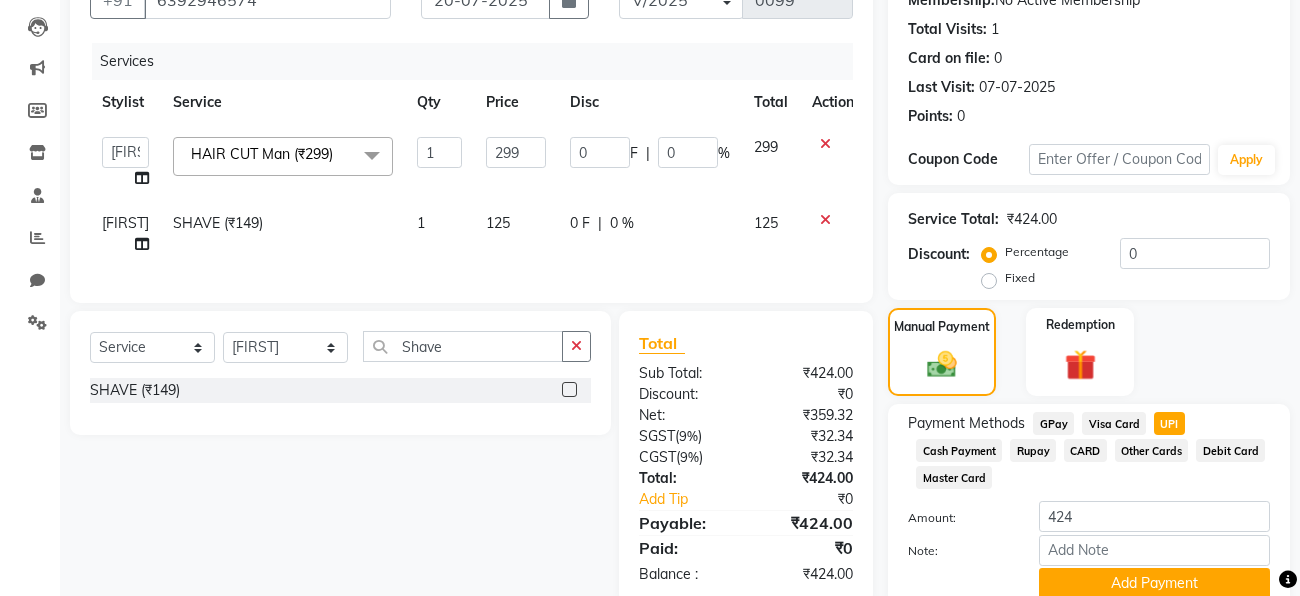 click on "299" 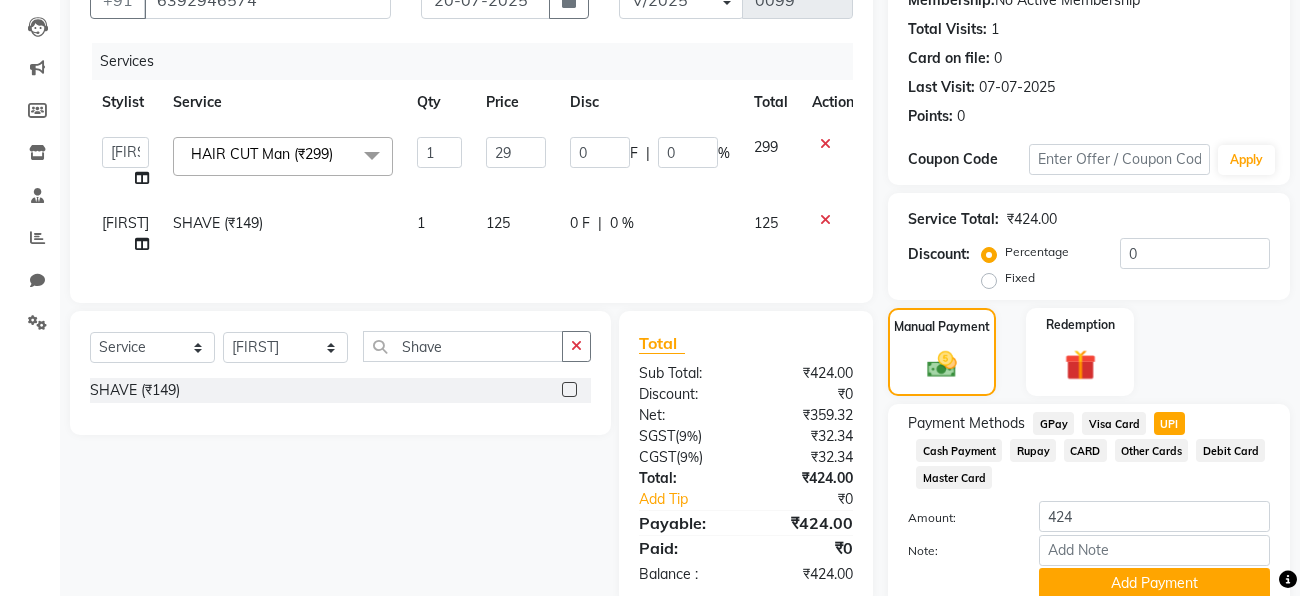 type on "2" 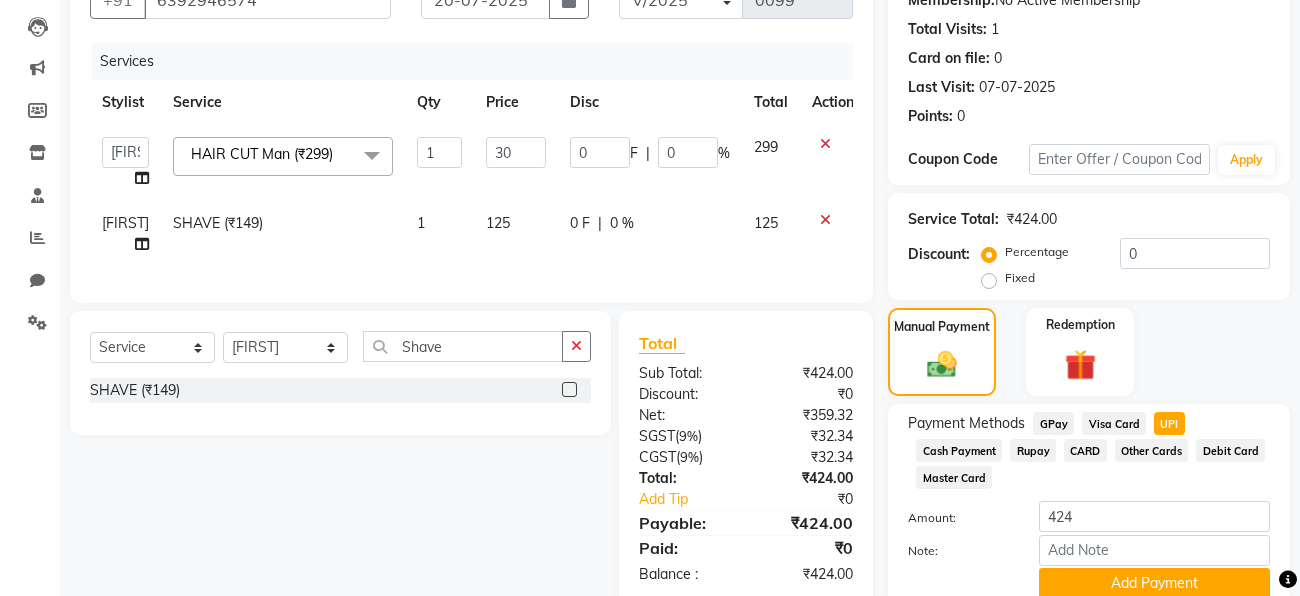 type on "300" 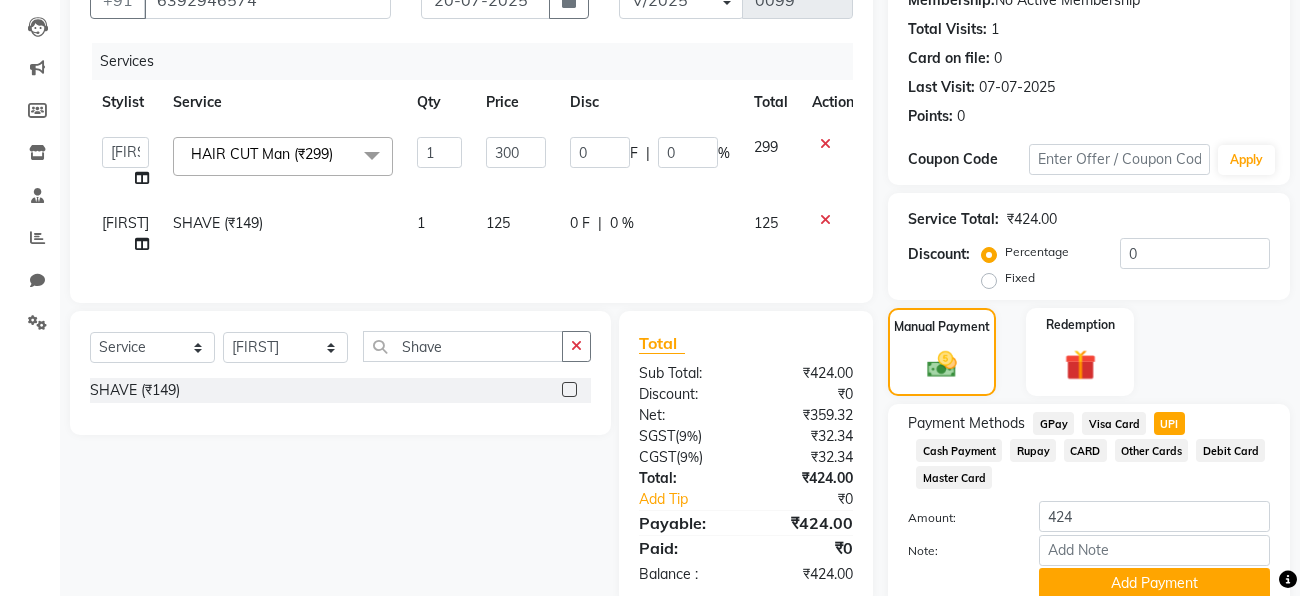 click on "Select  Service  Product  Membership  Package Voucher Prepaid Gift Card  Select Stylist [NAME] [NAME] [NAME] [NAME] [NAME] [NAME] [NAME]  Shave  SHAVE  (₹149)" 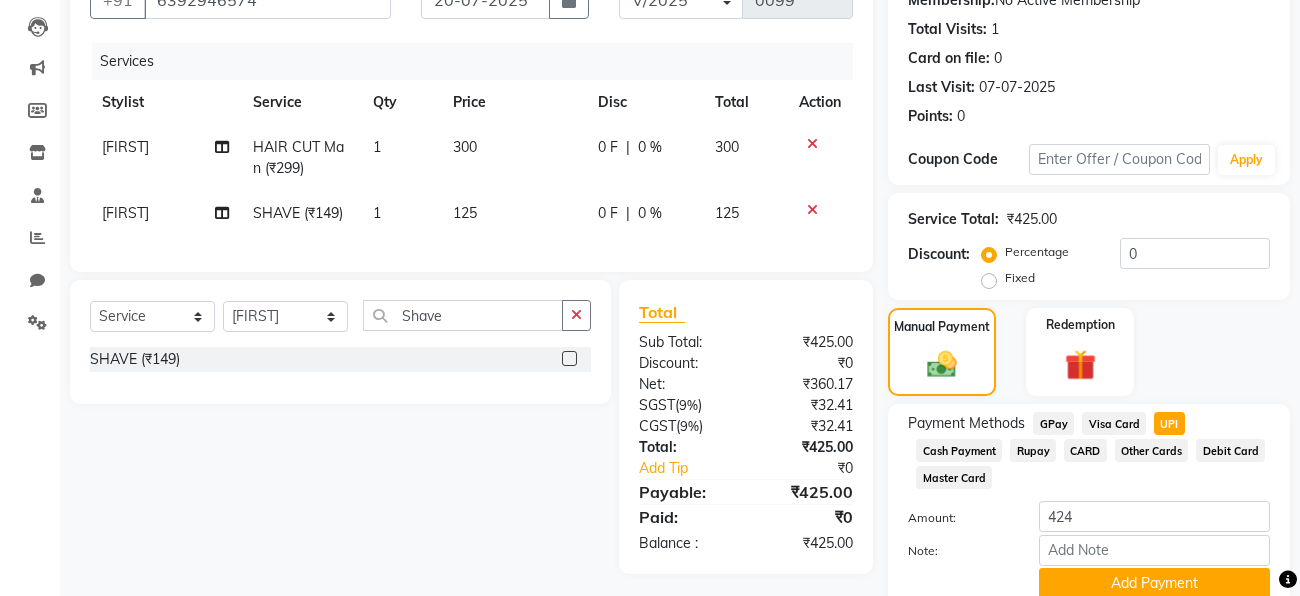 click on "Select  Service  Product  Membership  Package Voucher Prepaid Gift Card  Select Stylist [NAME] [NAME] [NAME] [NAME] [NAME] [NAME] [NAME]  Shave  SHAVE  (₹149)" 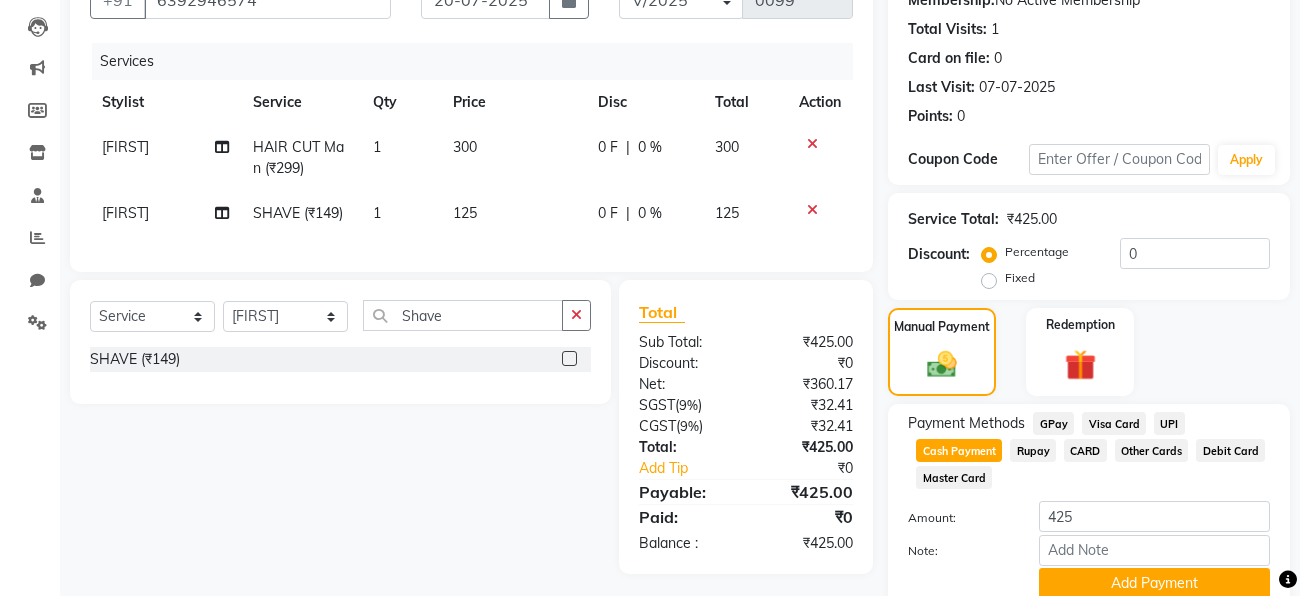 click on "UPI" 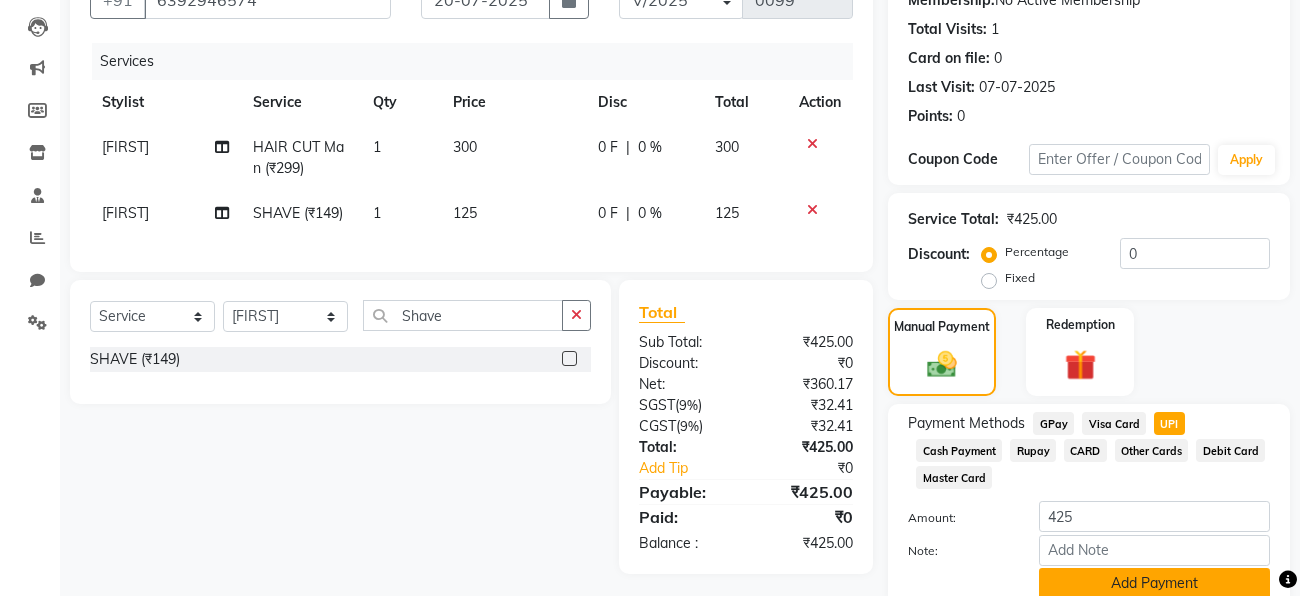 click on "Add Payment" 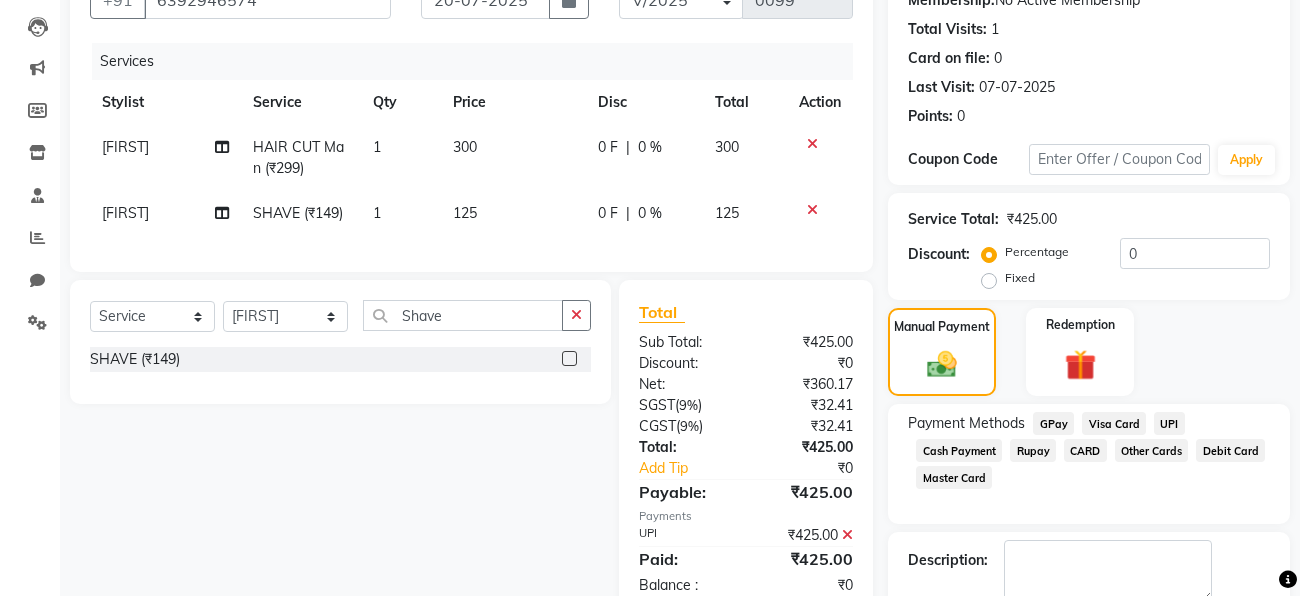 scroll, scrollTop: 316, scrollLeft: 0, axis: vertical 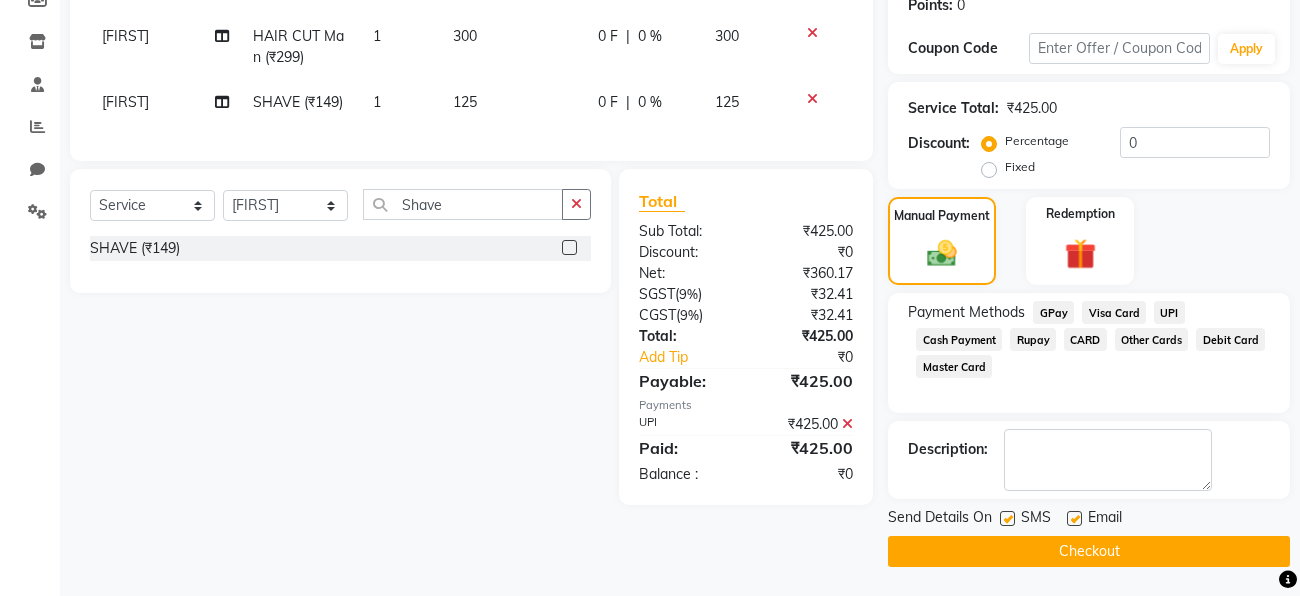 click on "Checkout" 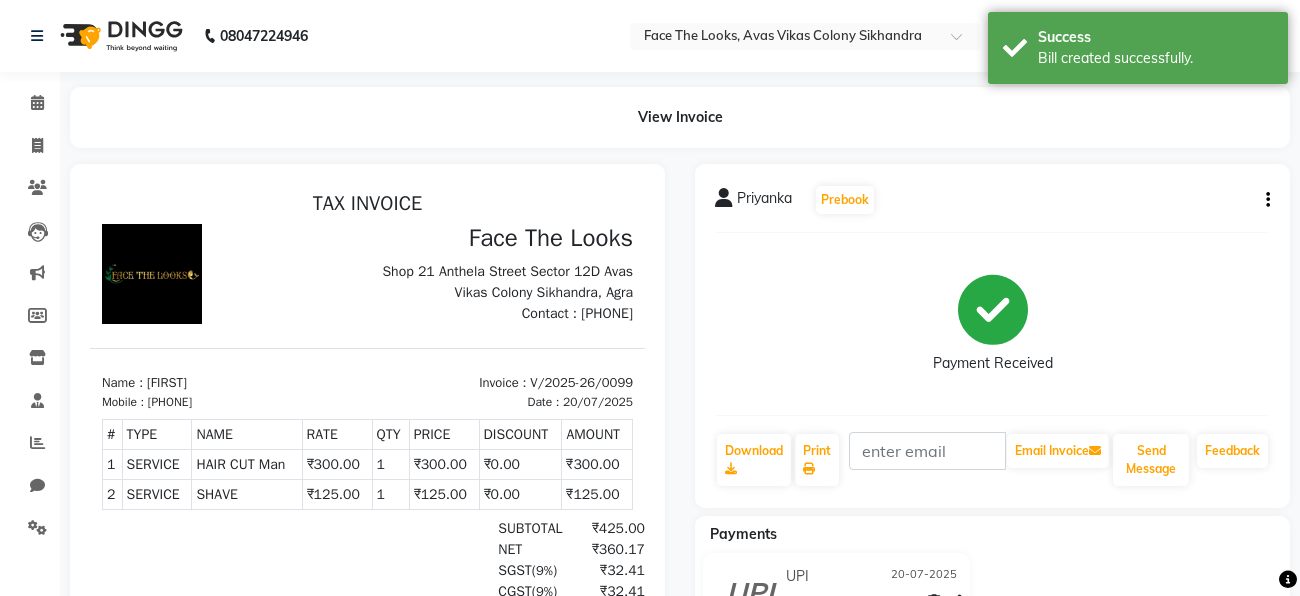 scroll, scrollTop: 0, scrollLeft: 0, axis: both 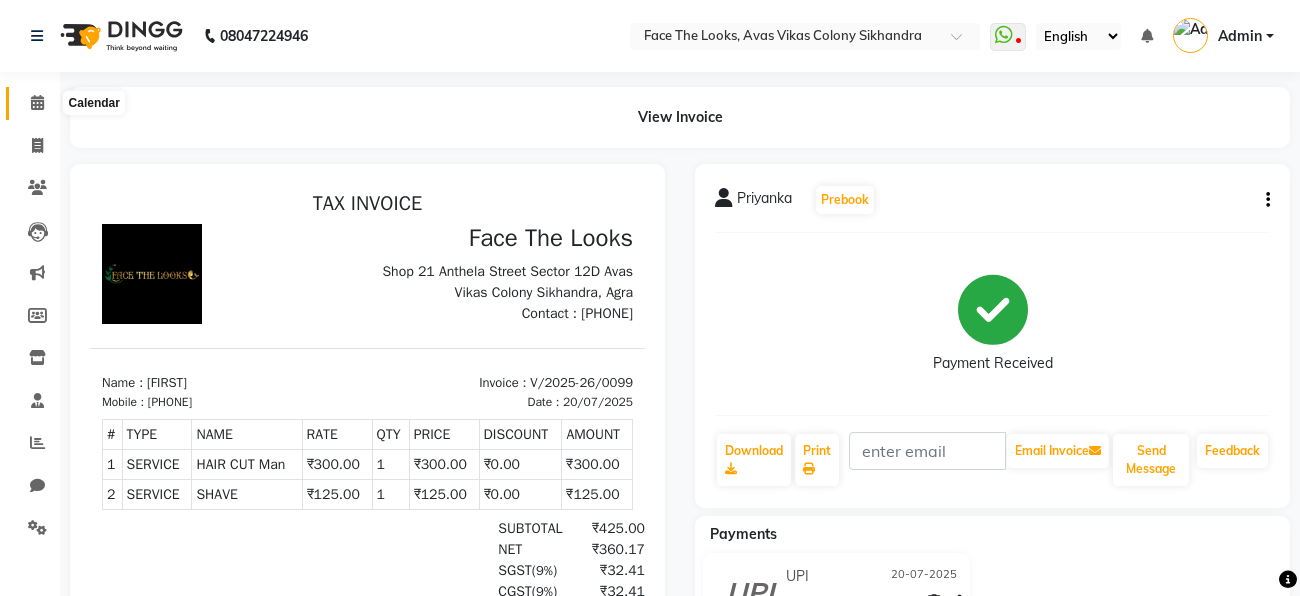 click 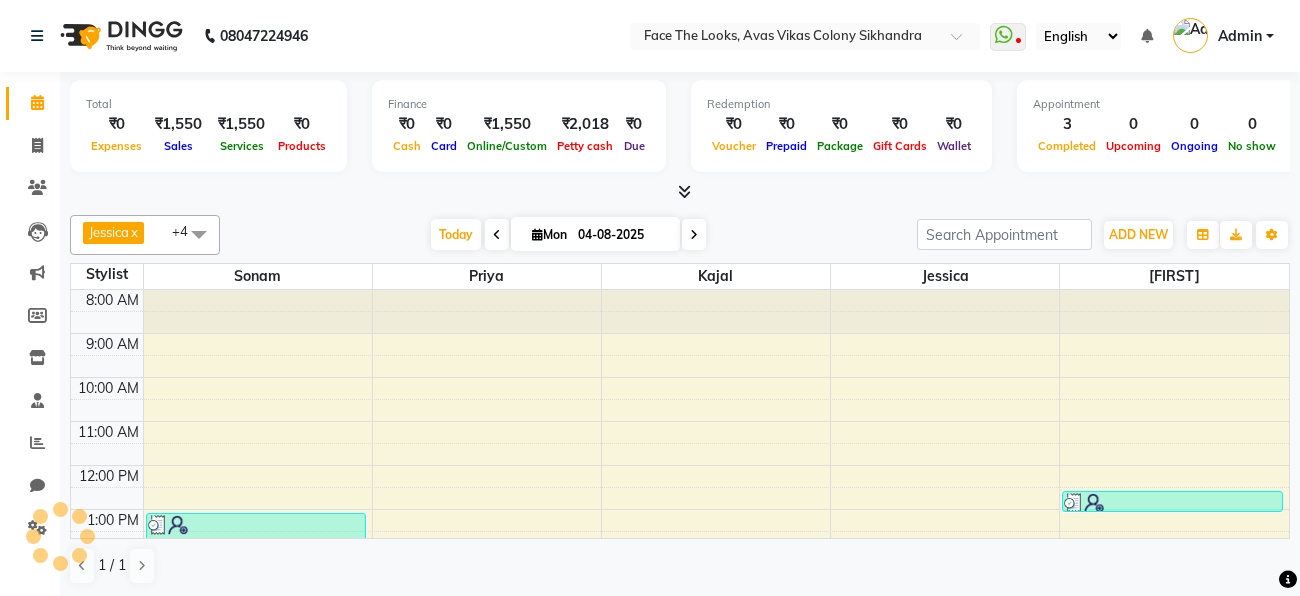 scroll, scrollTop: 0, scrollLeft: 0, axis: both 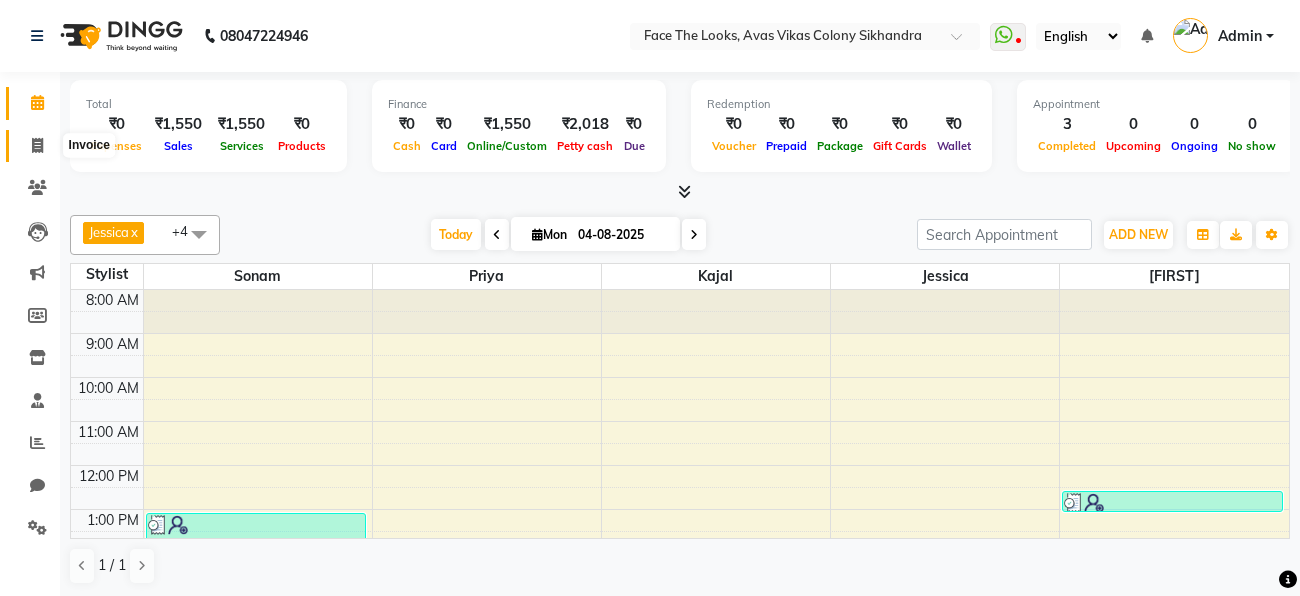 click 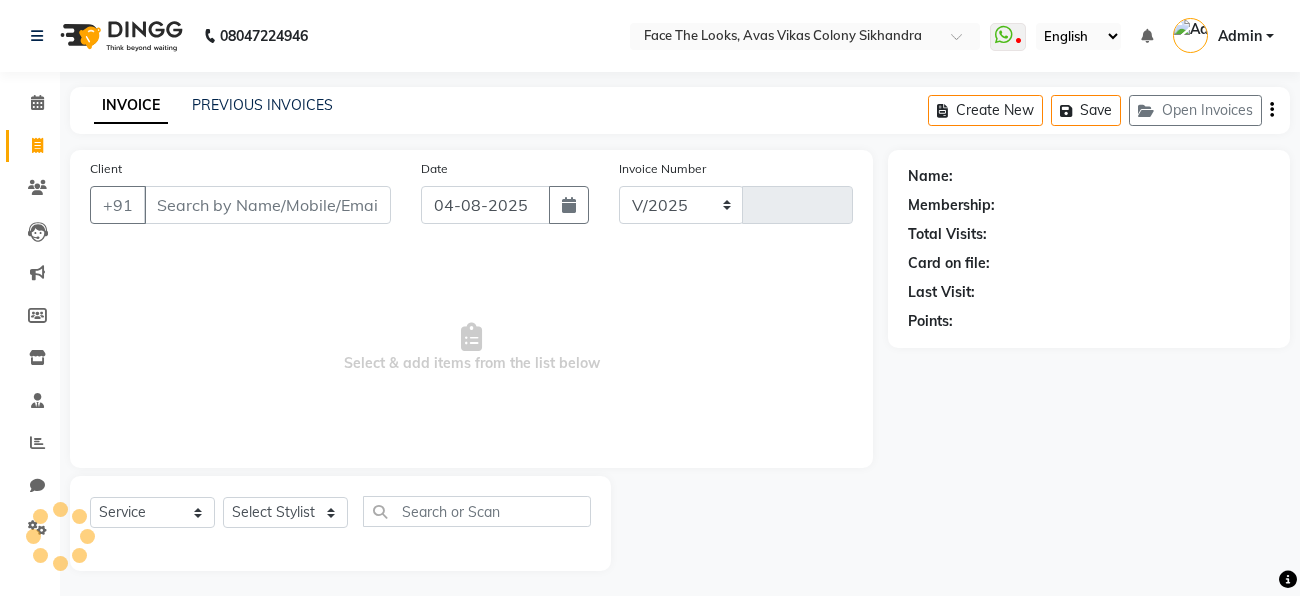 select on "8471" 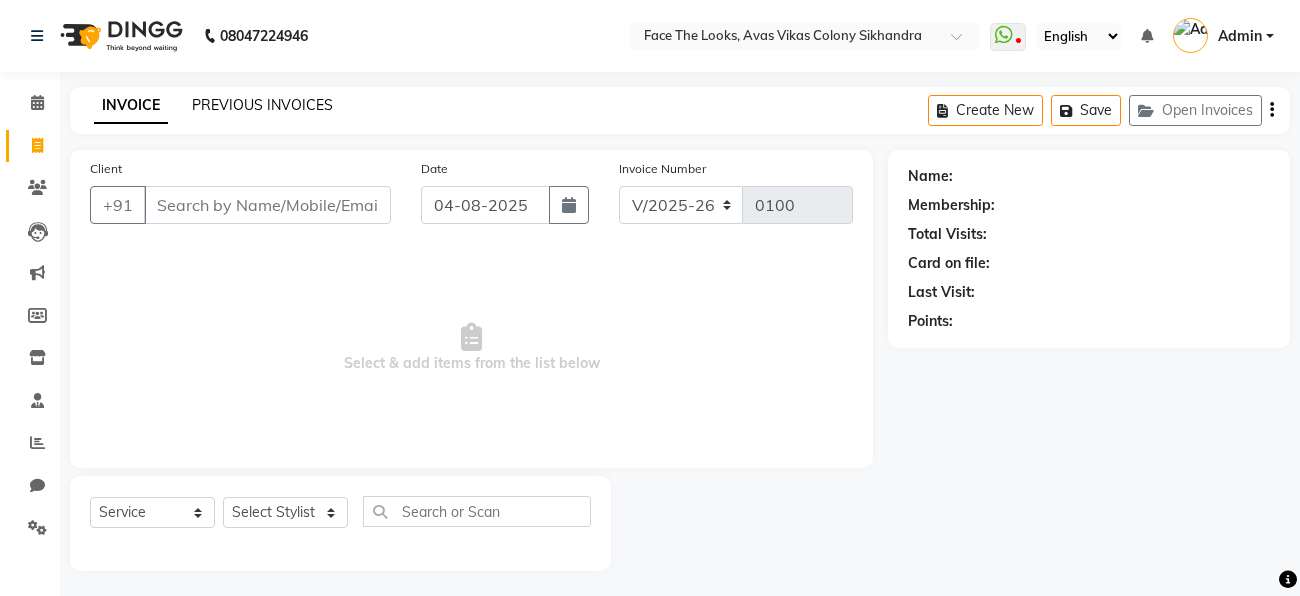 click on "PREVIOUS INVOICES" 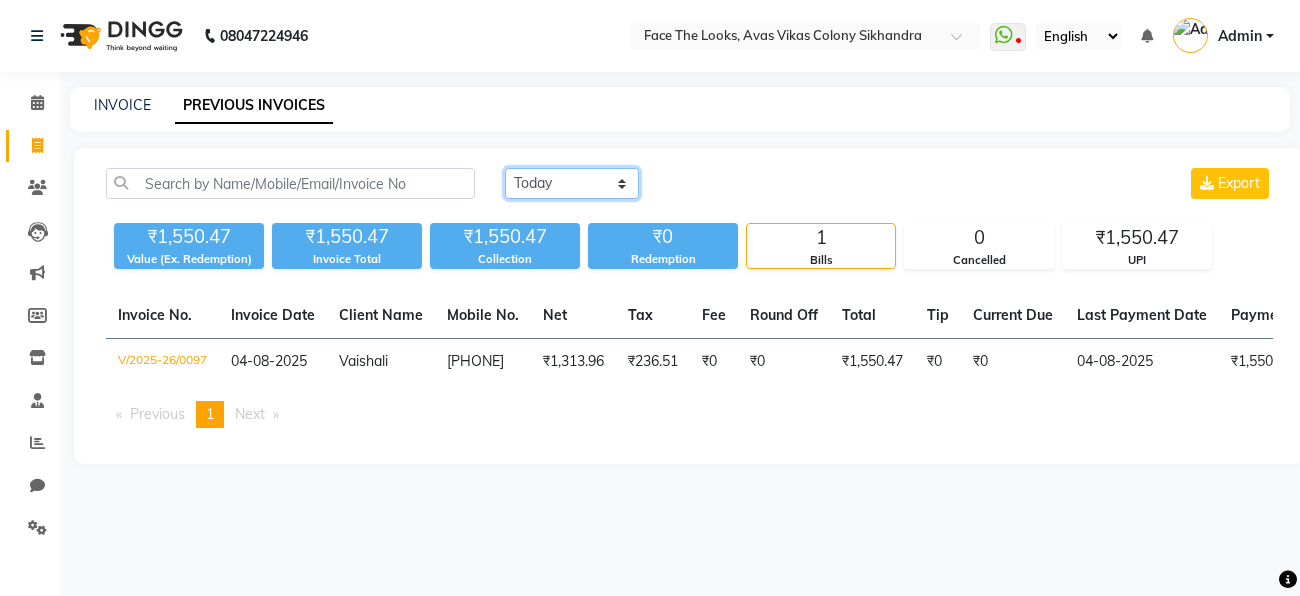 click on "Today Yesterday Custom Range" 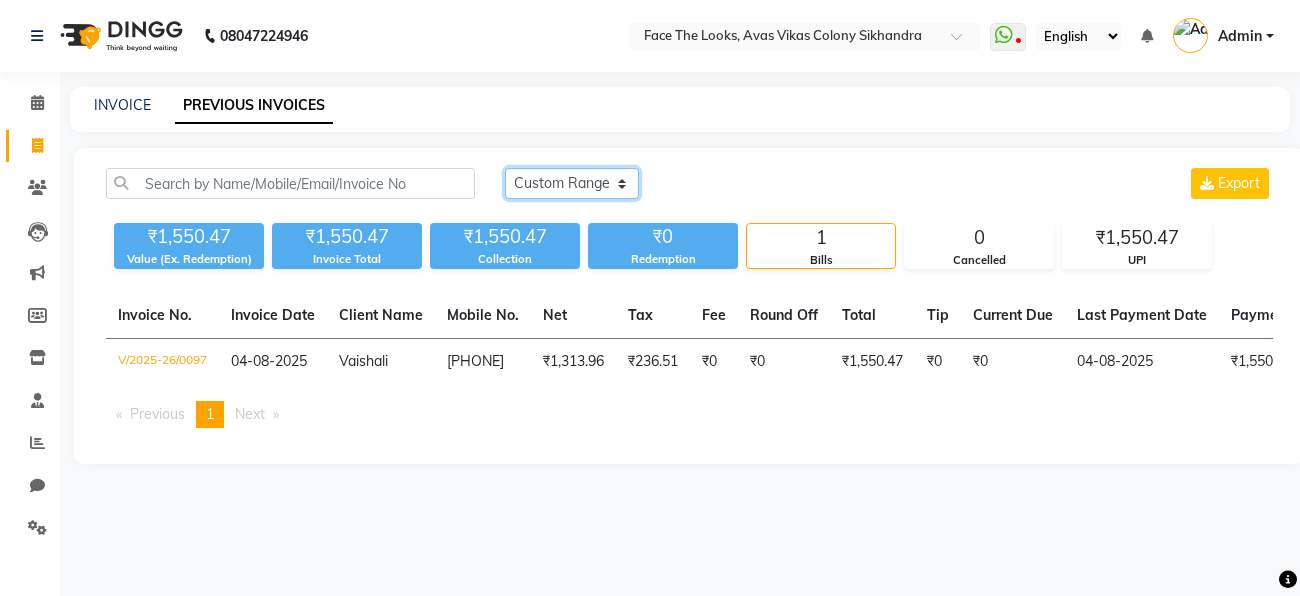 click on "Today Yesterday Custom Range" 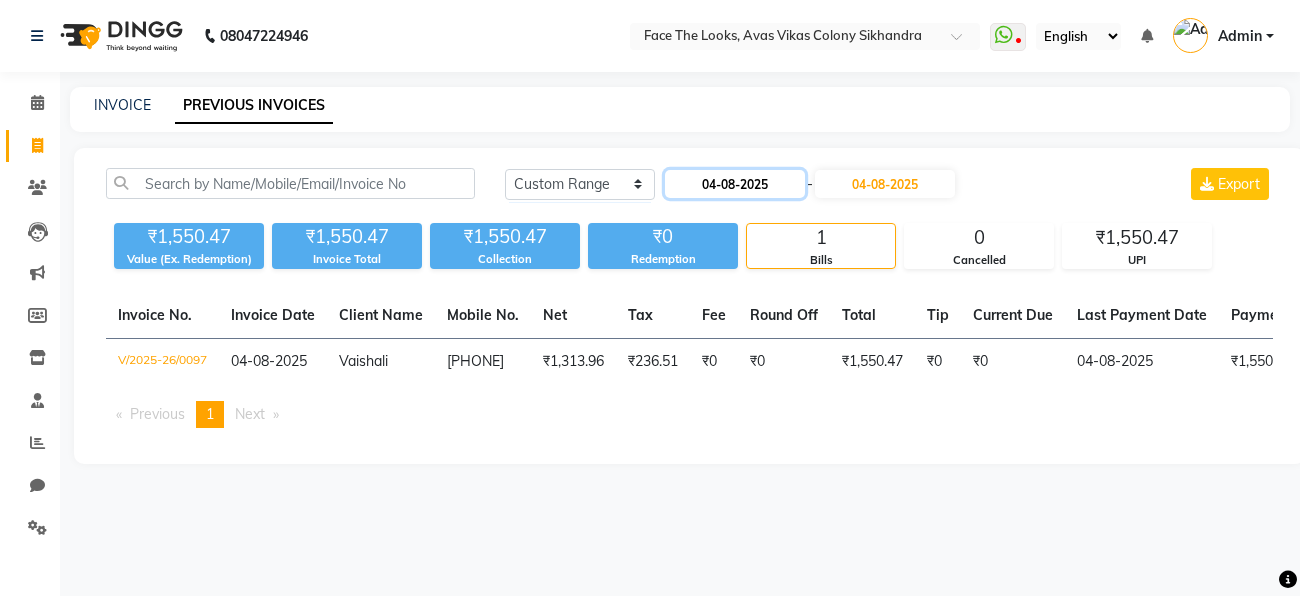 click on "04-08-2025" 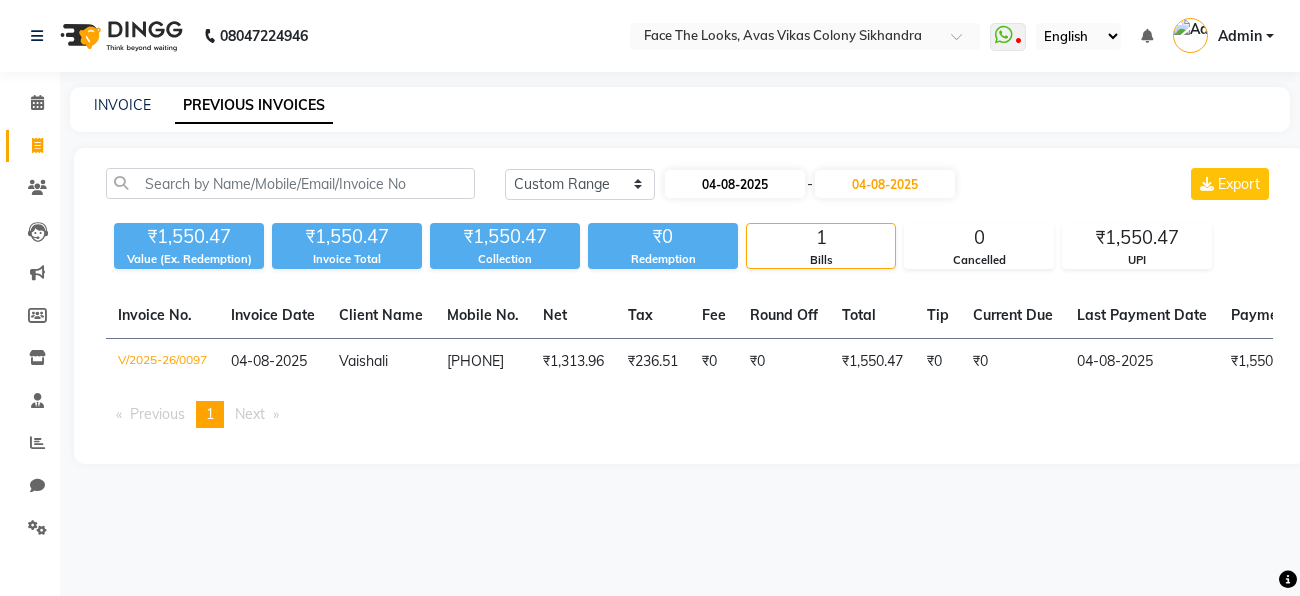 select on "8" 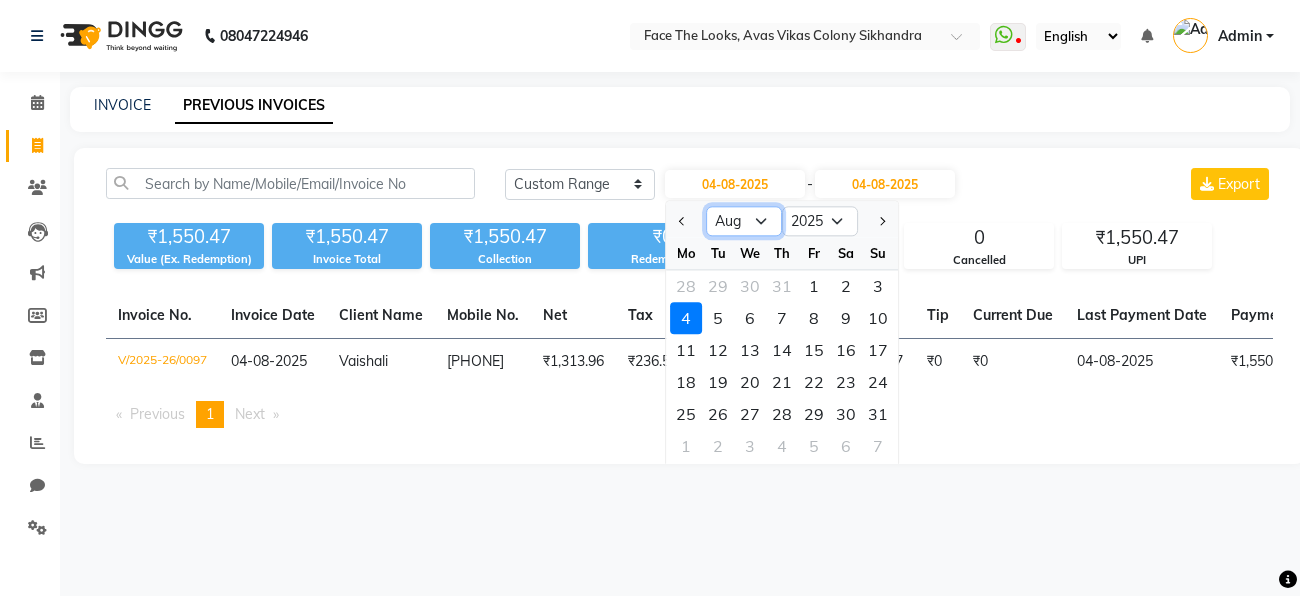 click on "Jan Feb Mar Apr May Jun Jul Aug Sep Oct Nov Dec" 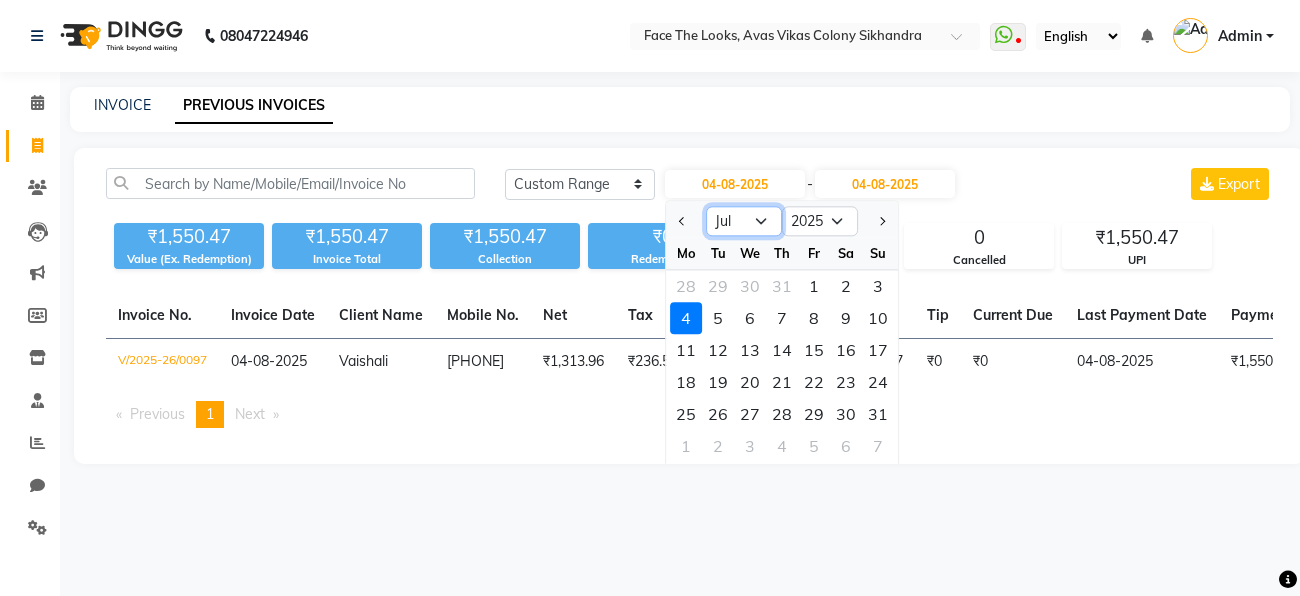 click on "Jan Feb Mar Apr May Jun Jul Aug Sep Oct Nov Dec" 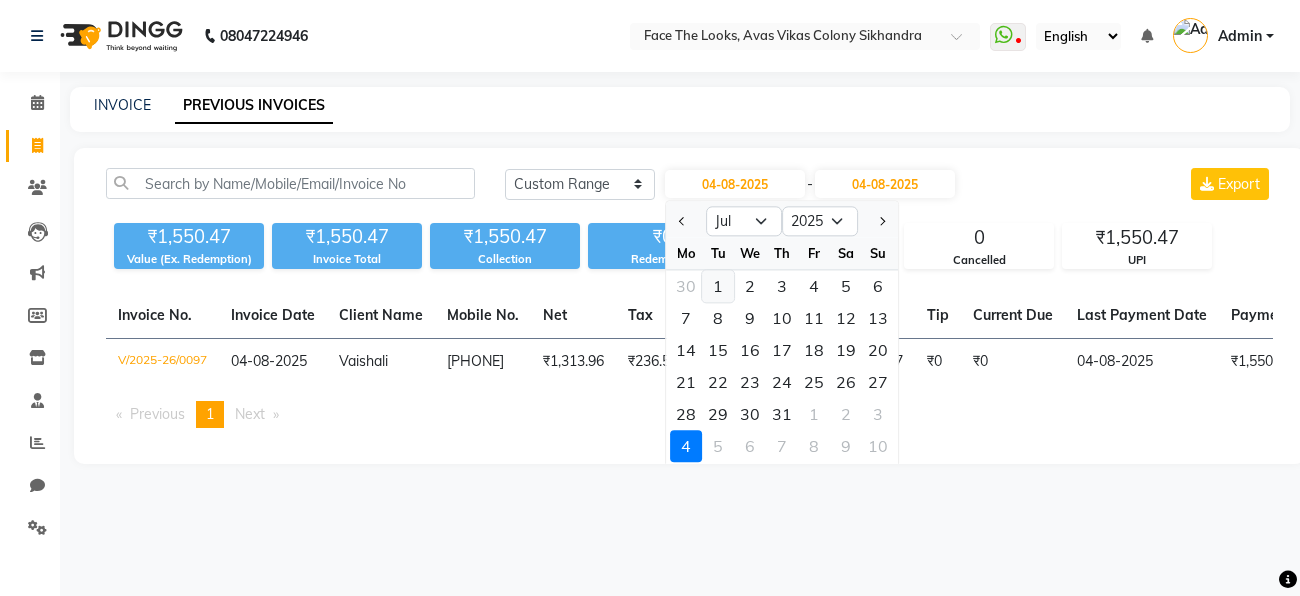 click on "1" 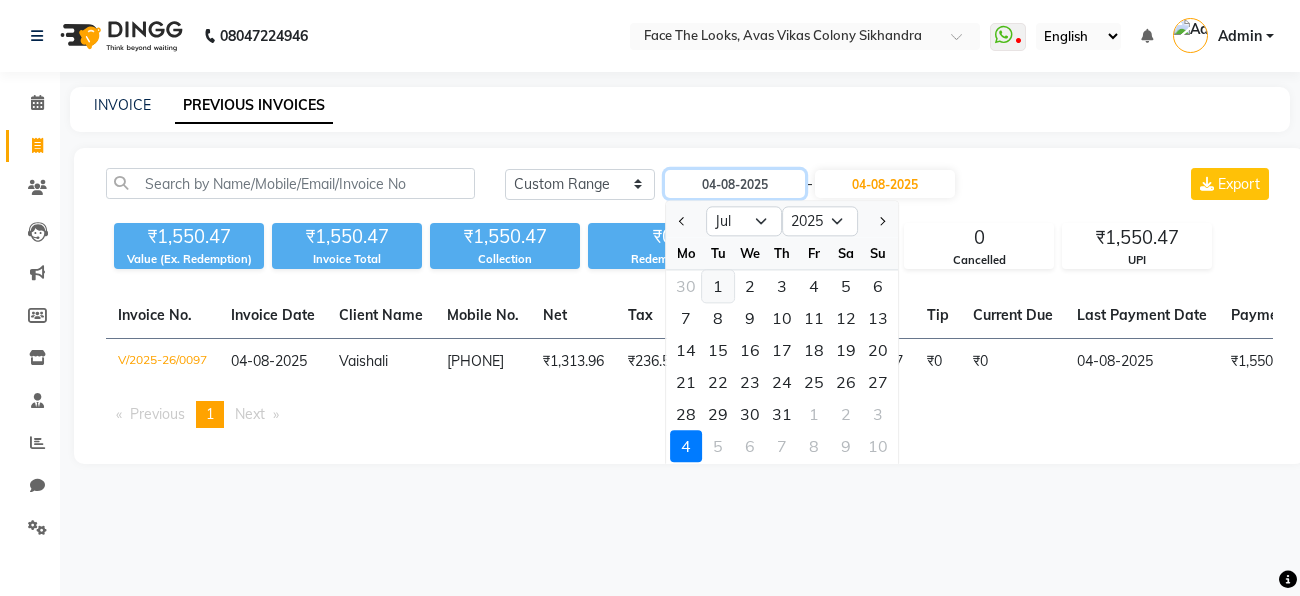 type on "01-07-2025" 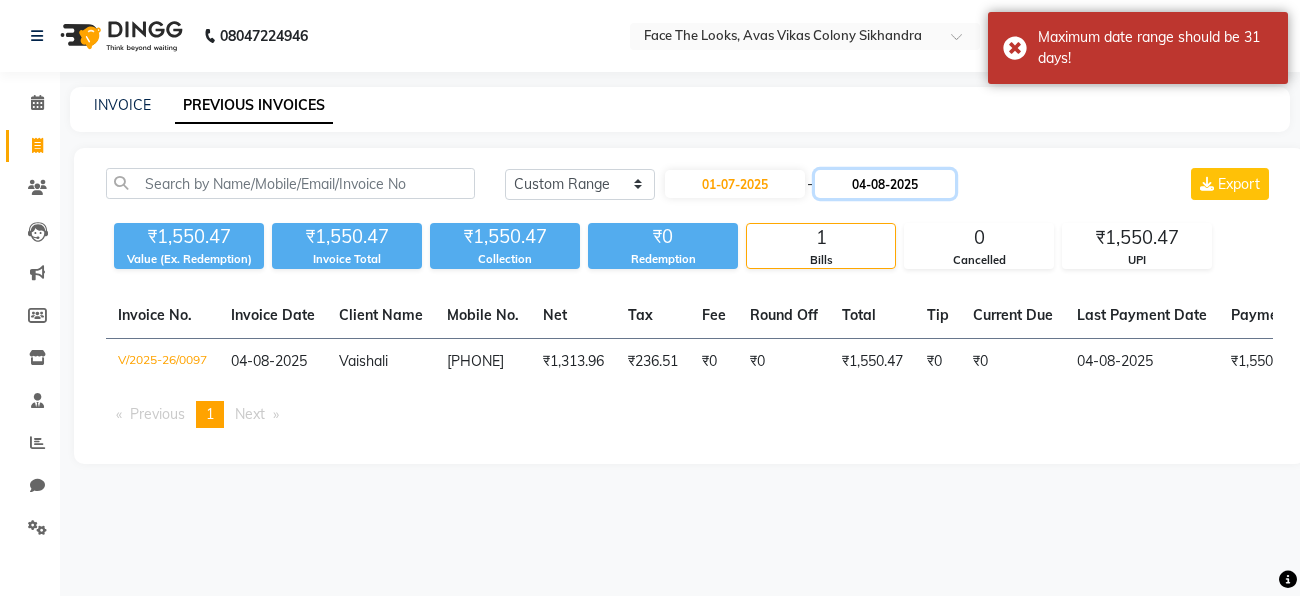 click on "04-08-2025" 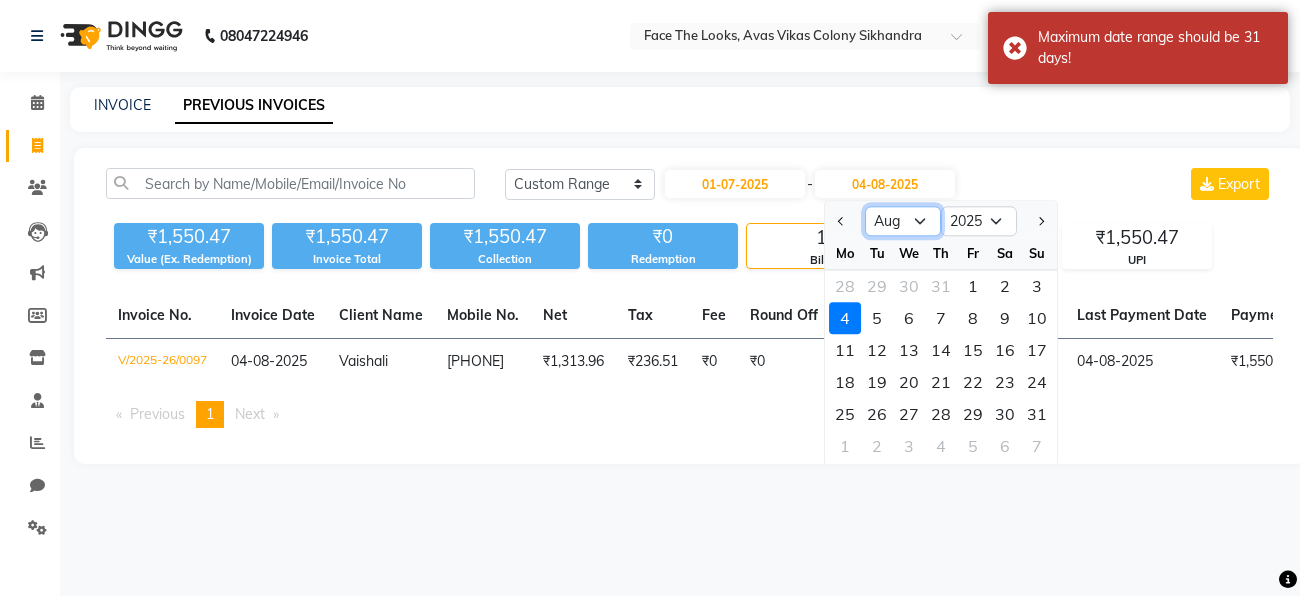 click on "Jul Aug Sep Oct Nov Dec" 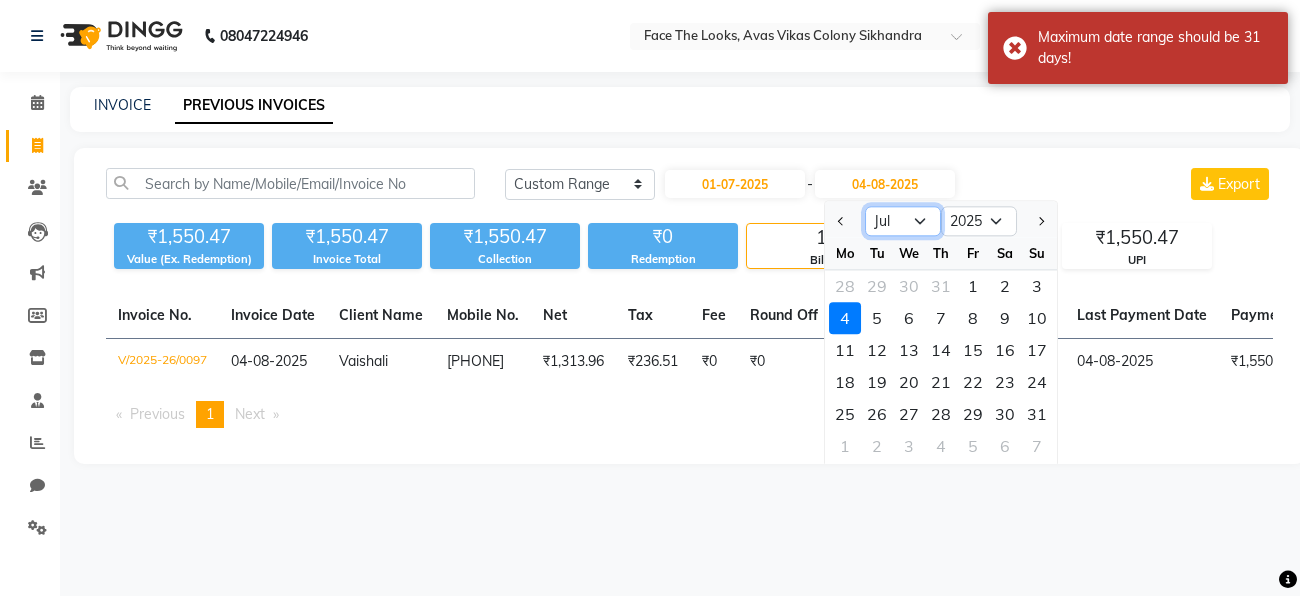 click on "Jul Aug Sep Oct Nov Dec" 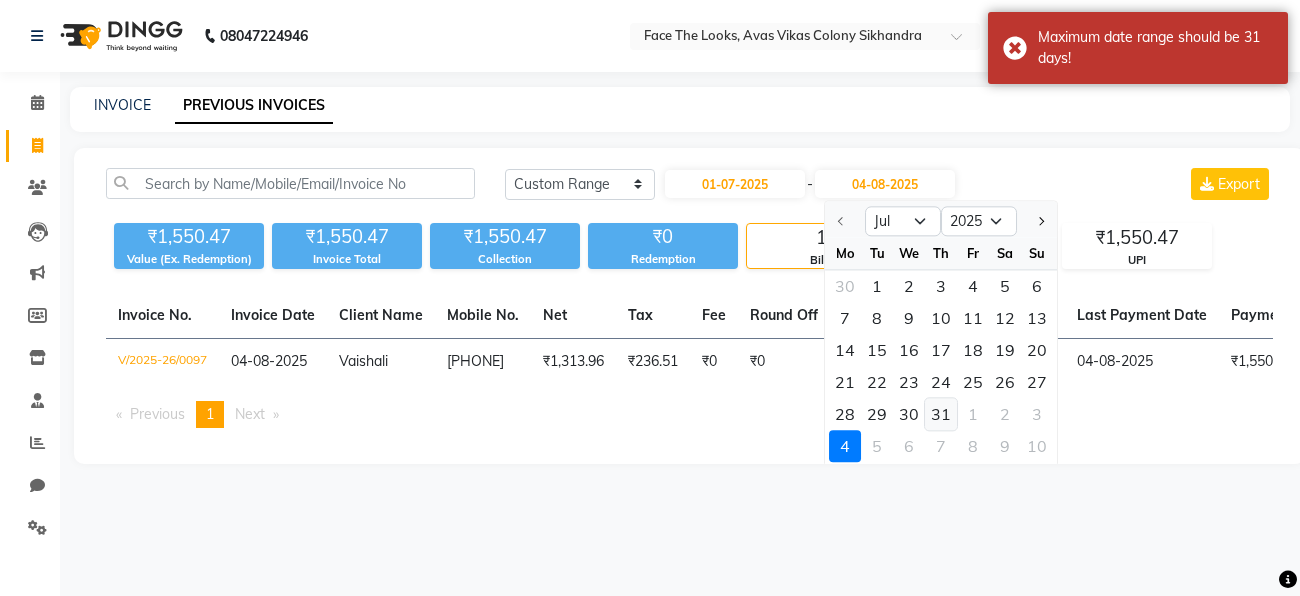 click on "31" 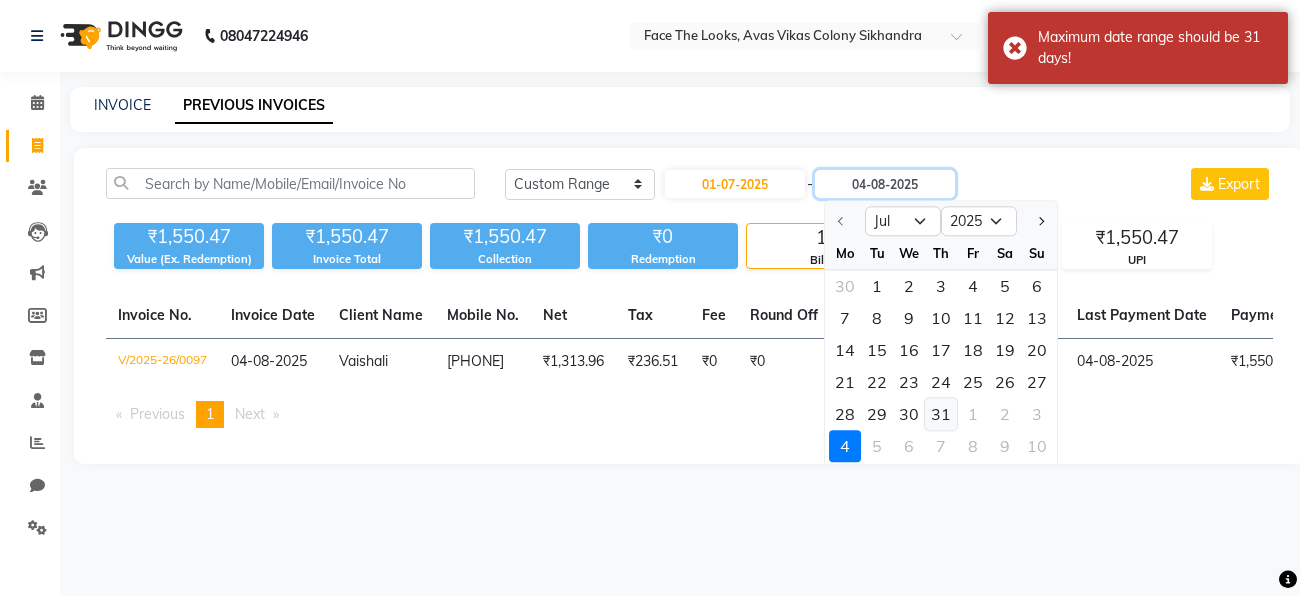 type on "31-07-2025" 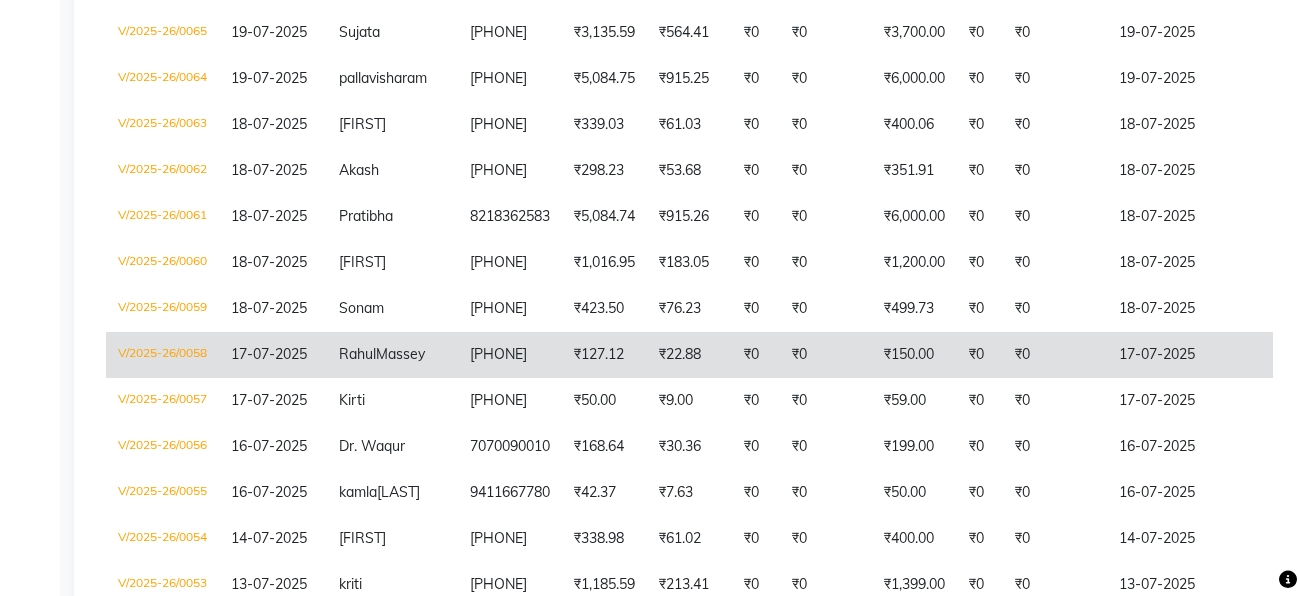 scroll, scrollTop: 1582, scrollLeft: 0, axis: vertical 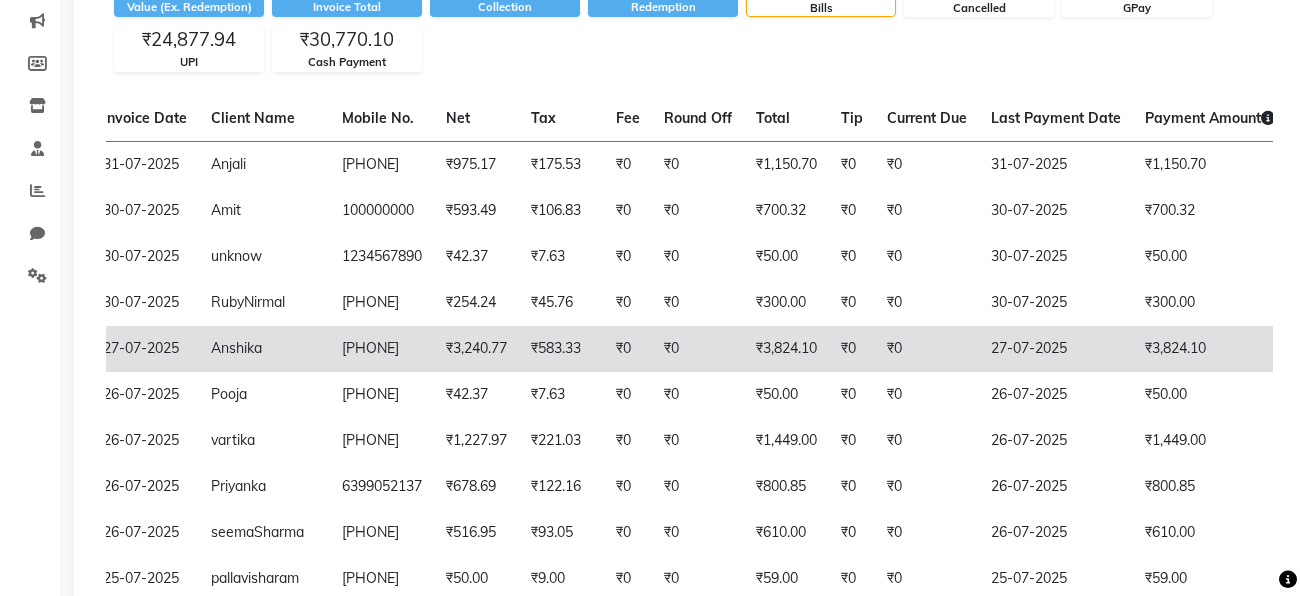 click on "₹3,824.10" 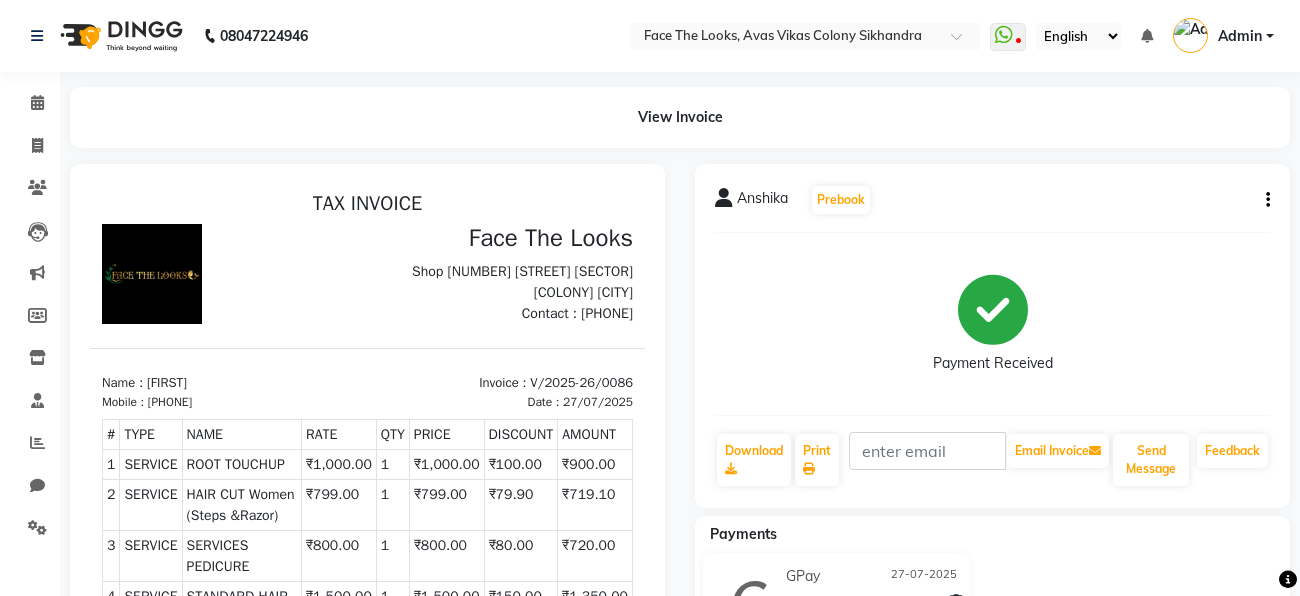 scroll, scrollTop: 0, scrollLeft: 0, axis: both 